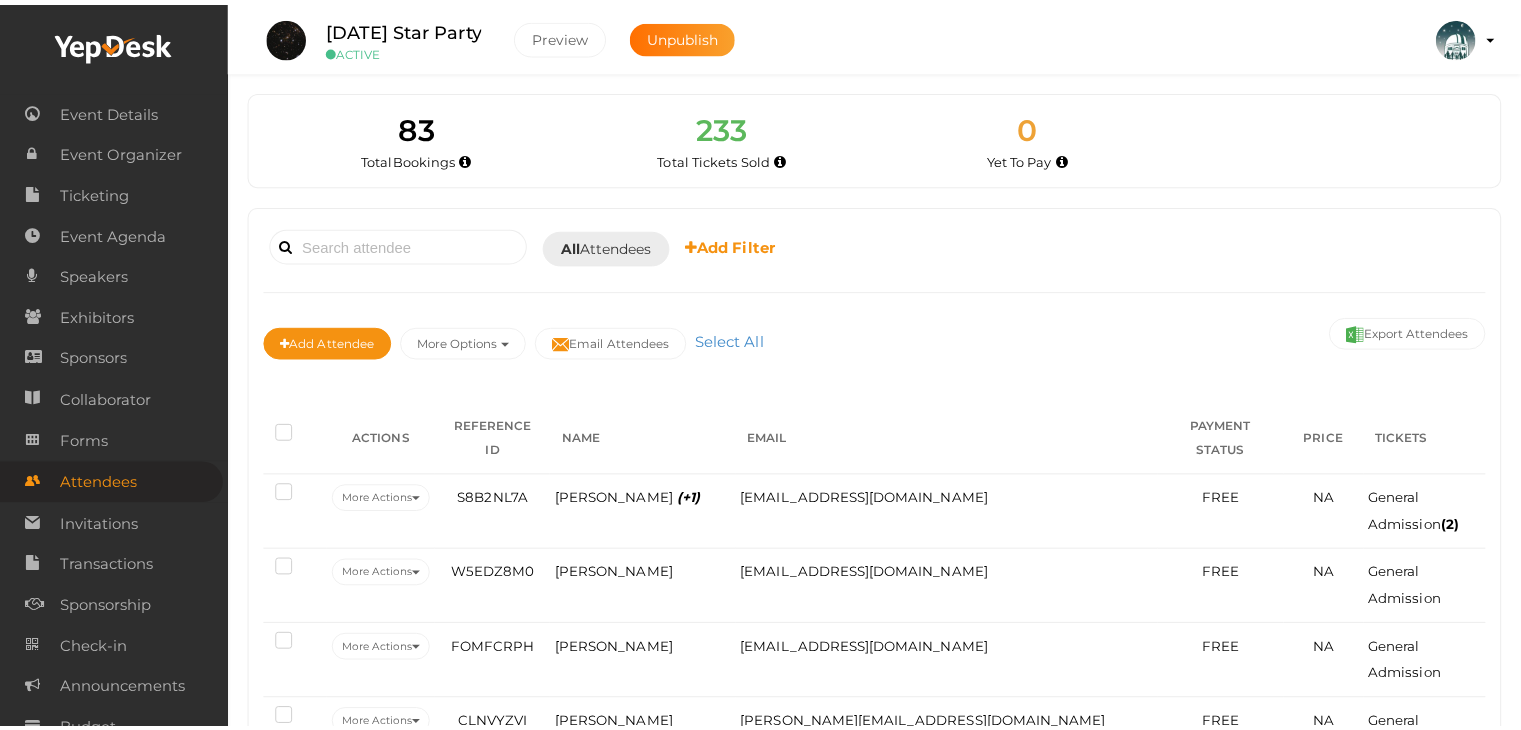 scroll, scrollTop: 0, scrollLeft: 0, axis: both 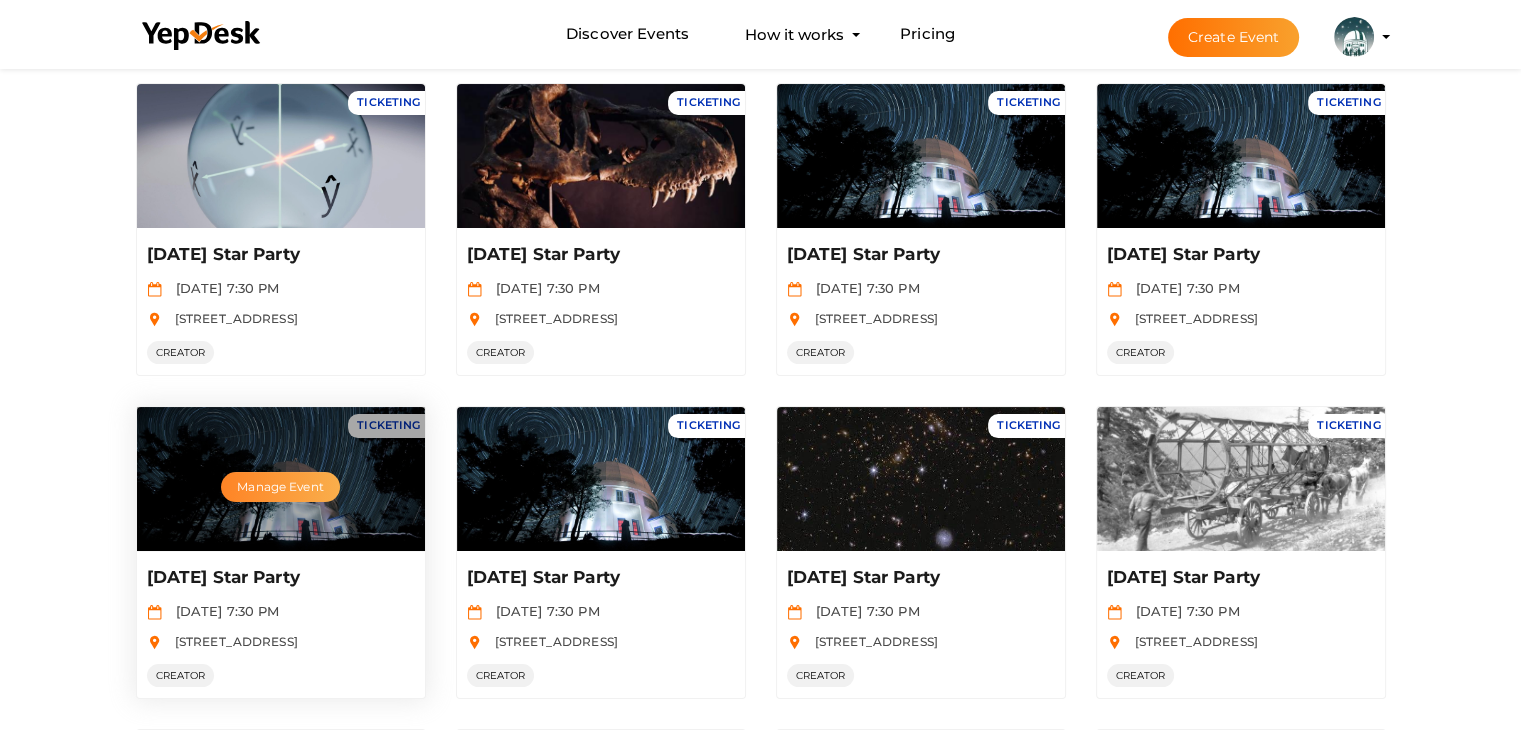 click on "Manage Event" at bounding box center [280, 487] 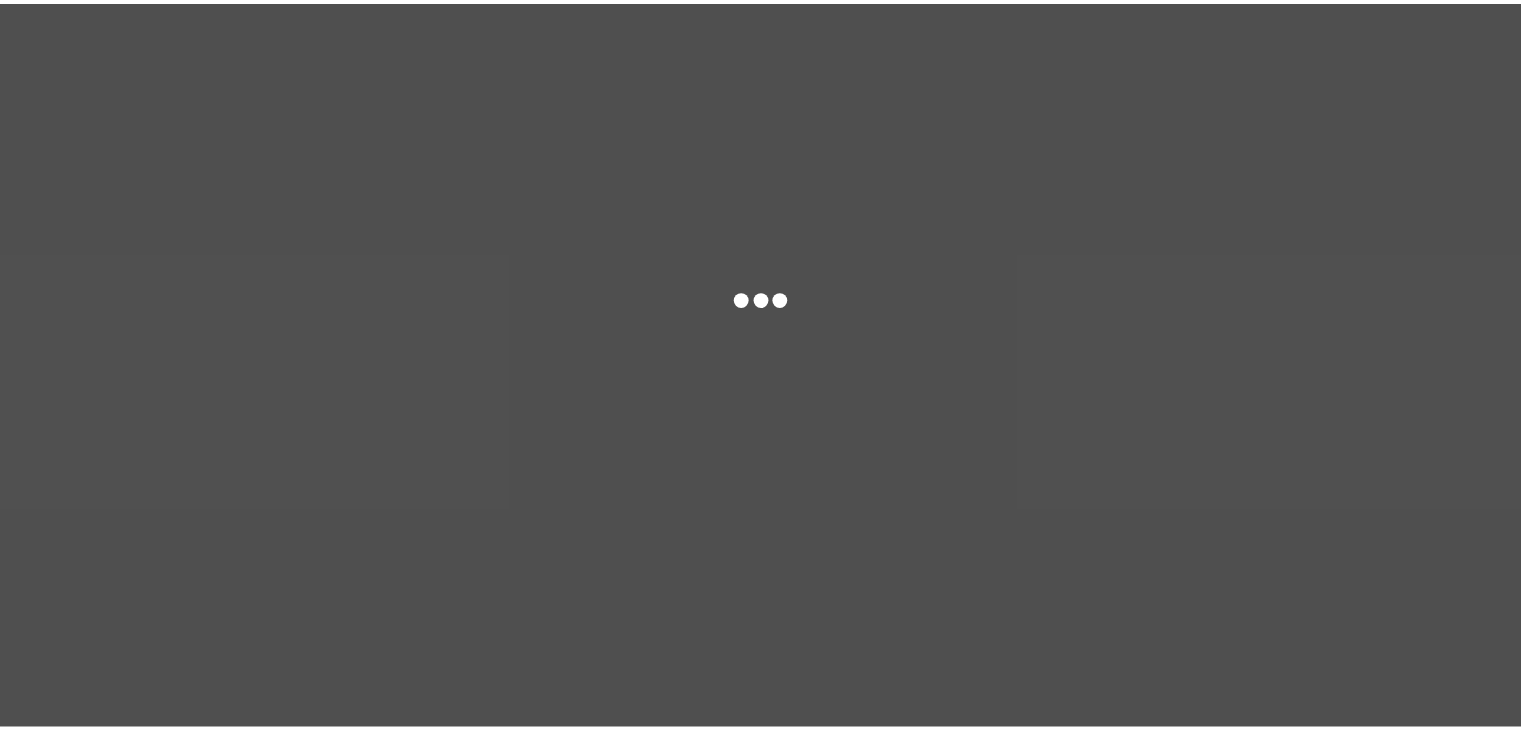 scroll, scrollTop: 0, scrollLeft: 0, axis: both 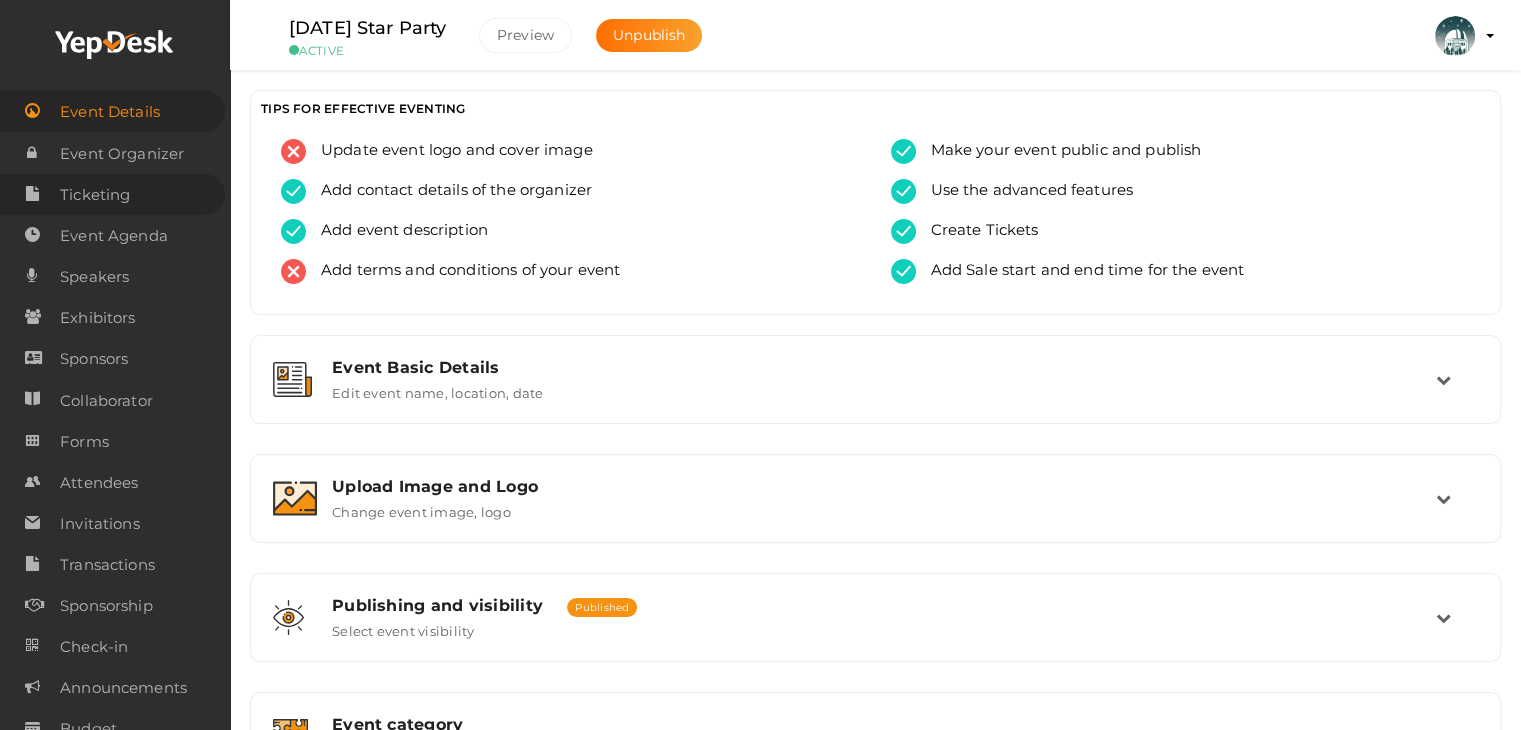click on "Ticketing" at bounding box center [95, 195] 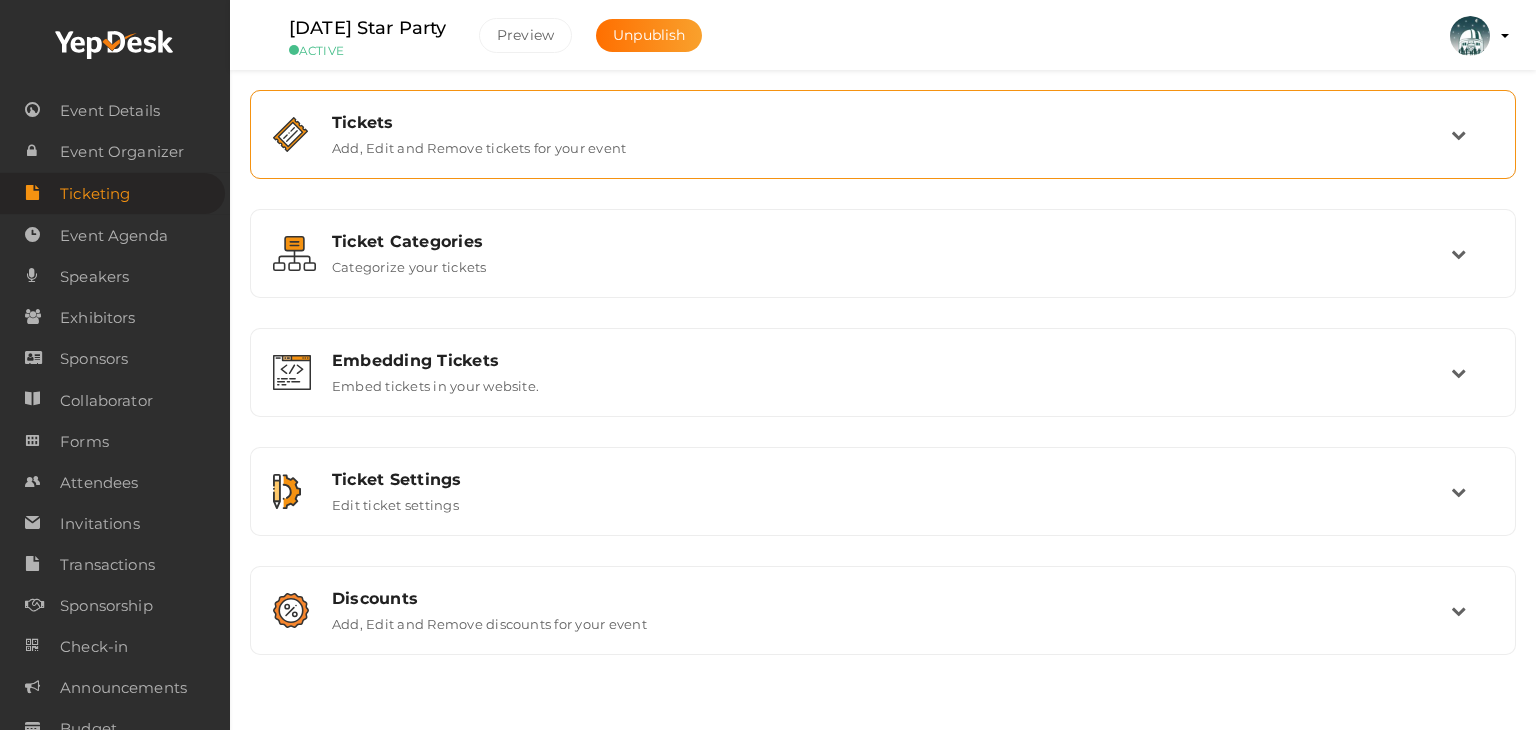 click on "Tickets
Add, Edit and Remove tickets for your
event" at bounding box center [883, 134] 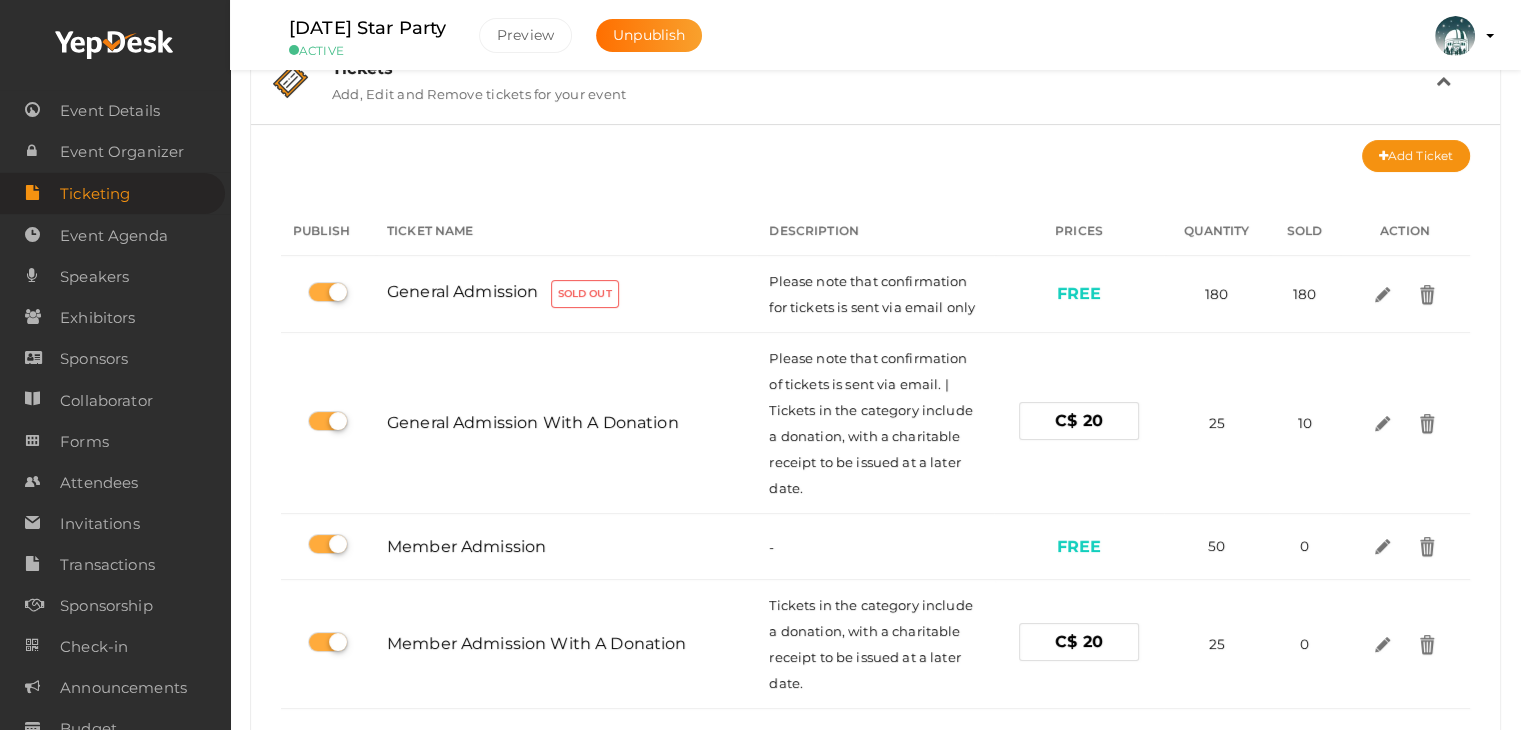 scroll, scrollTop: 200, scrollLeft: 0, axis: vertical 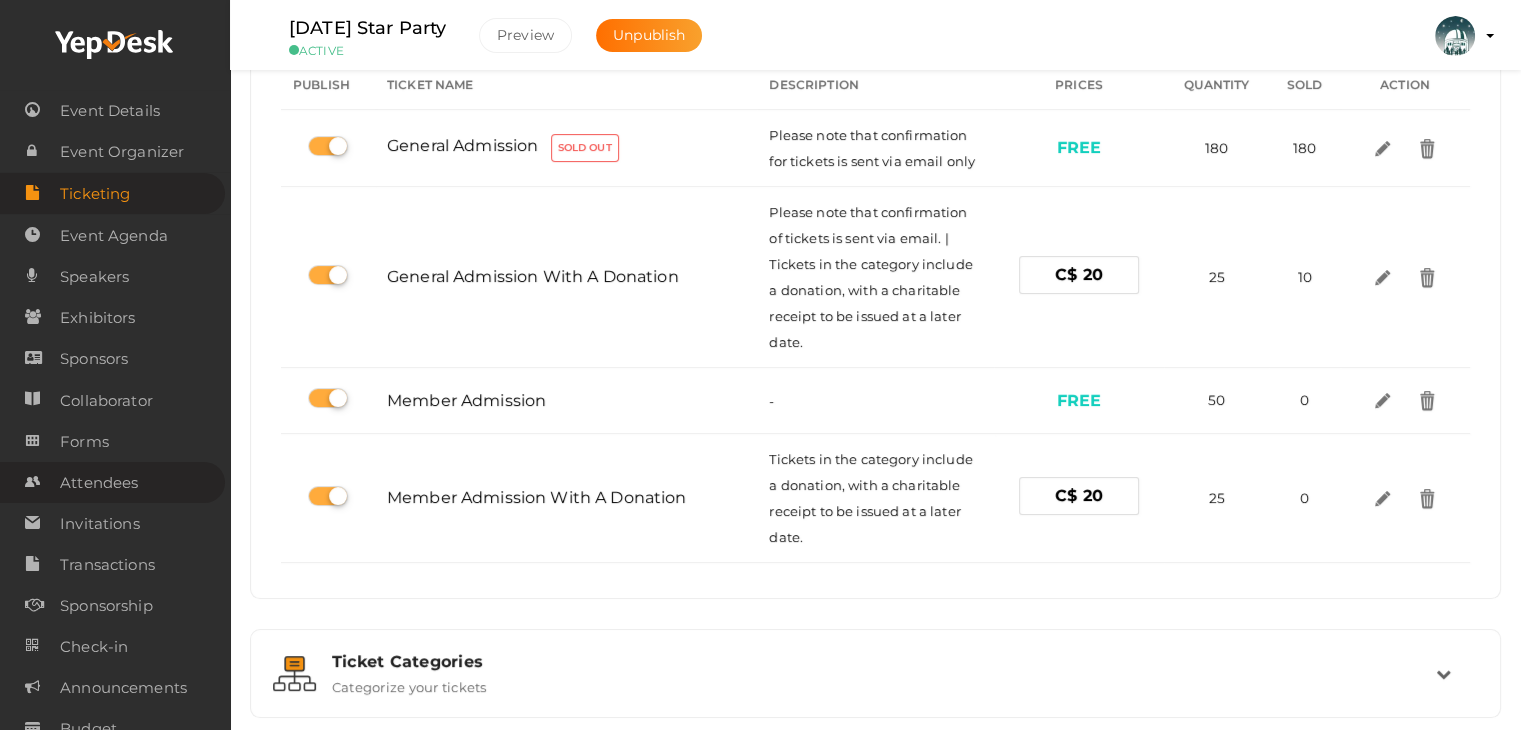 click on "Attendees" at bounding box center (99, 483) 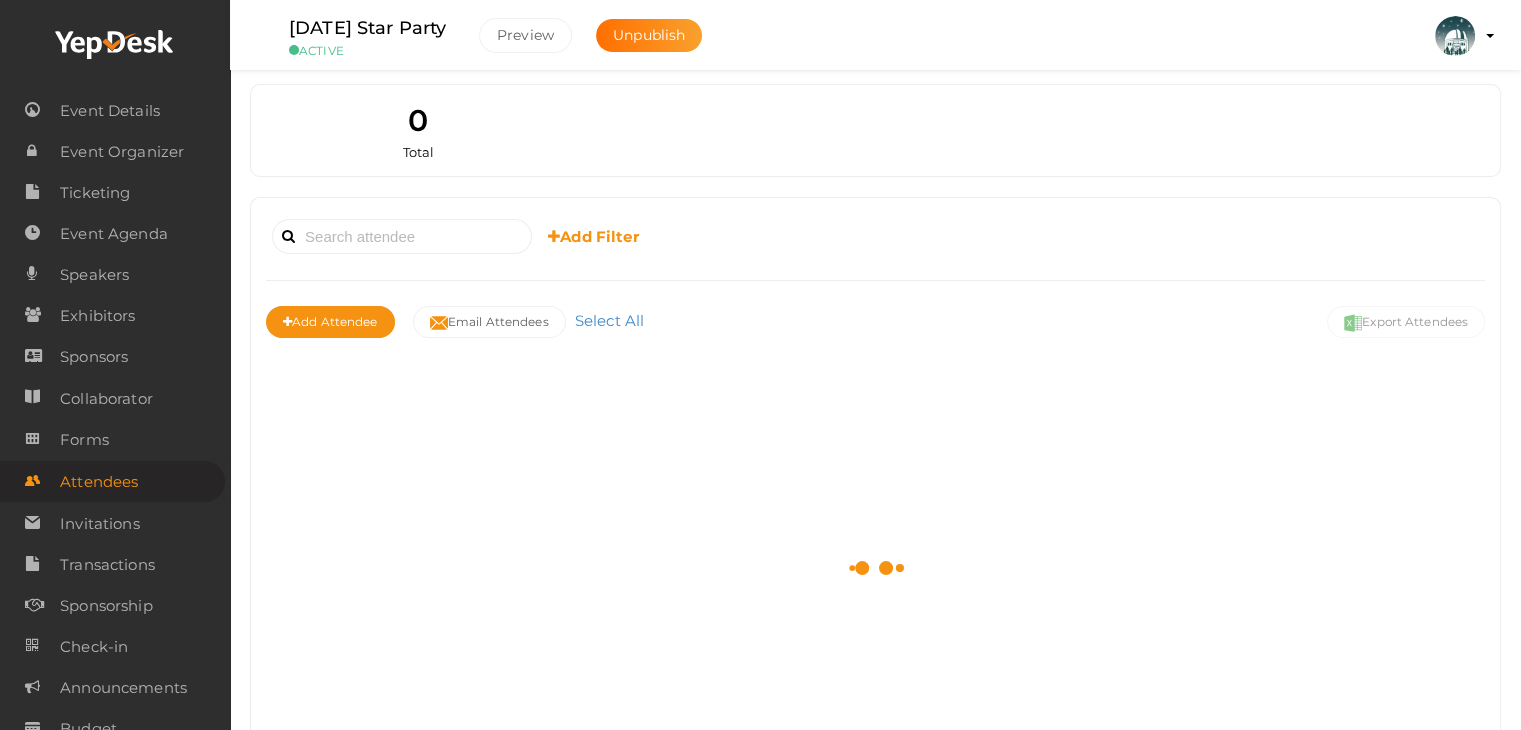 scroll, scrollTop: 0, scrollLeft: 0, axis: both 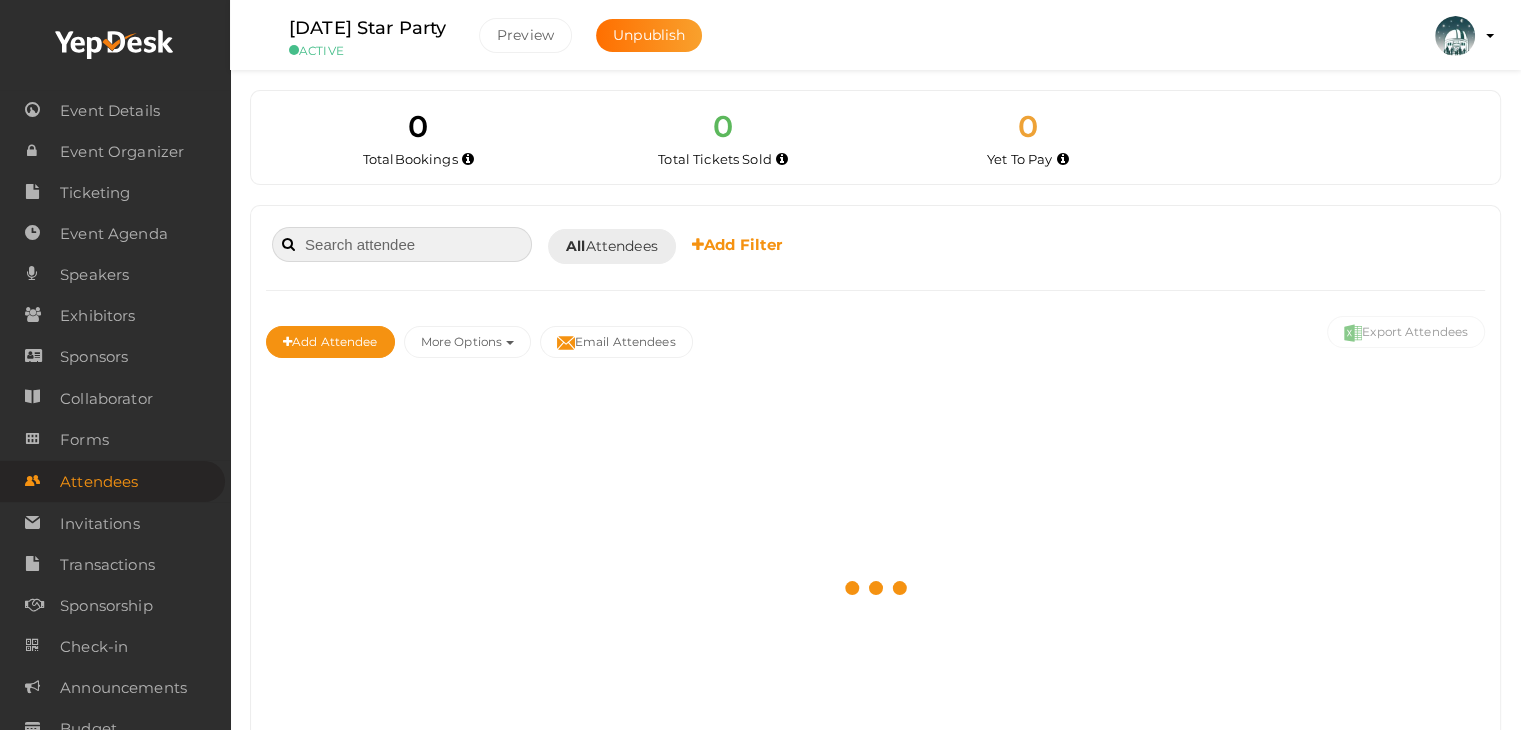 click at bounding box center (402, 244) 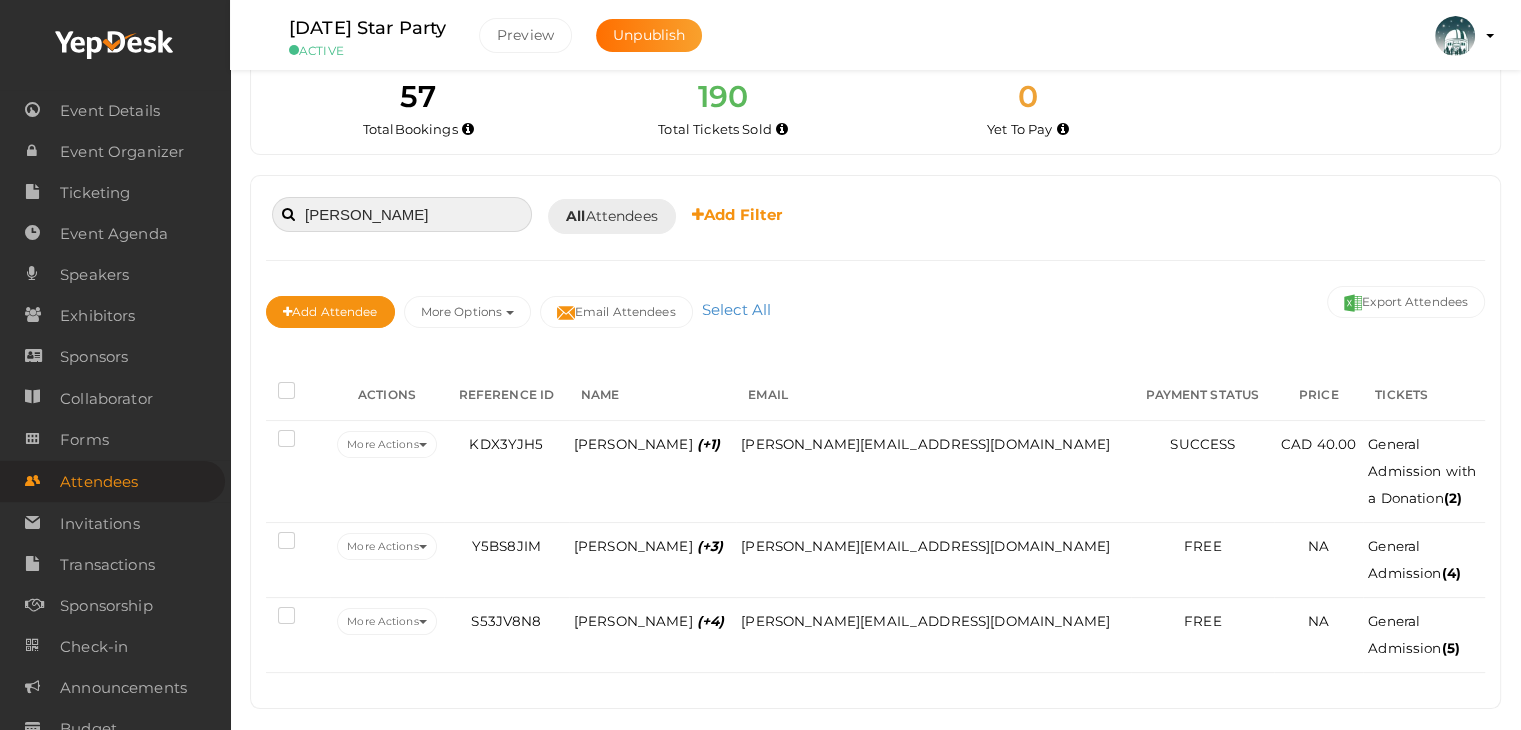 scroll, scrollTop: 46, scrollLeft: 0, axis: vertical 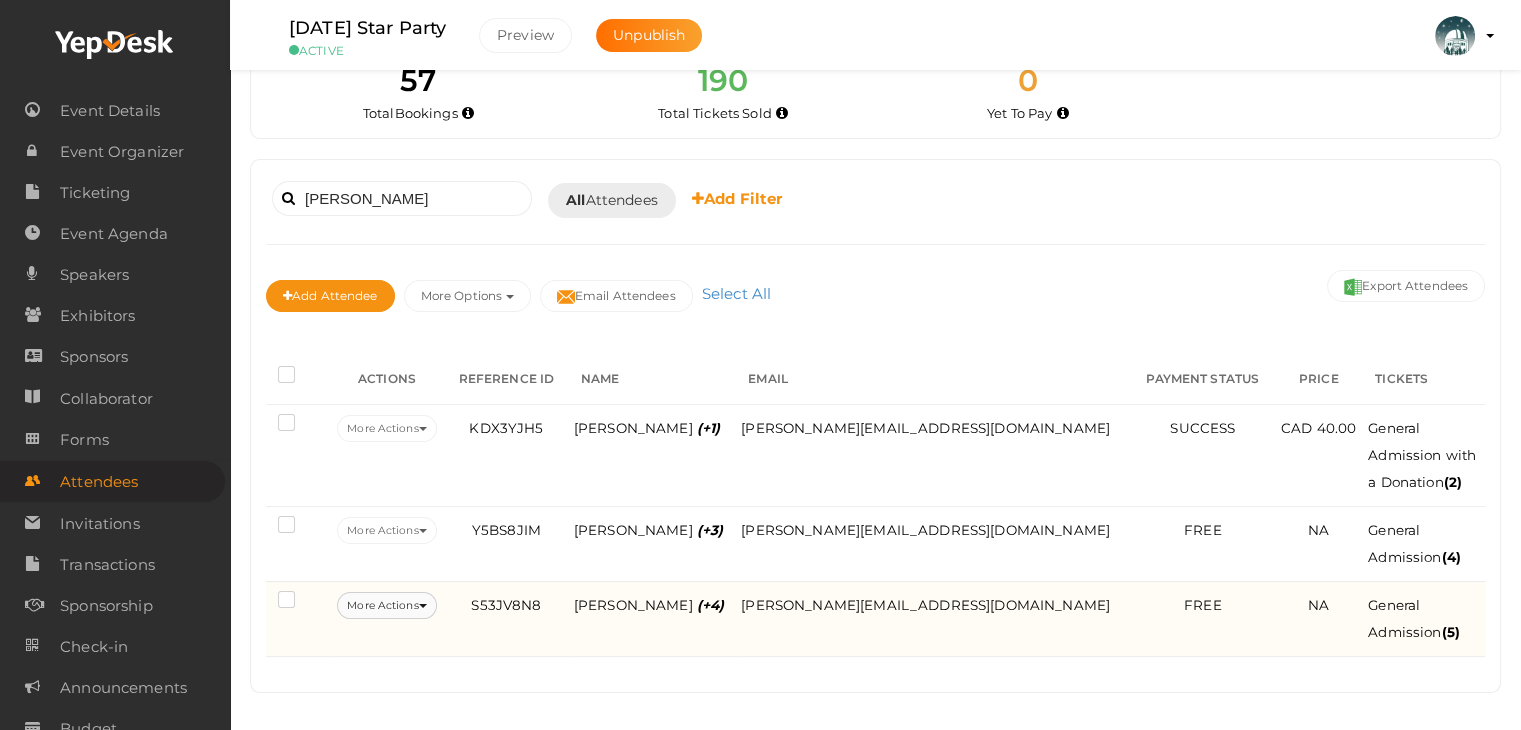 click at bounding box center [423, 606] 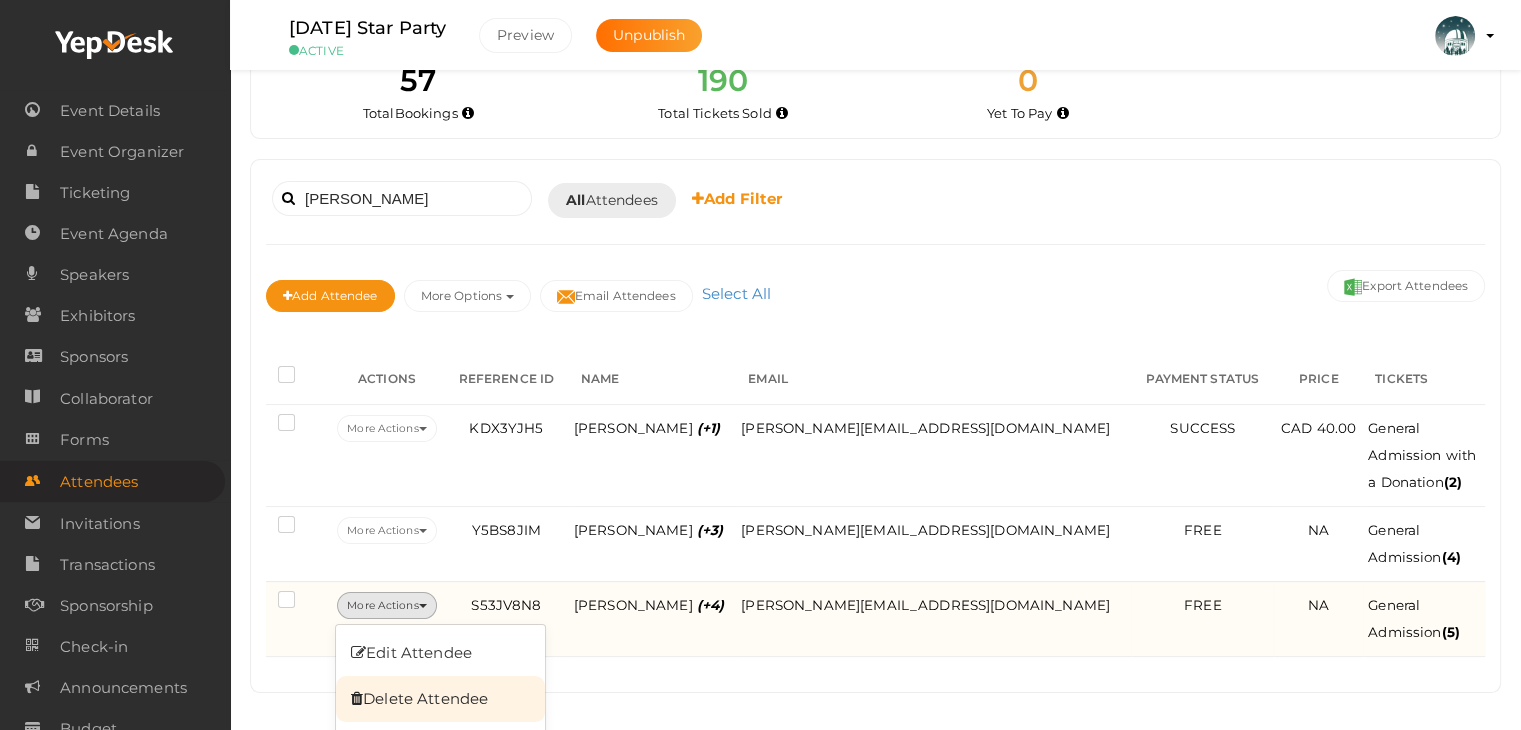 click on "Delete Attendee" at bounding box center [440, 699] 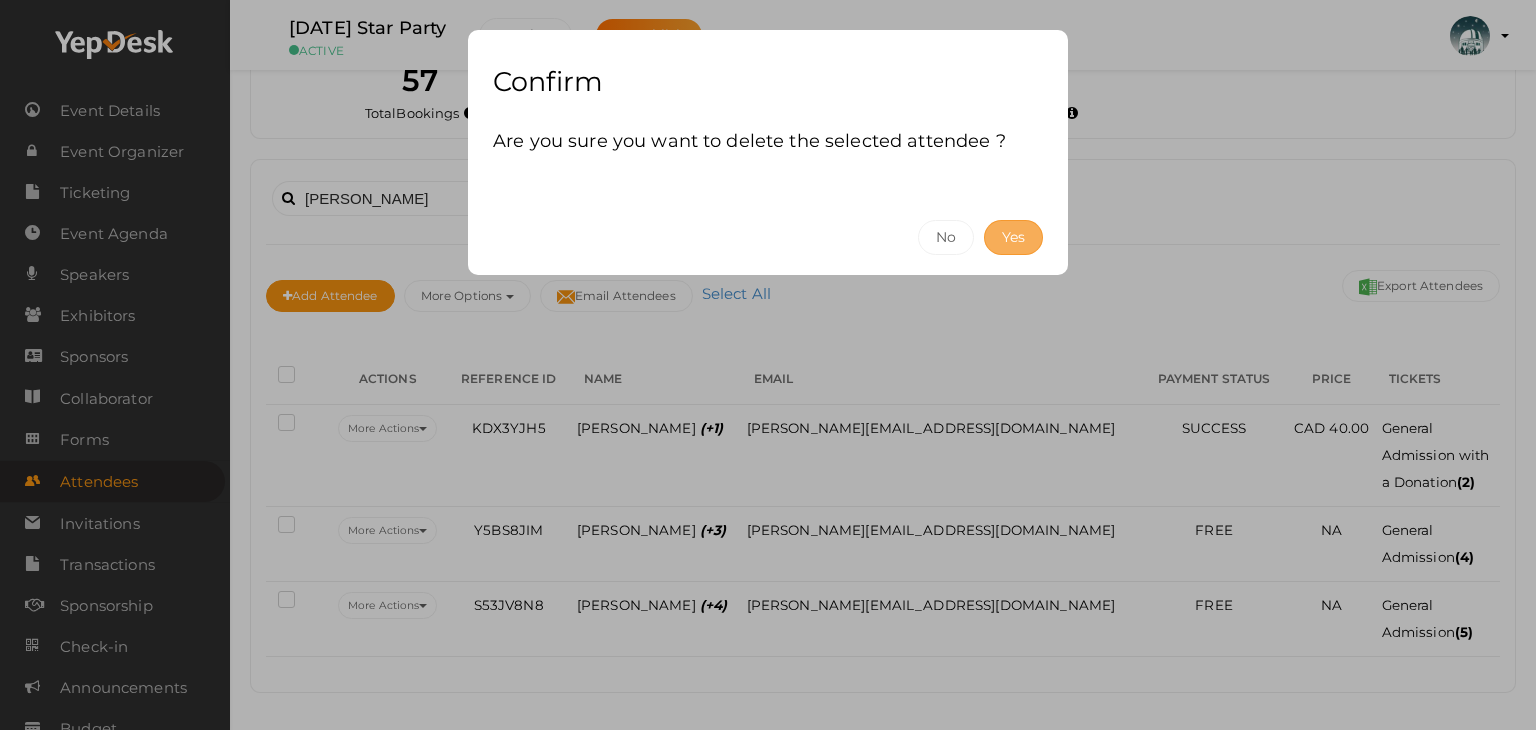click on "Yes" at bounding box center [1013, 237] 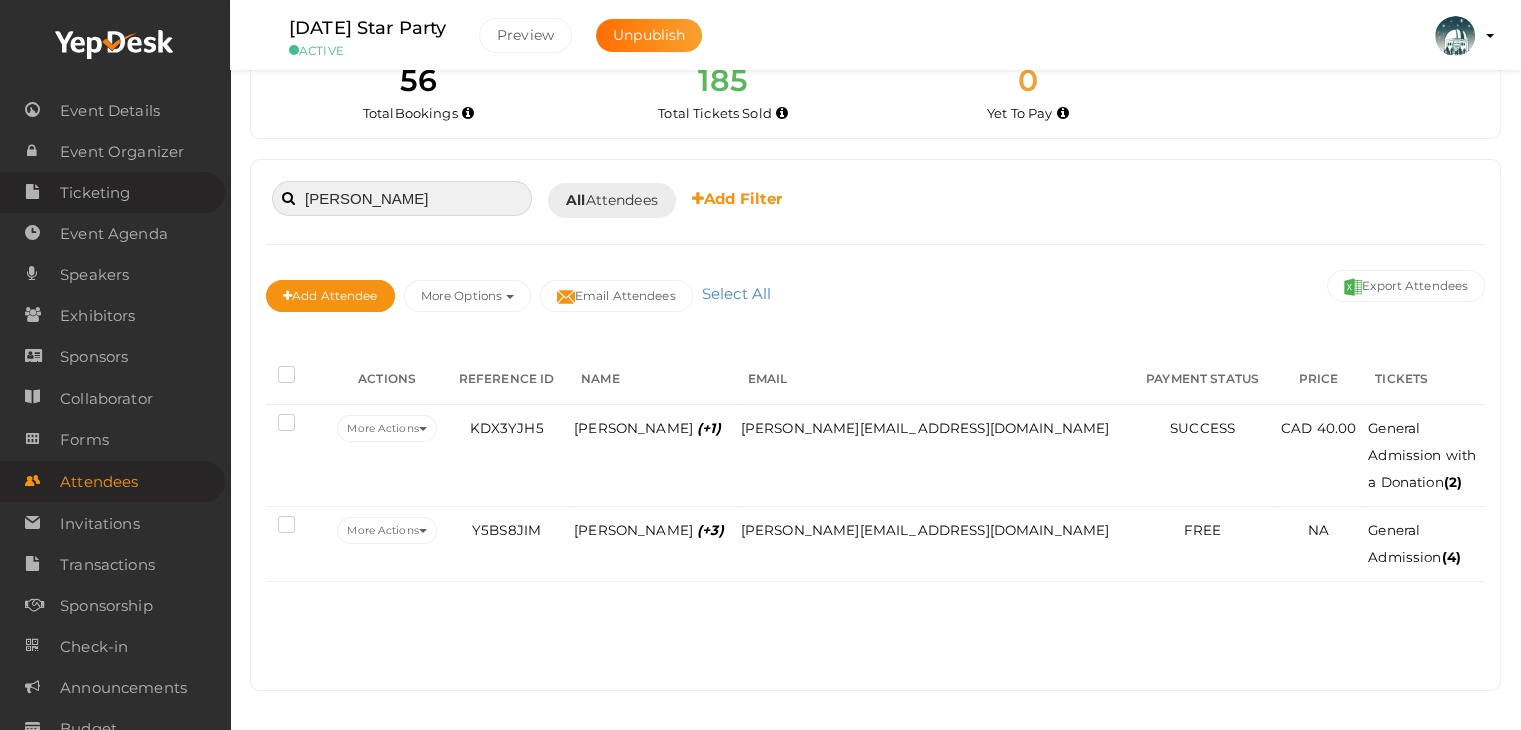 drag, startPoint x: 369, startPoint y: 197, endPoint x: 201, endPoint y: 197, distance: 168 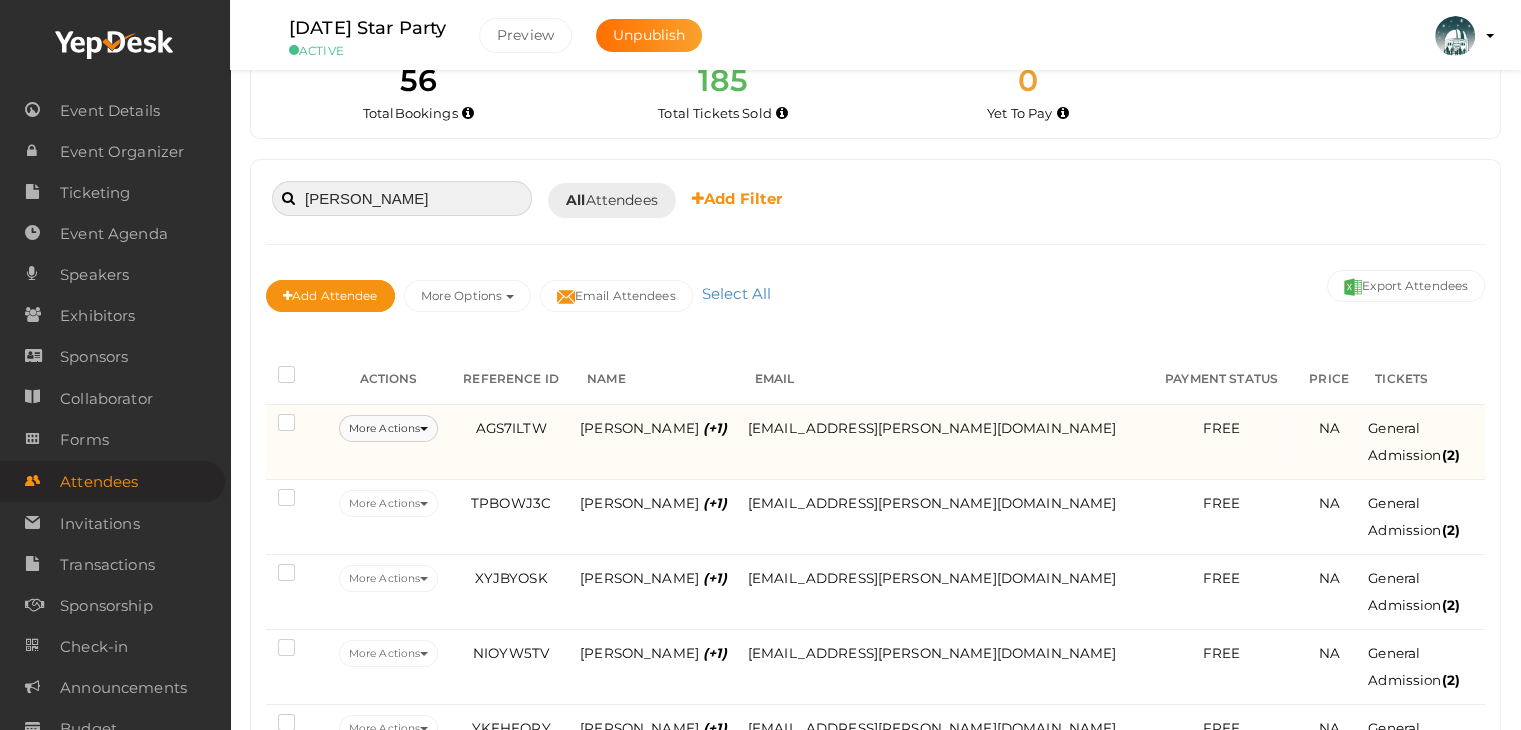 type on "elaine" 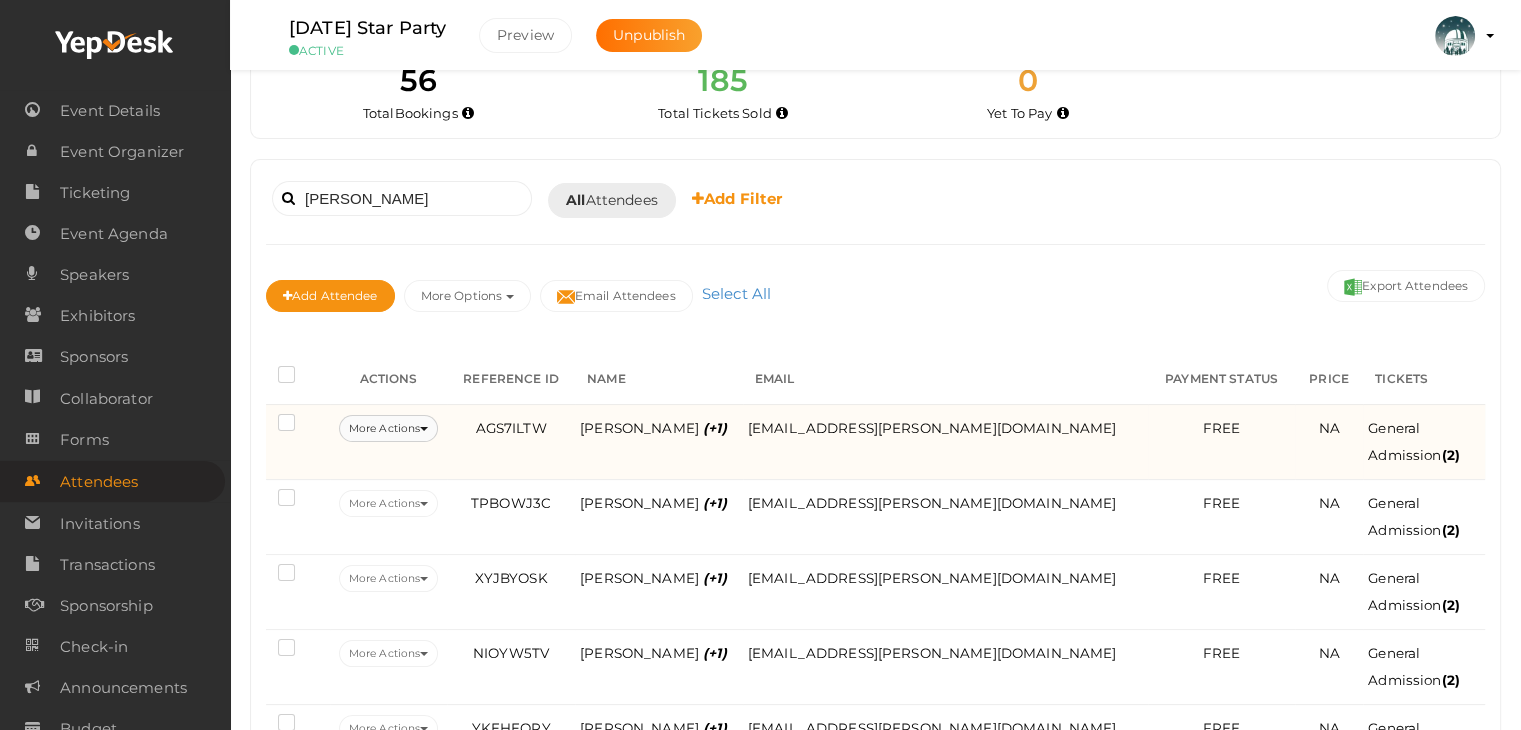 click at bounding box center (424, 429) 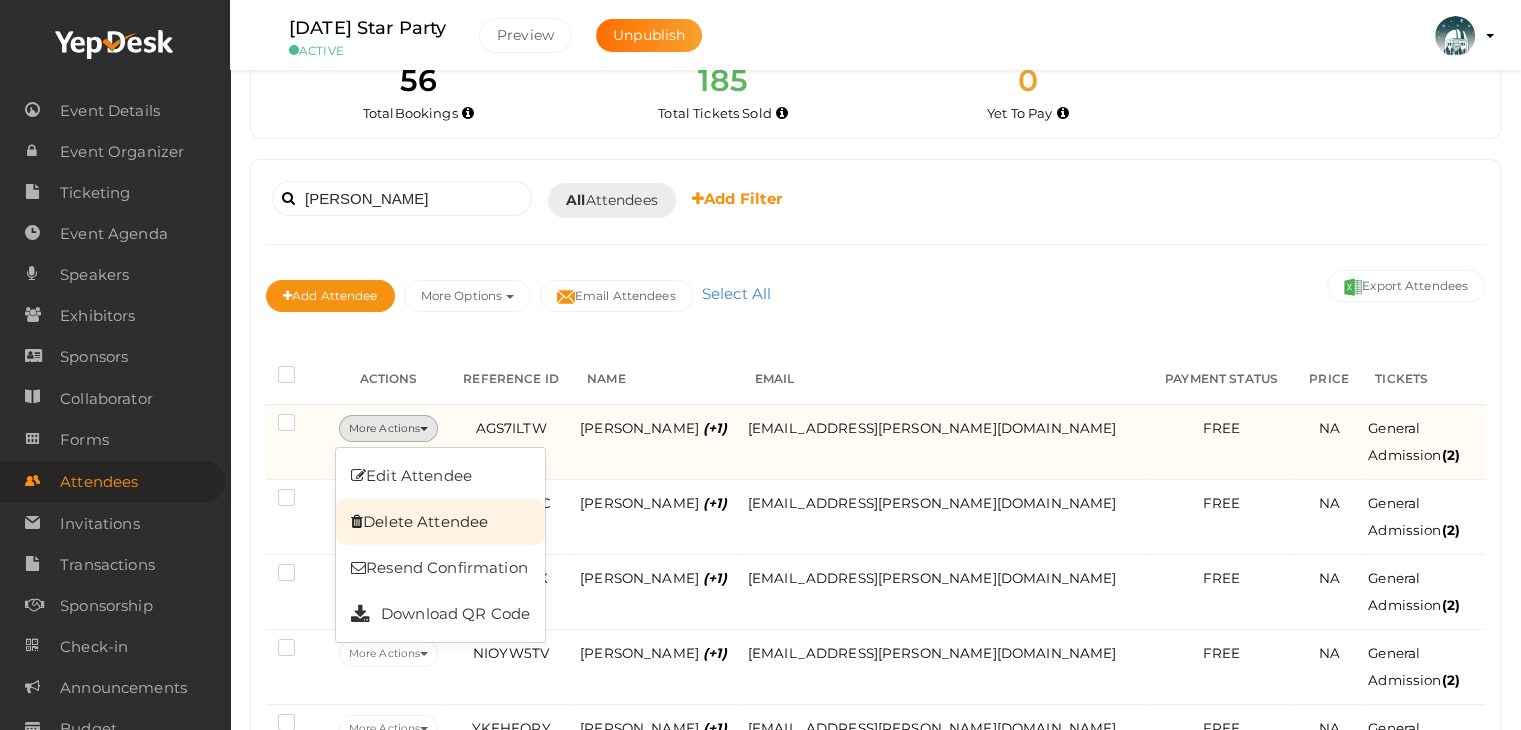click on "Delete Attendee" at bounding box center [440, 522] 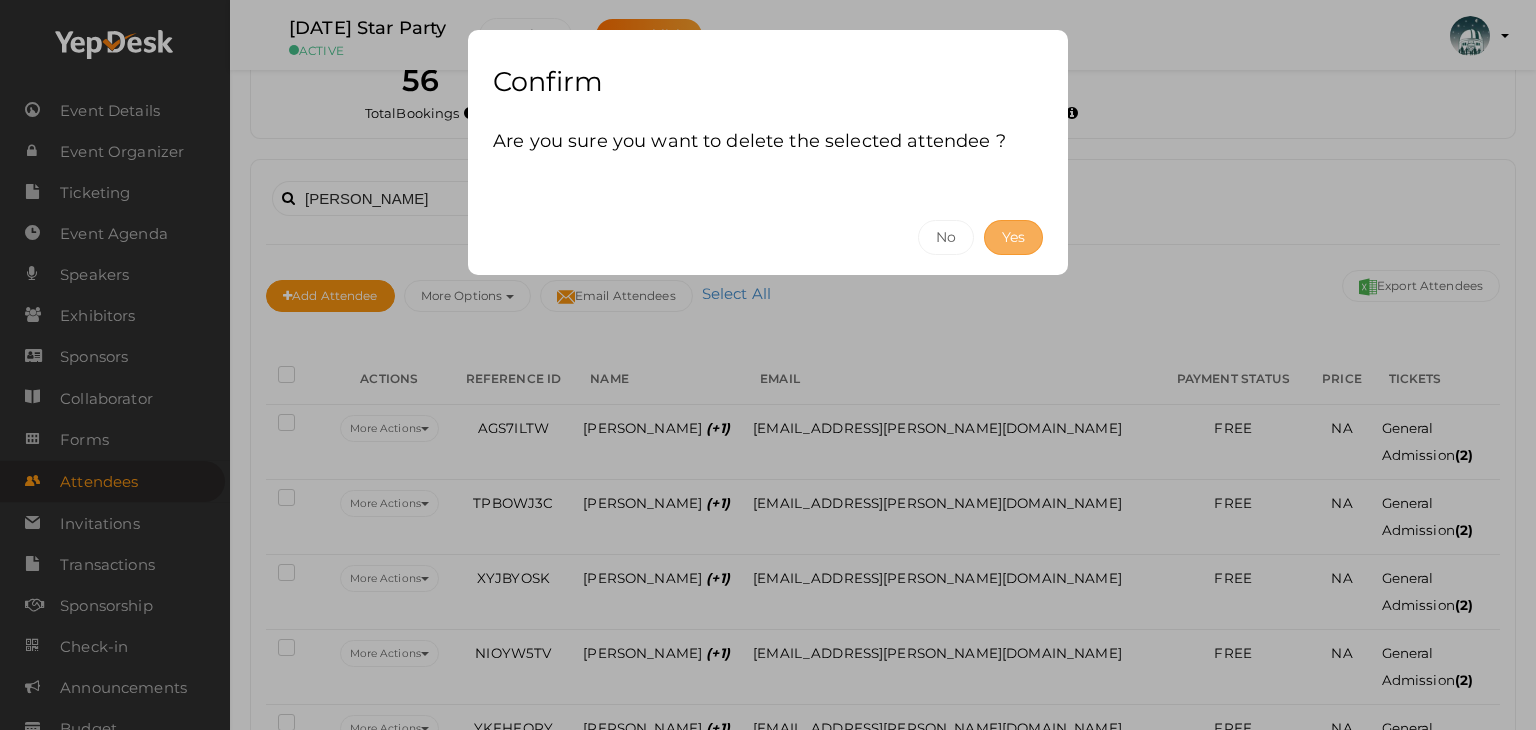 click on "Yes" at bounding box center [1013, 237] 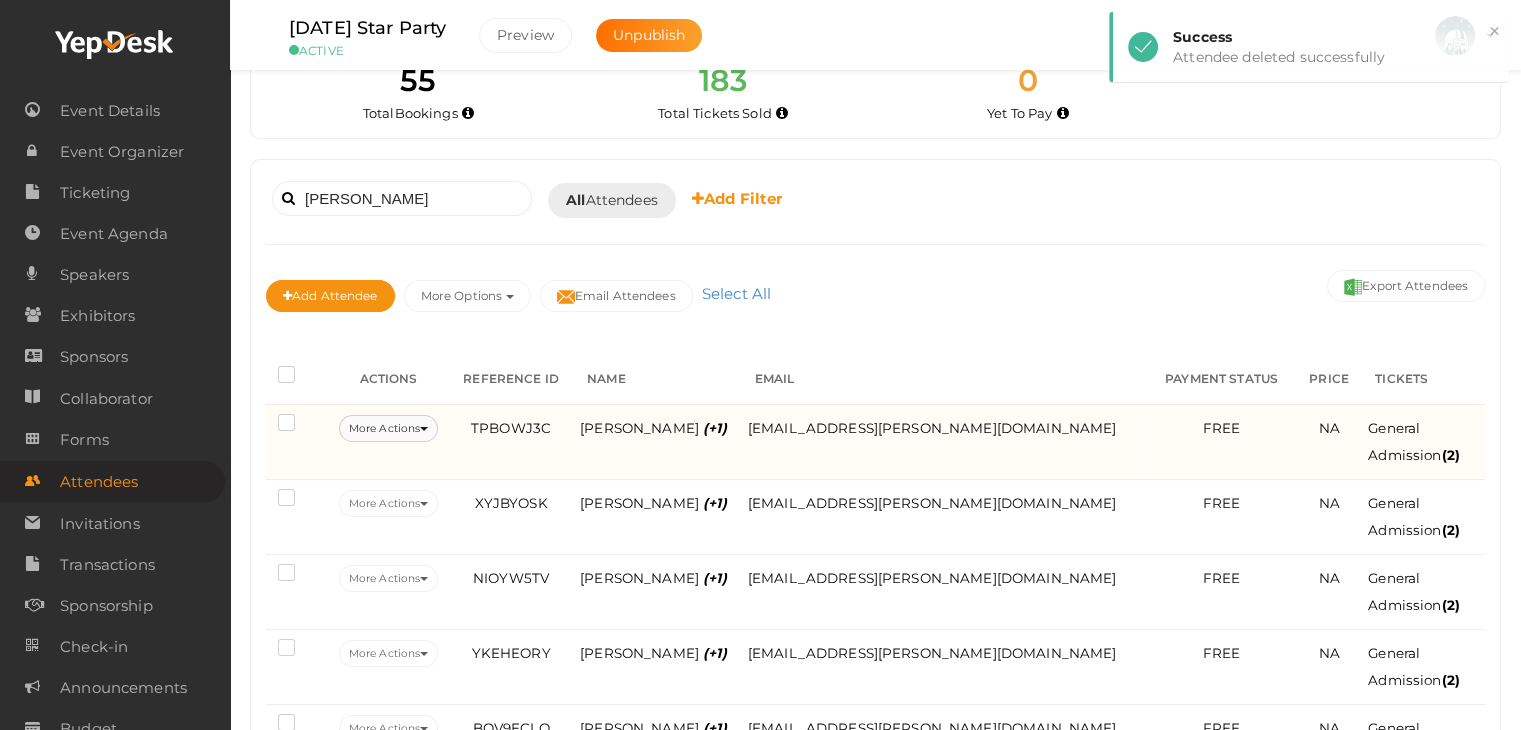 click on "More Actions" at bounding box center [388, 428] 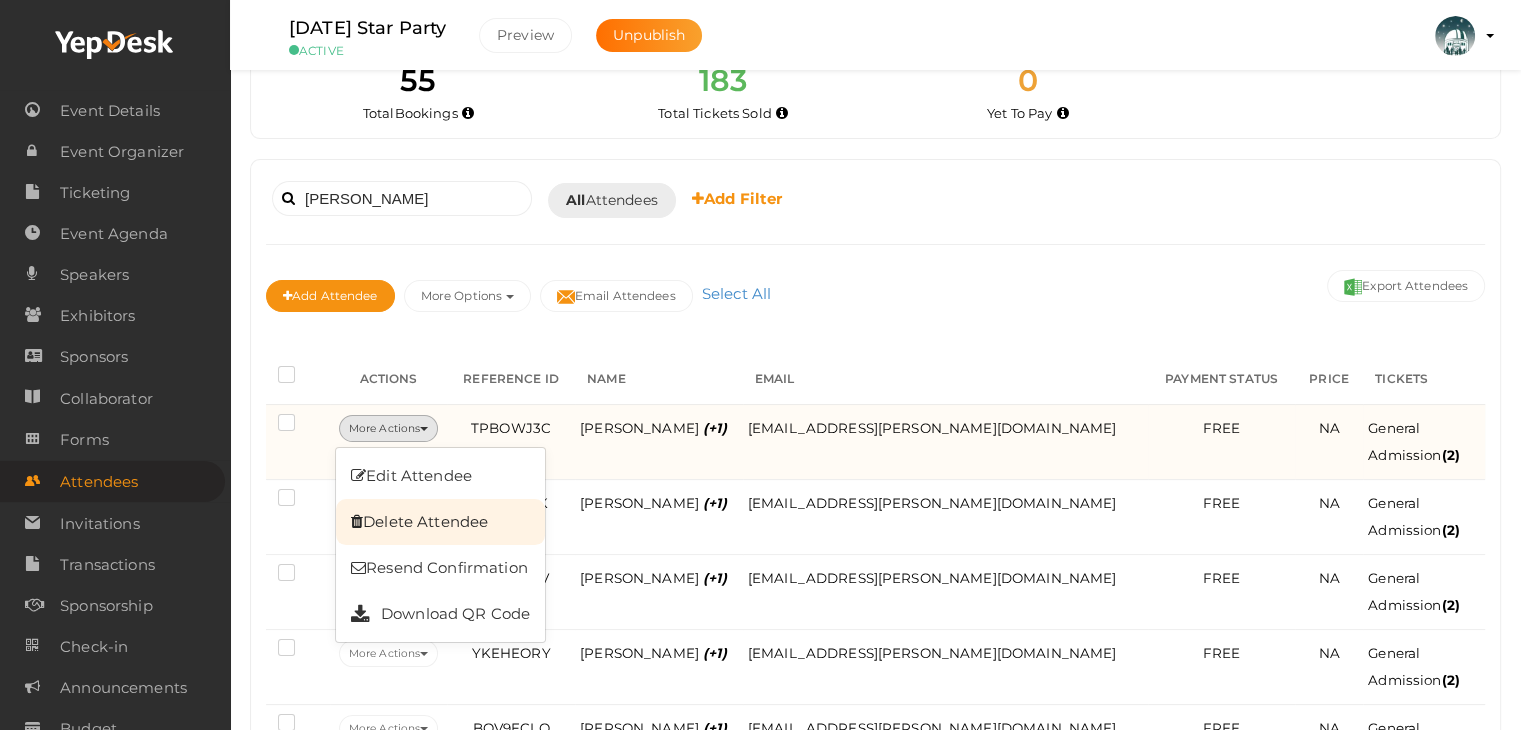 click on "Delete Attendee" at bounding box center (440, 522) 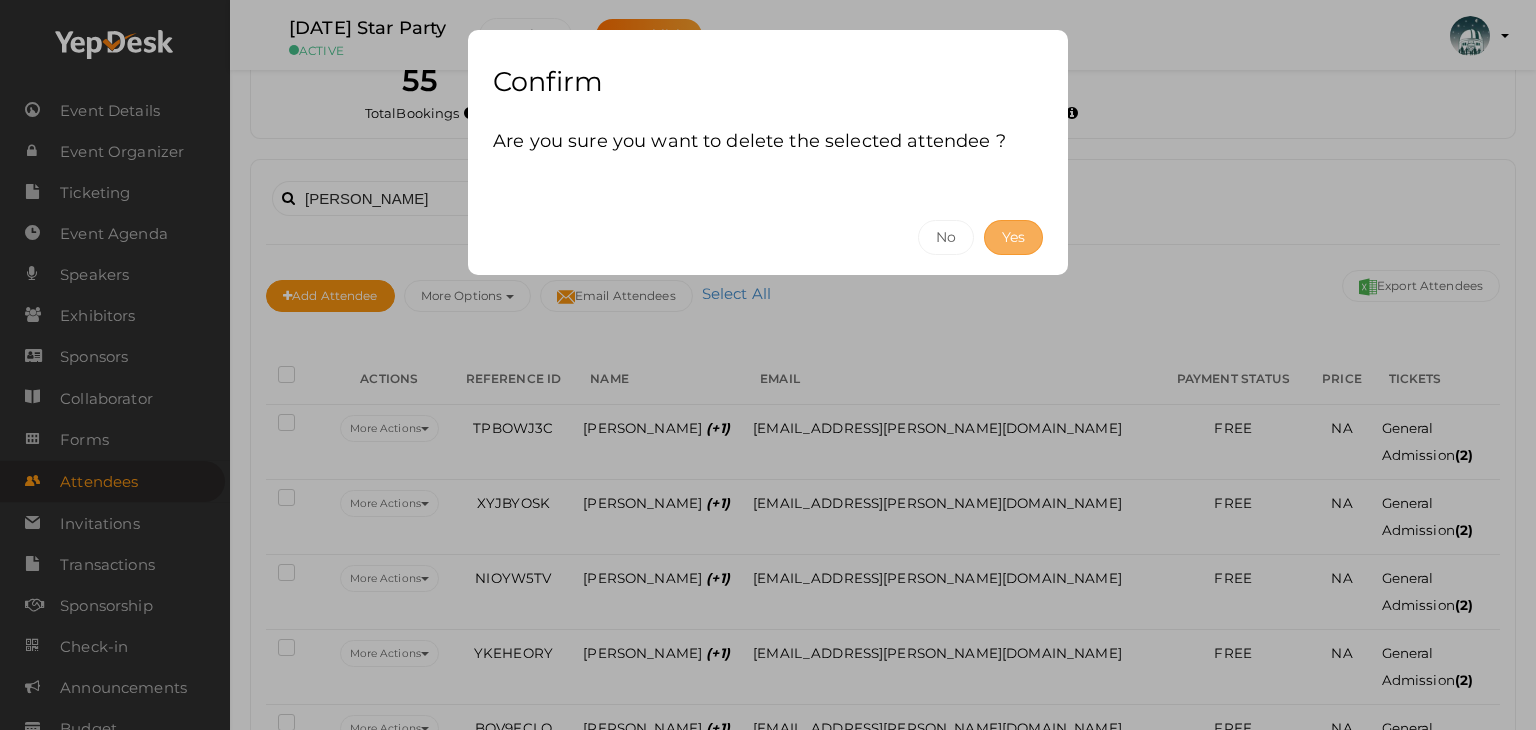 click on "Yes" at bounding box center (1013, 237) 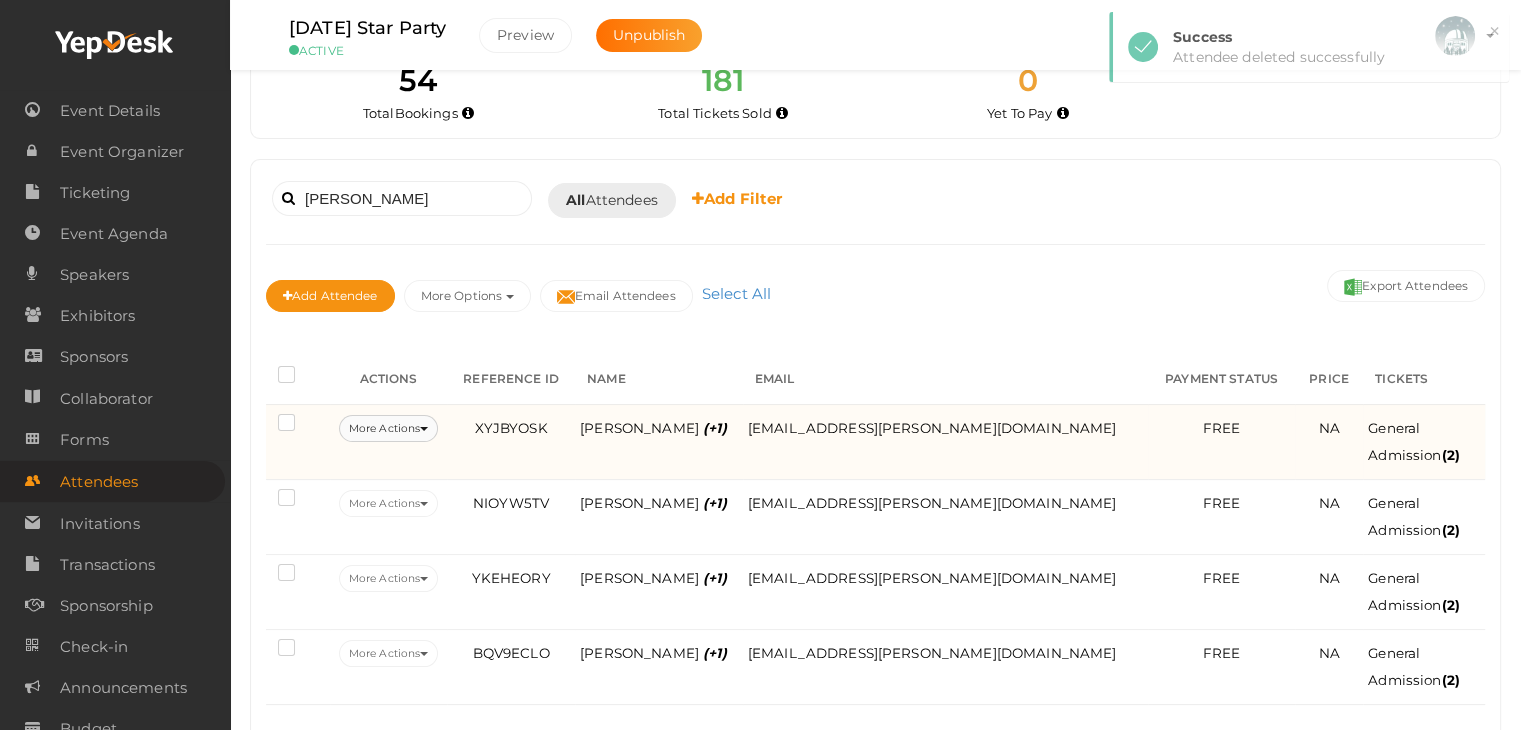 click at bounding box center (424, 429) 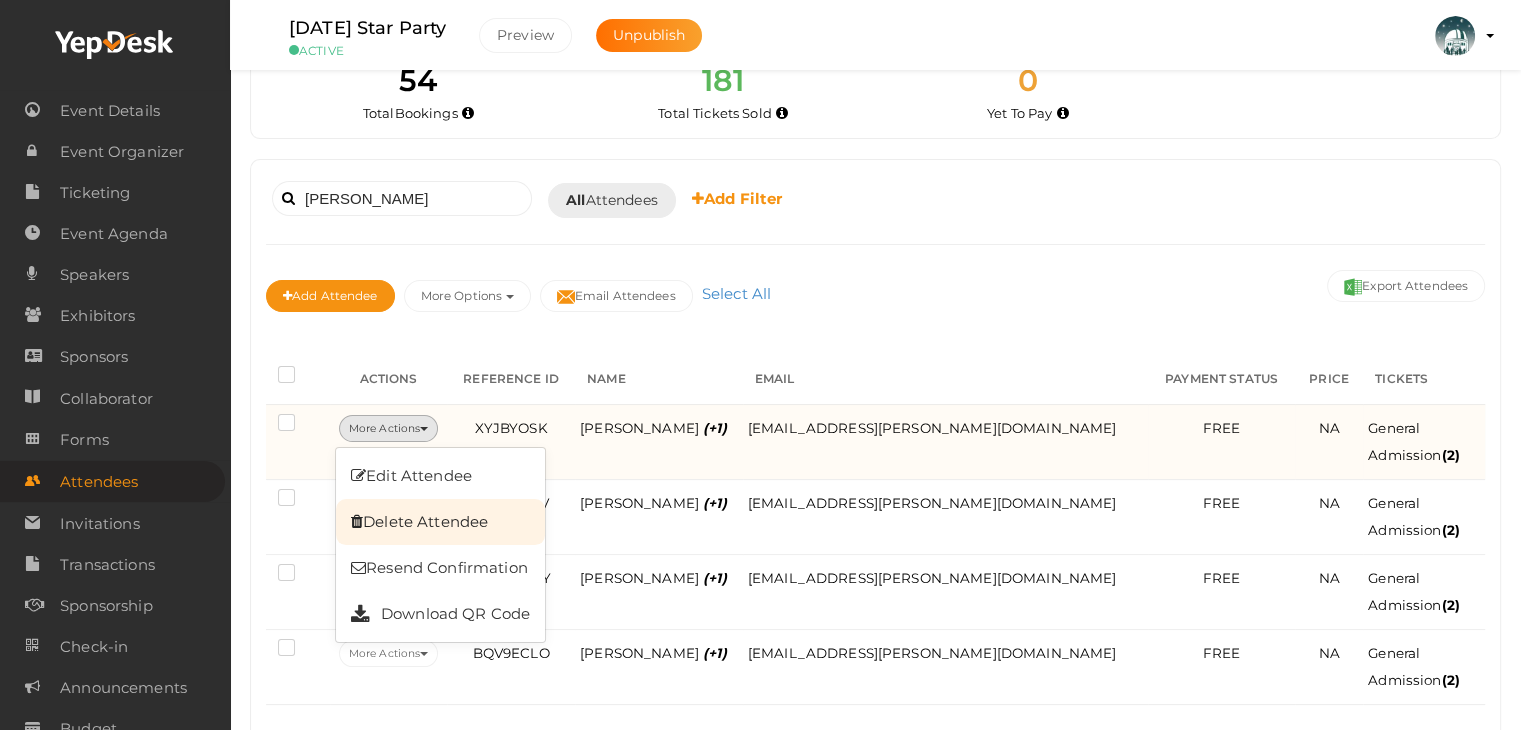 click on "Delete Attendee" at bounding box center (440, 522) 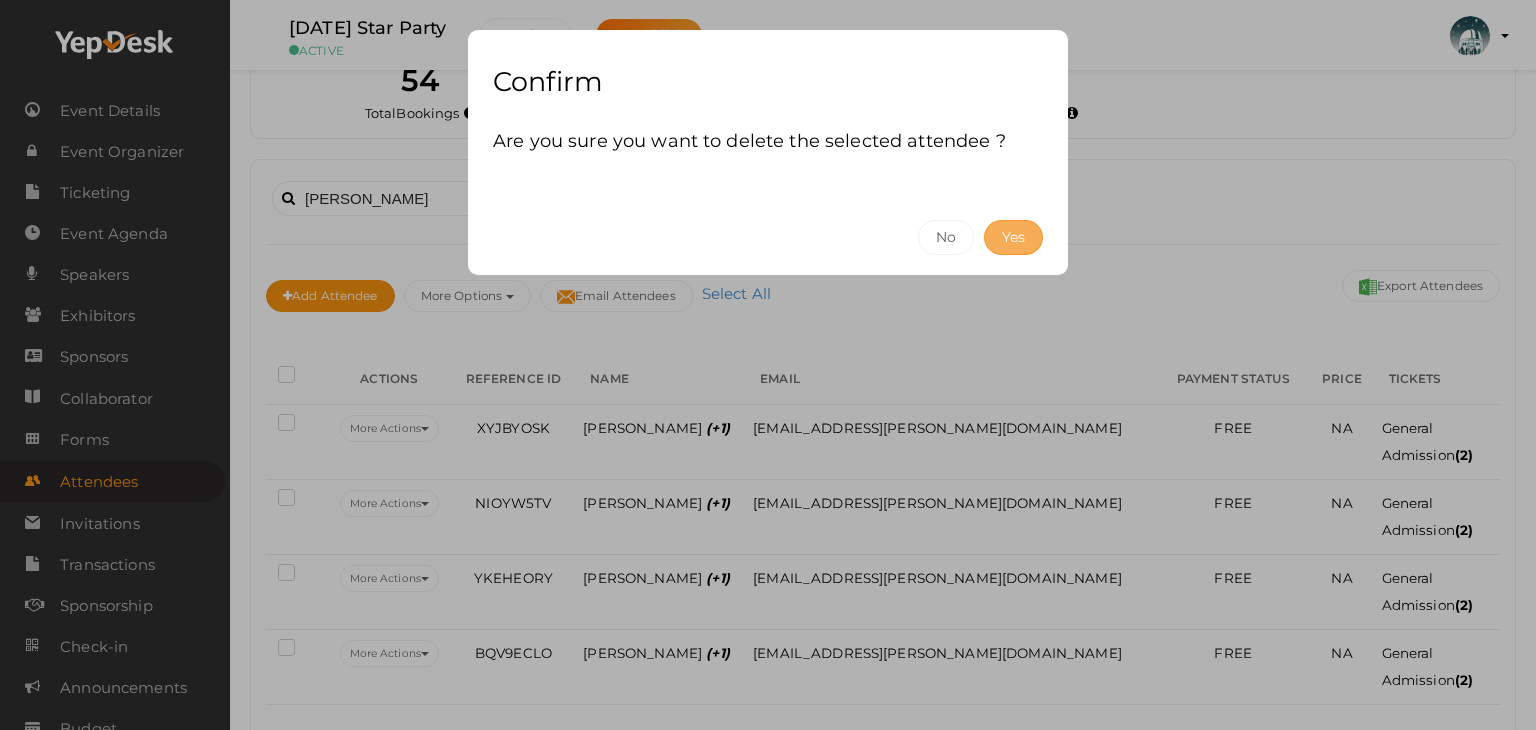 click on "Yes" at bounding box center (1013, 237) 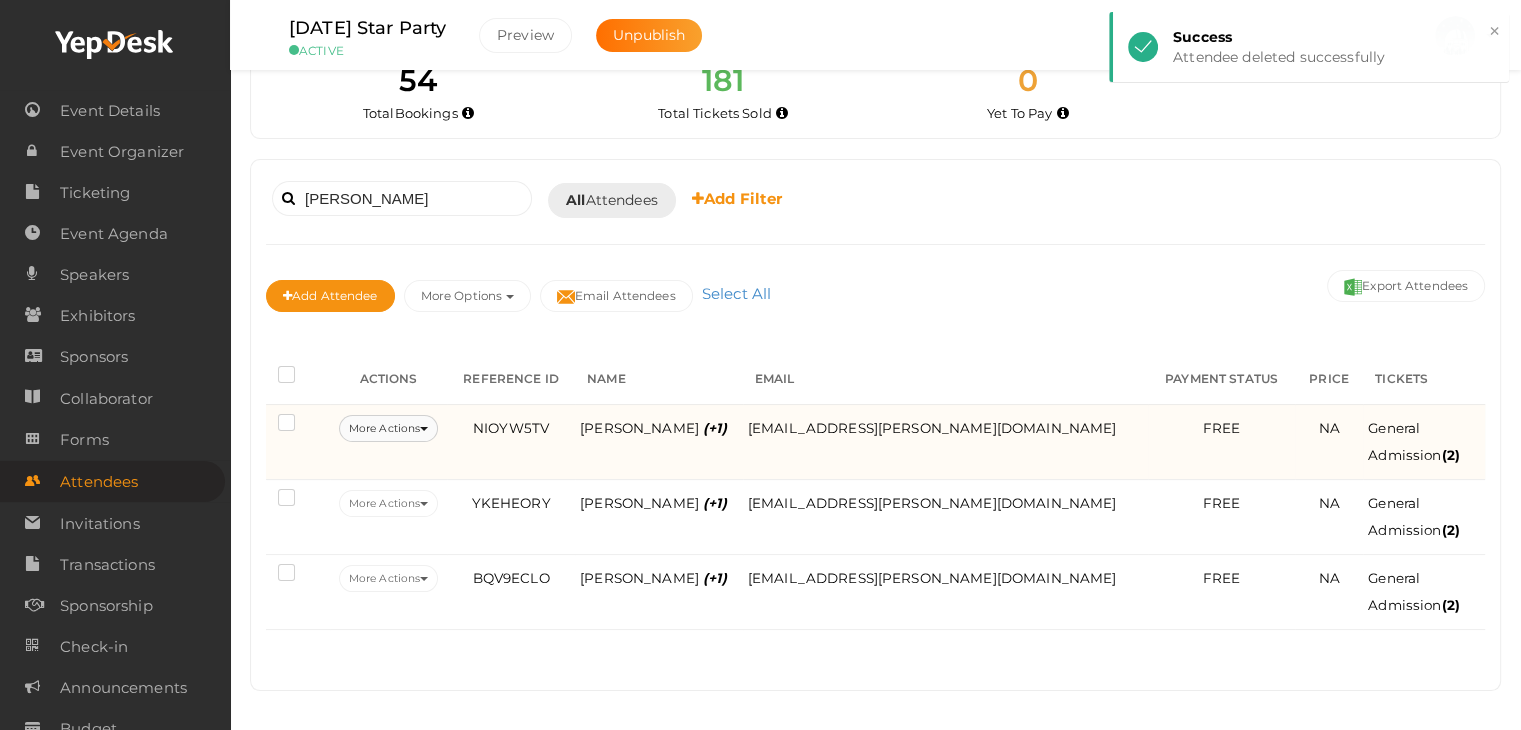 click on "More Actions" at bounding box center [388, 428] 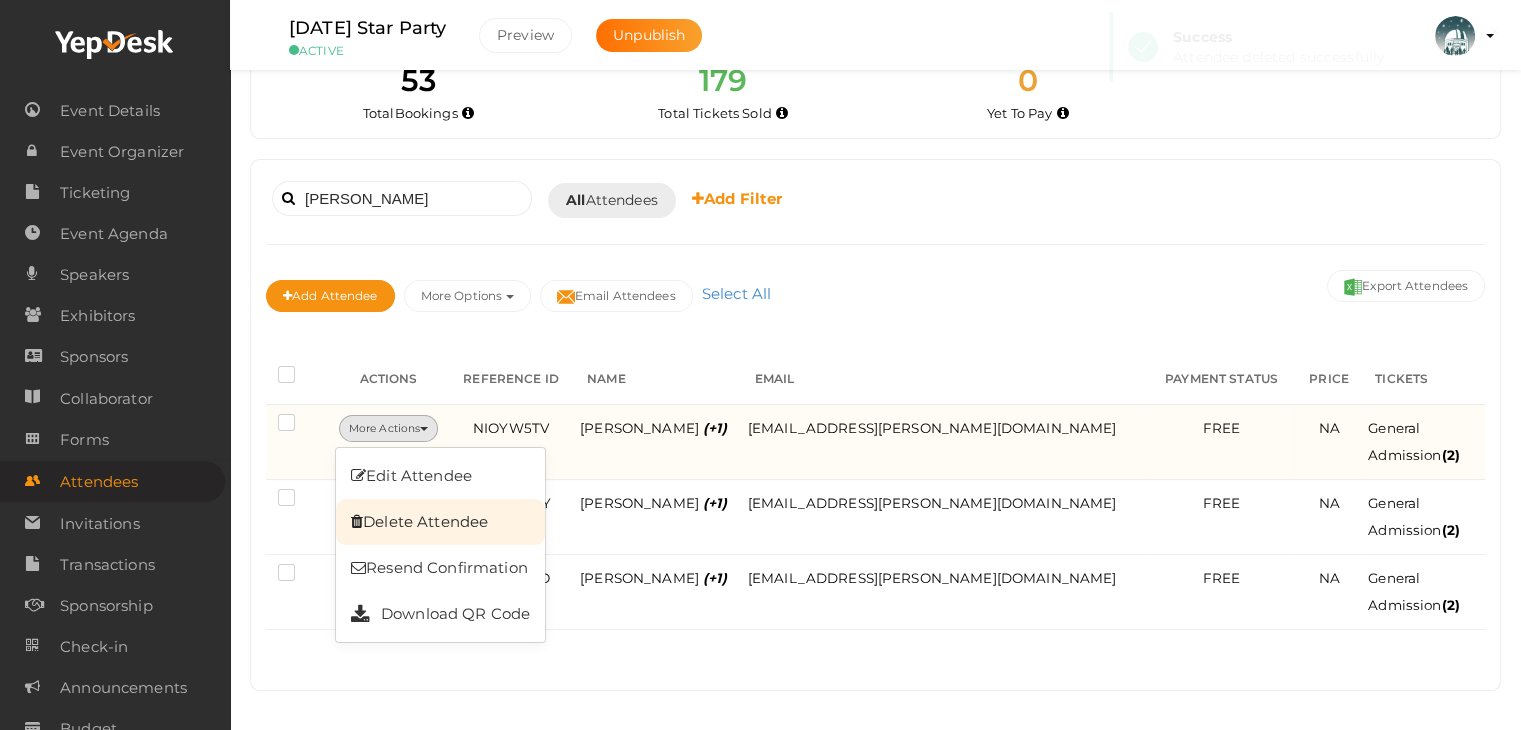 click on "Delete Attendee" at bounding box center (440, 522) 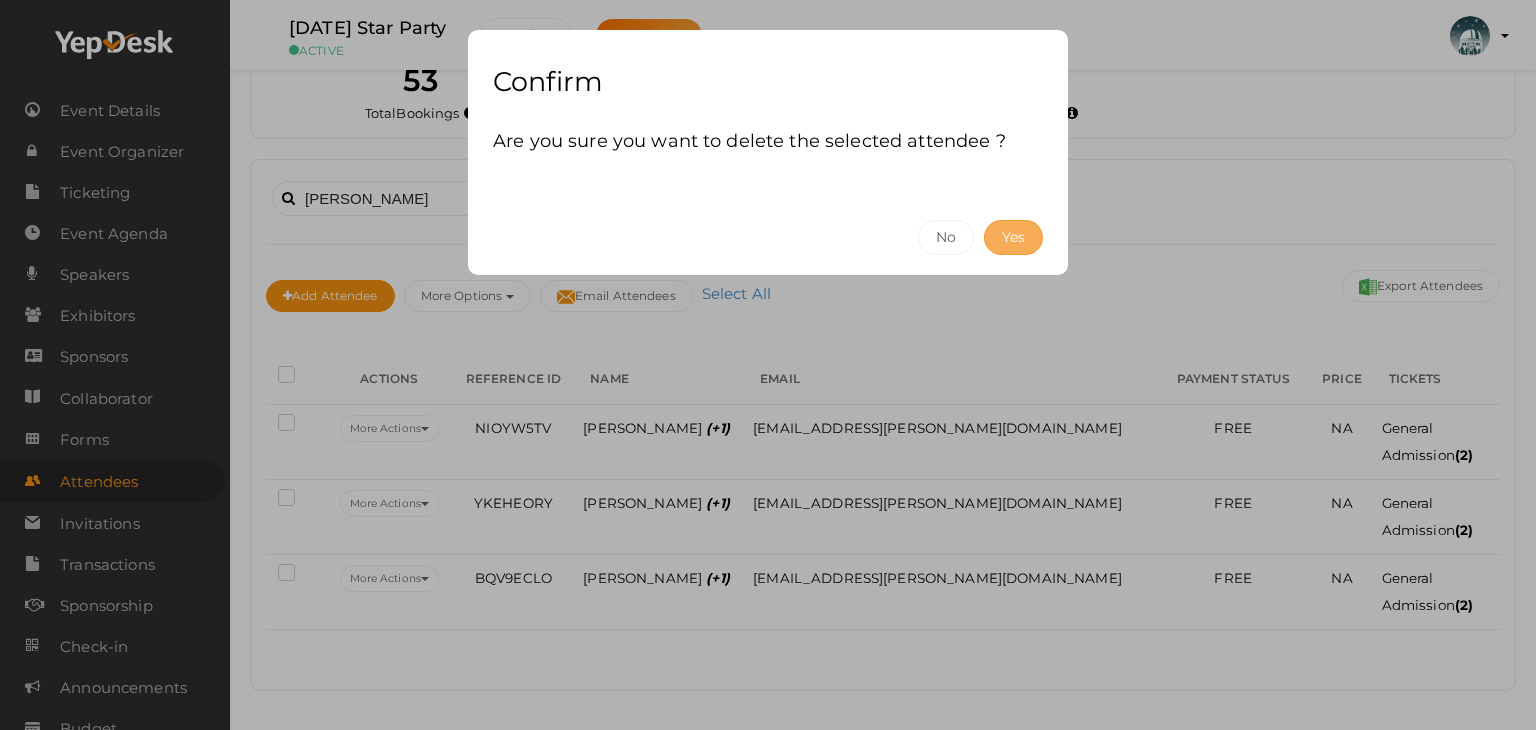 click on "Yes" at bounding box center (1013, 237) 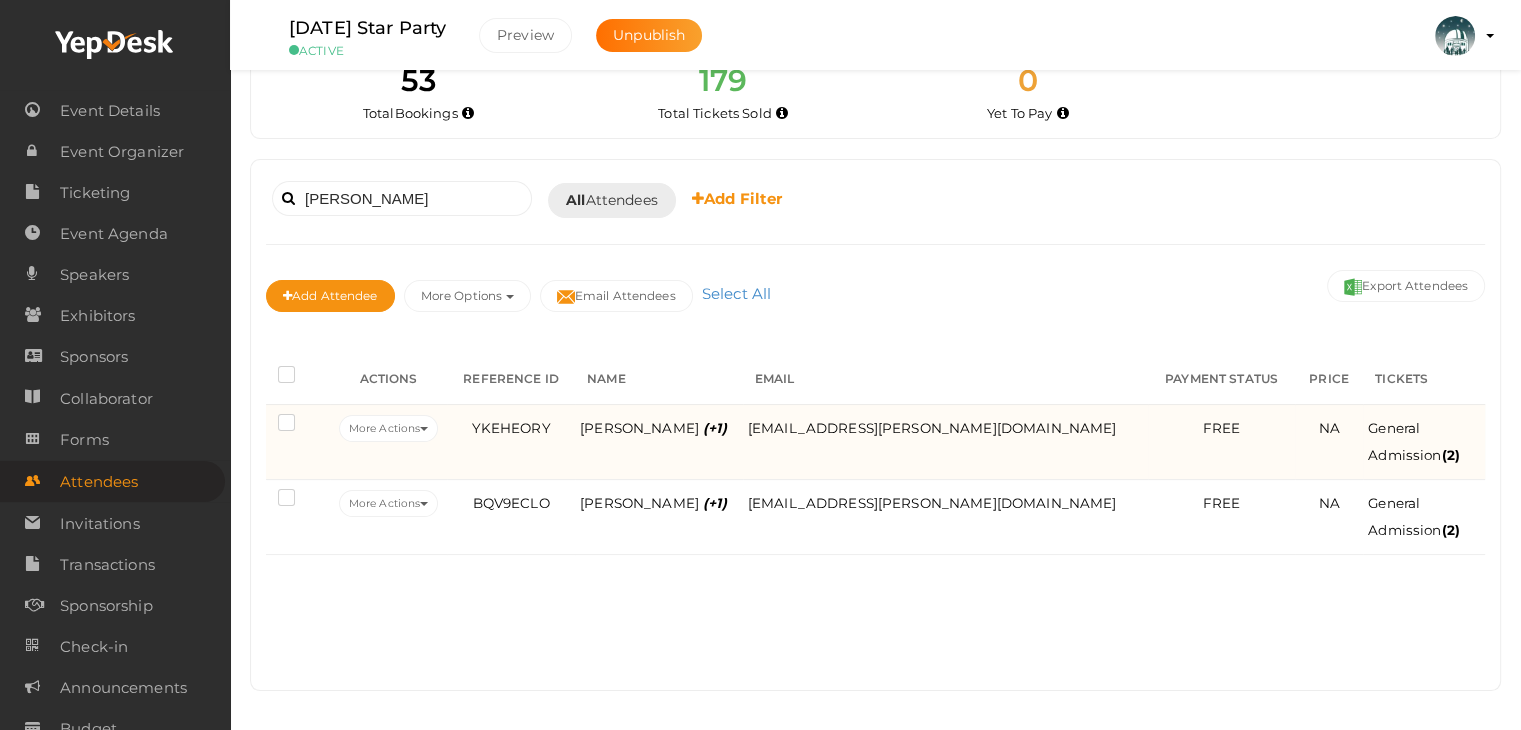 click on "More Actions
Edit Attendee
Delete Attendee
Resend
Confirmation
Download QR Code" at bounding box center (388, 441) 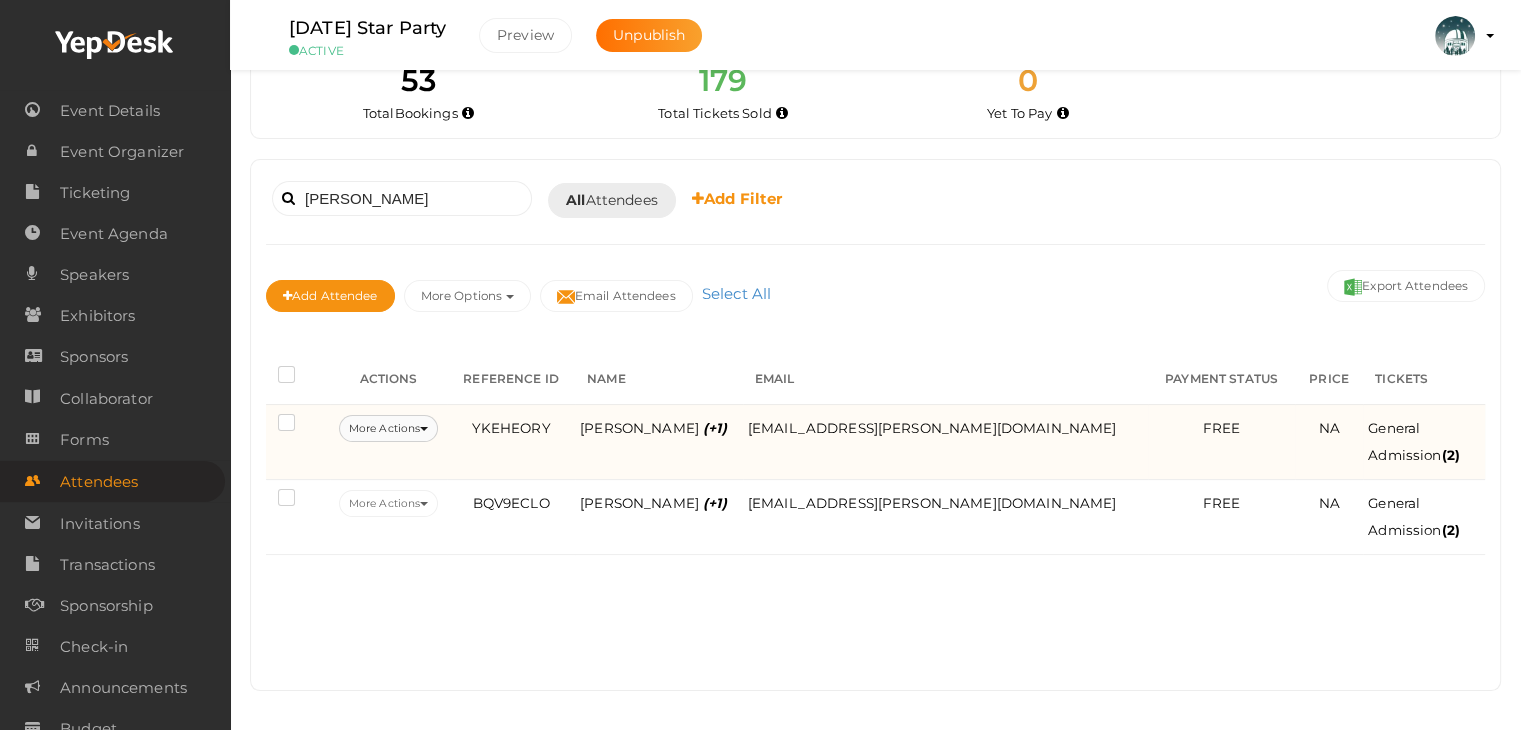 click on "More Actions" at bounding box center (388, 428) 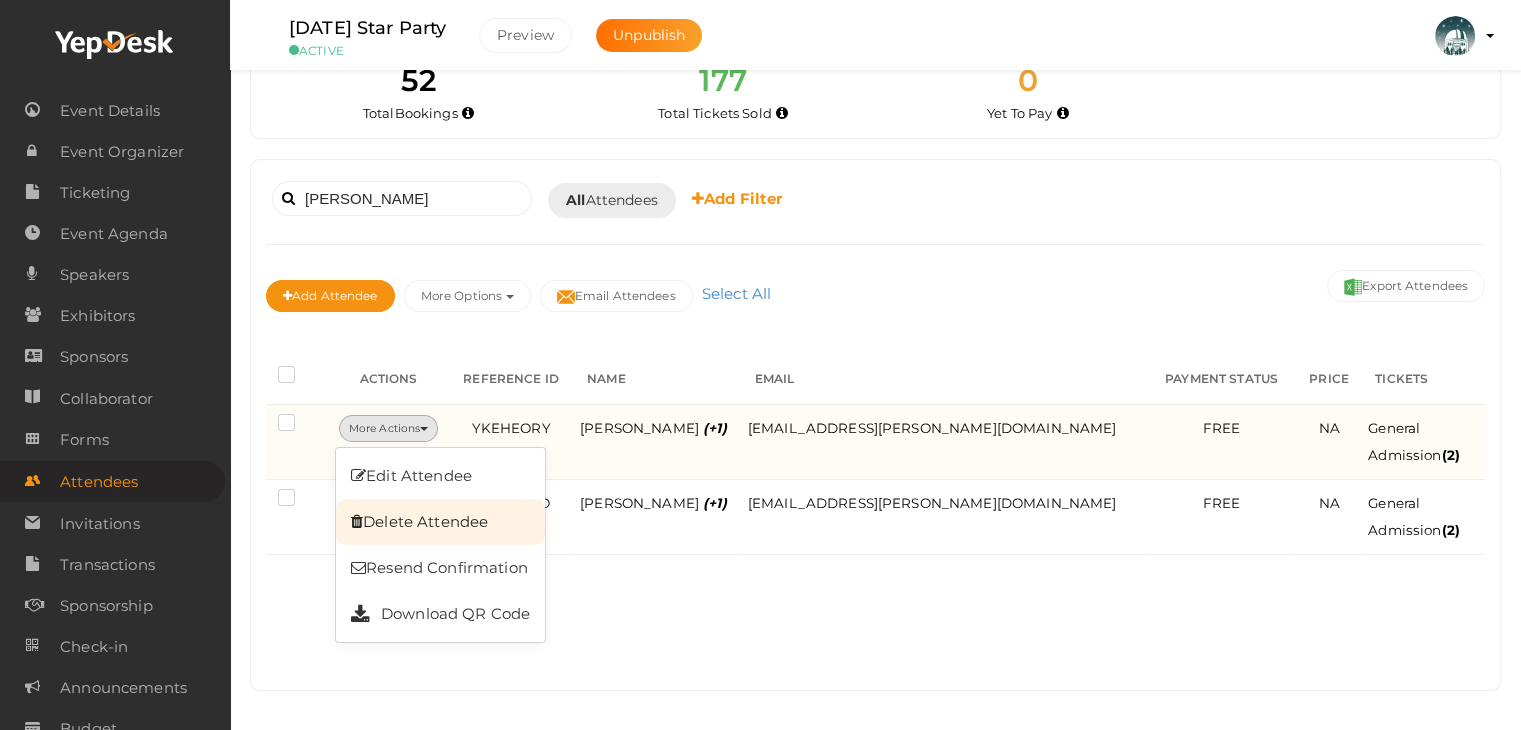 click on "Delete Attendee" at bounding box center (440, 522) 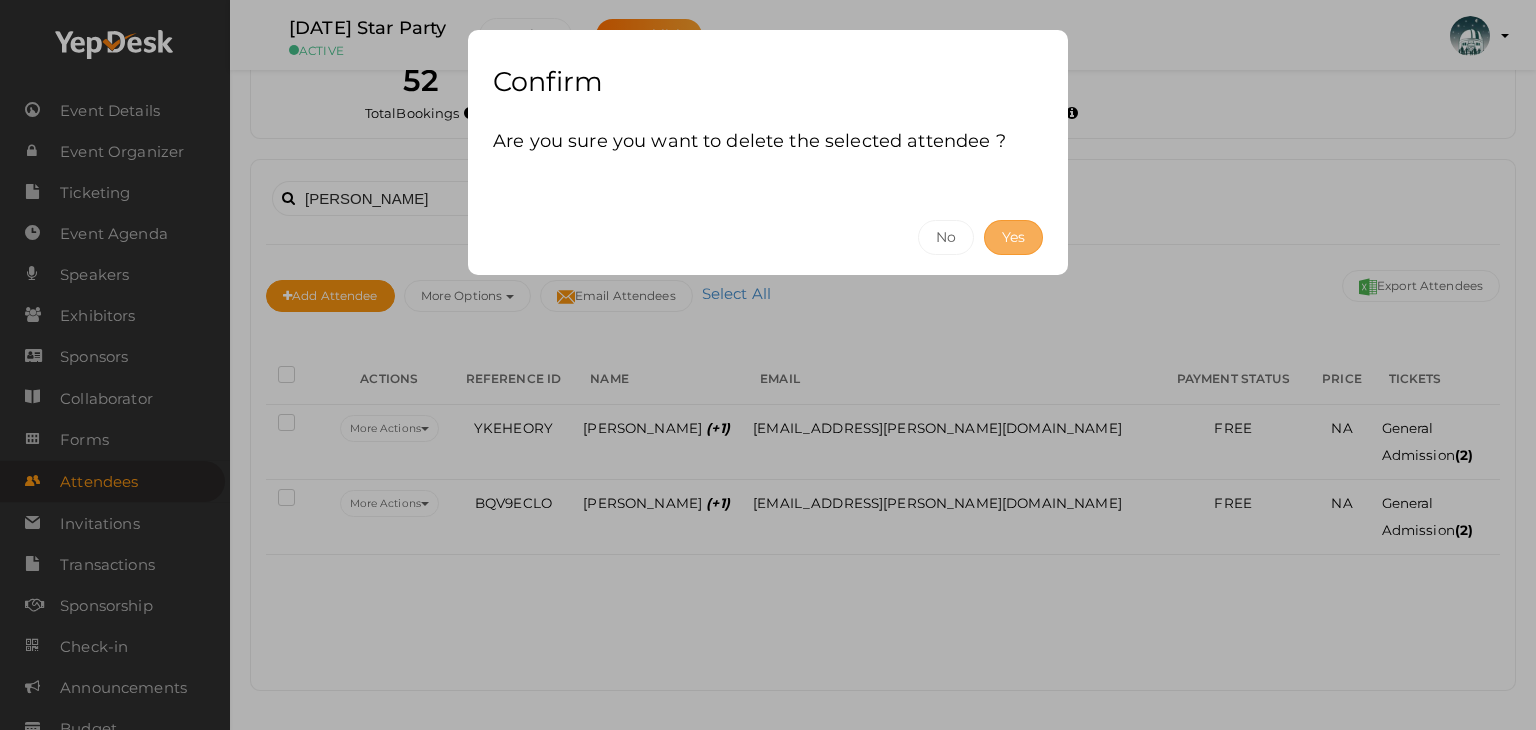click on "Yes" at bounding box center (1013, 237) 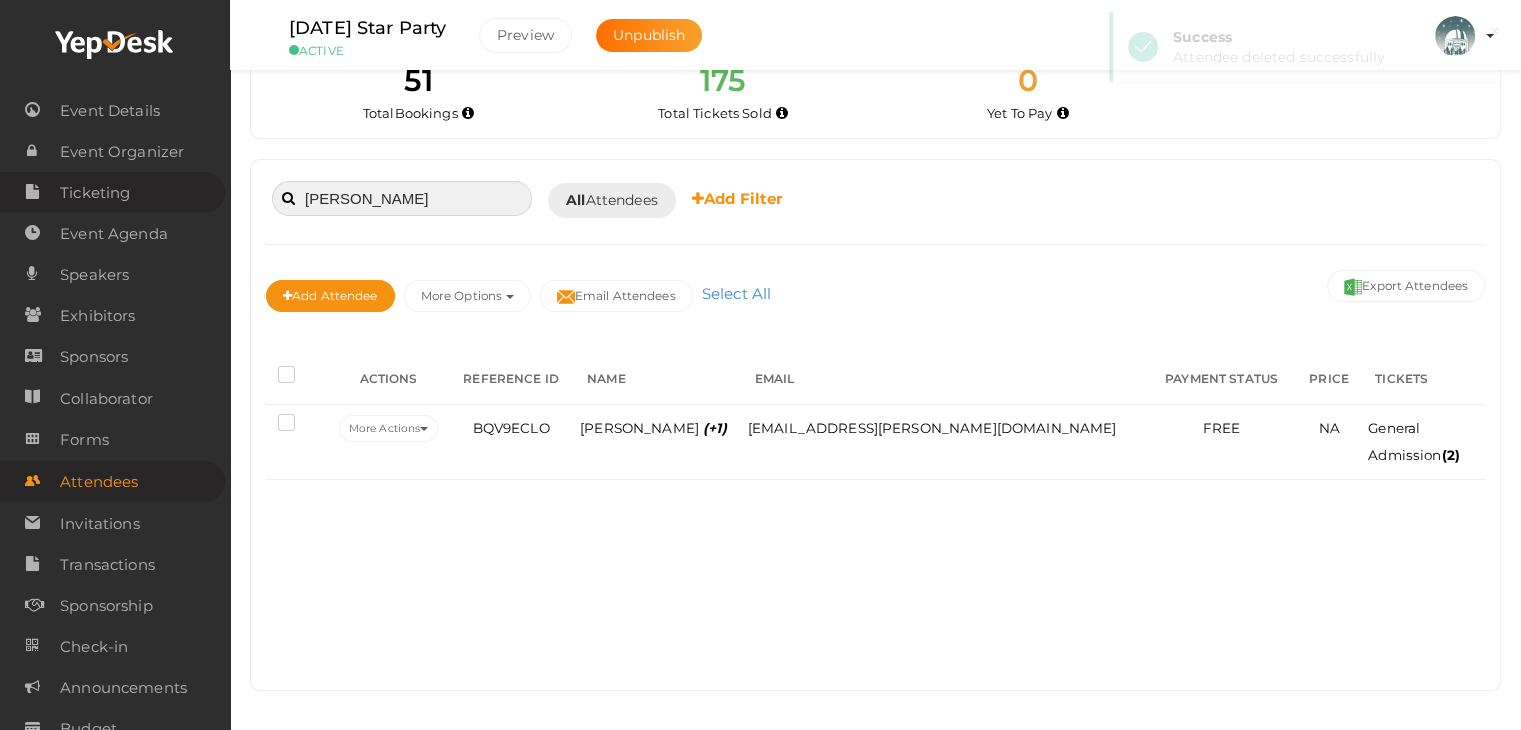 drag, startPoint x: 385, startPoint y: 187, endPoint x: 76, endPoint y: 196, distance: 309.13104 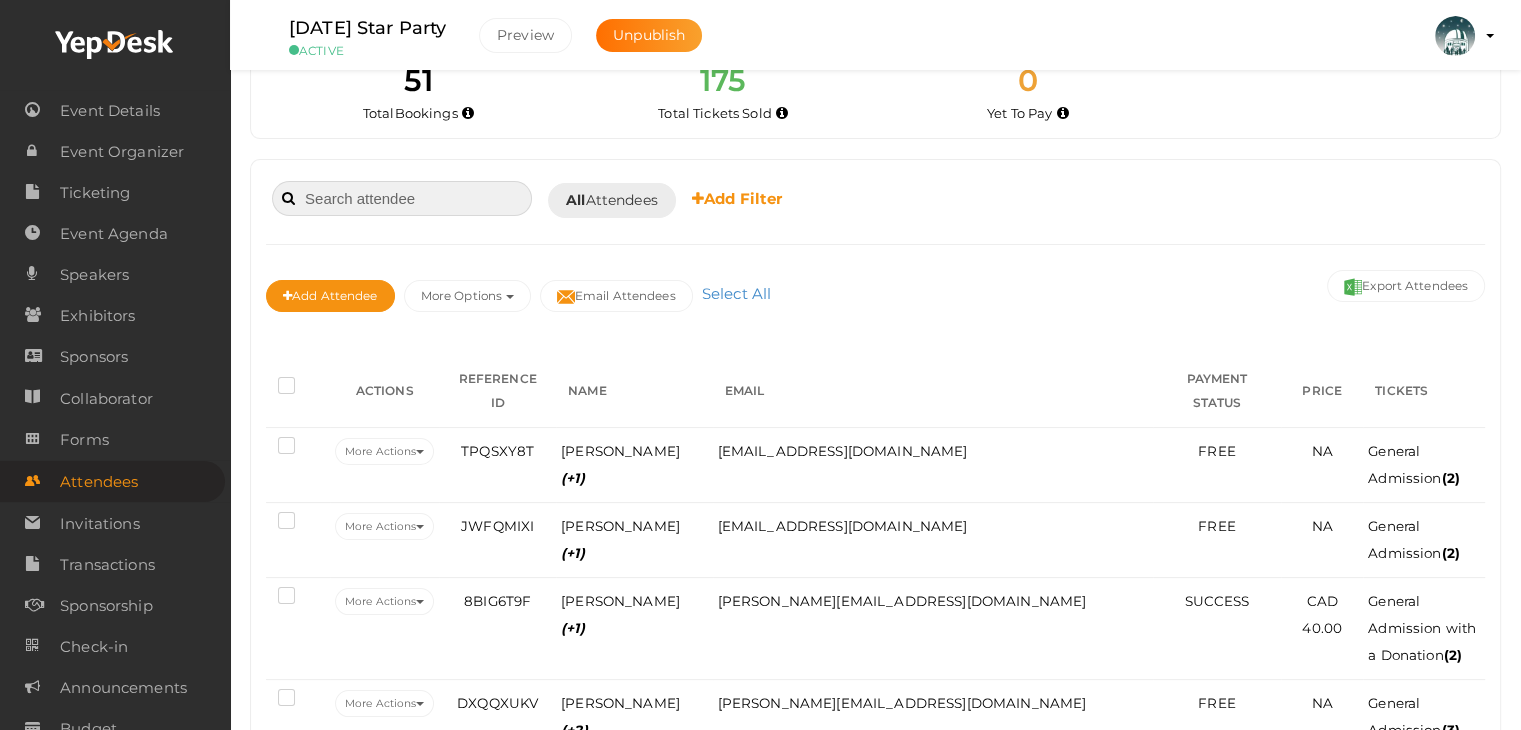 drag, startPoint x: 440, startPoint y: 212, endPoint x: 432, endPoint y: 203, distance: 12.0415945 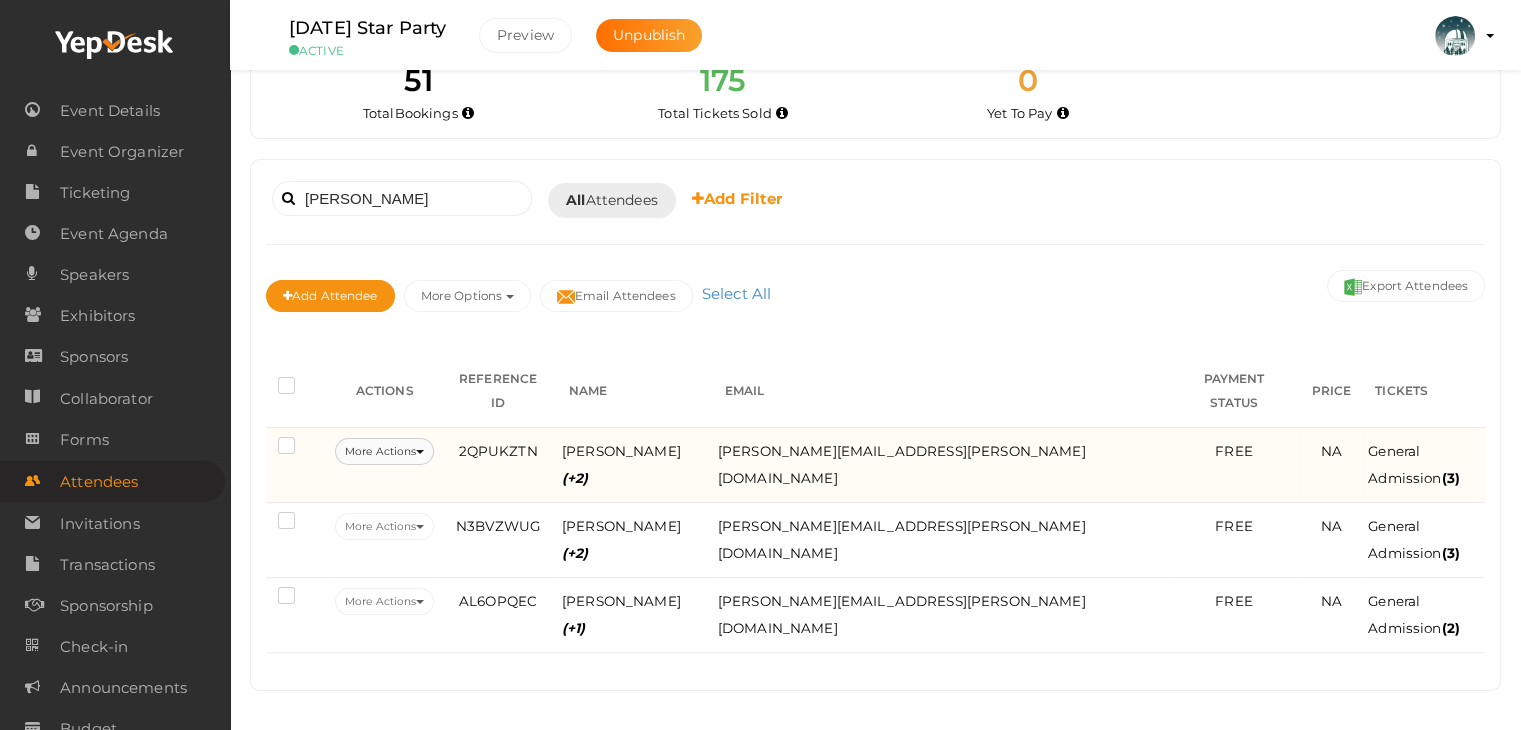 click on "More Actions" at bounding box center (384, 451) 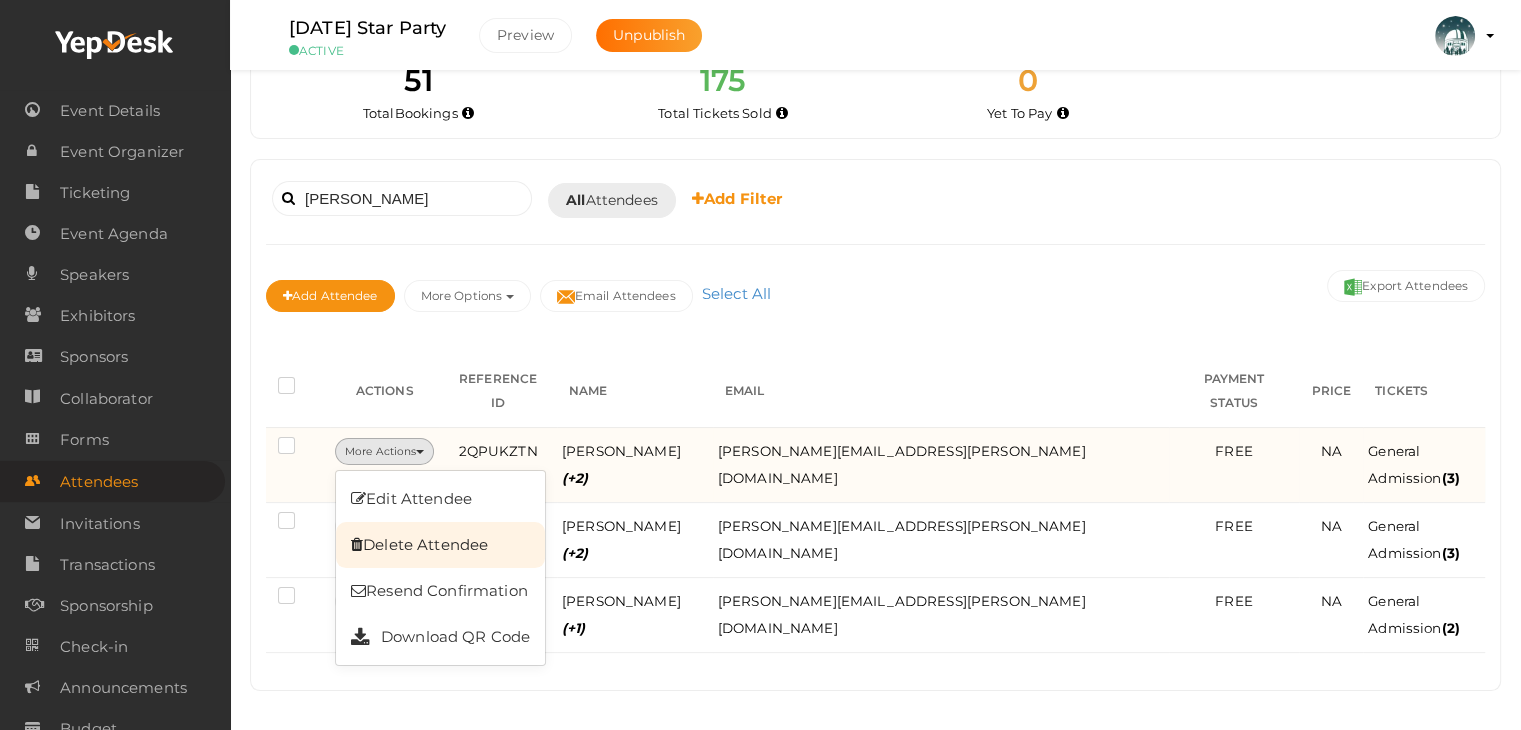 click on "Delete Attendee" at bounding box center (440, 545) 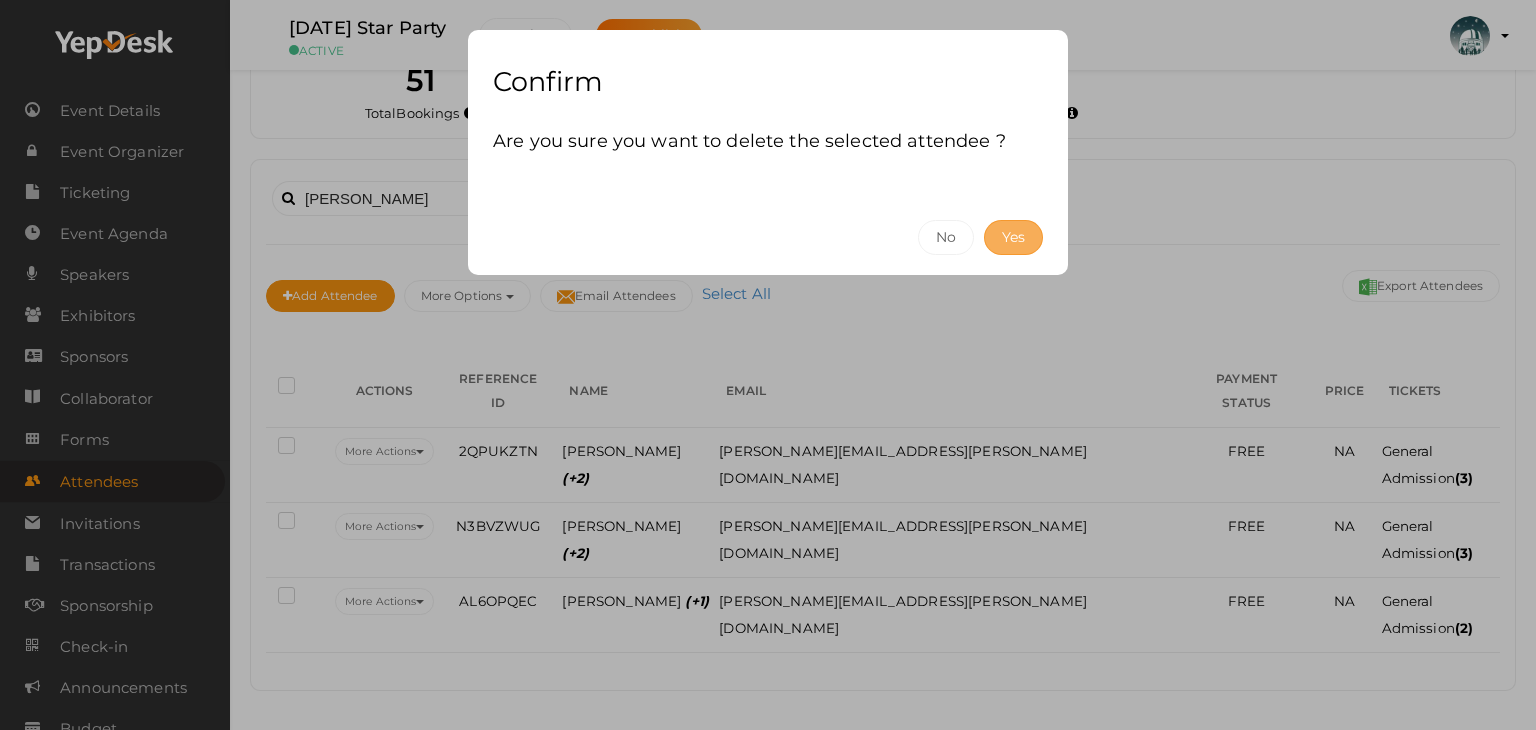 click on "Yes" at bounding box center (1013, 237) 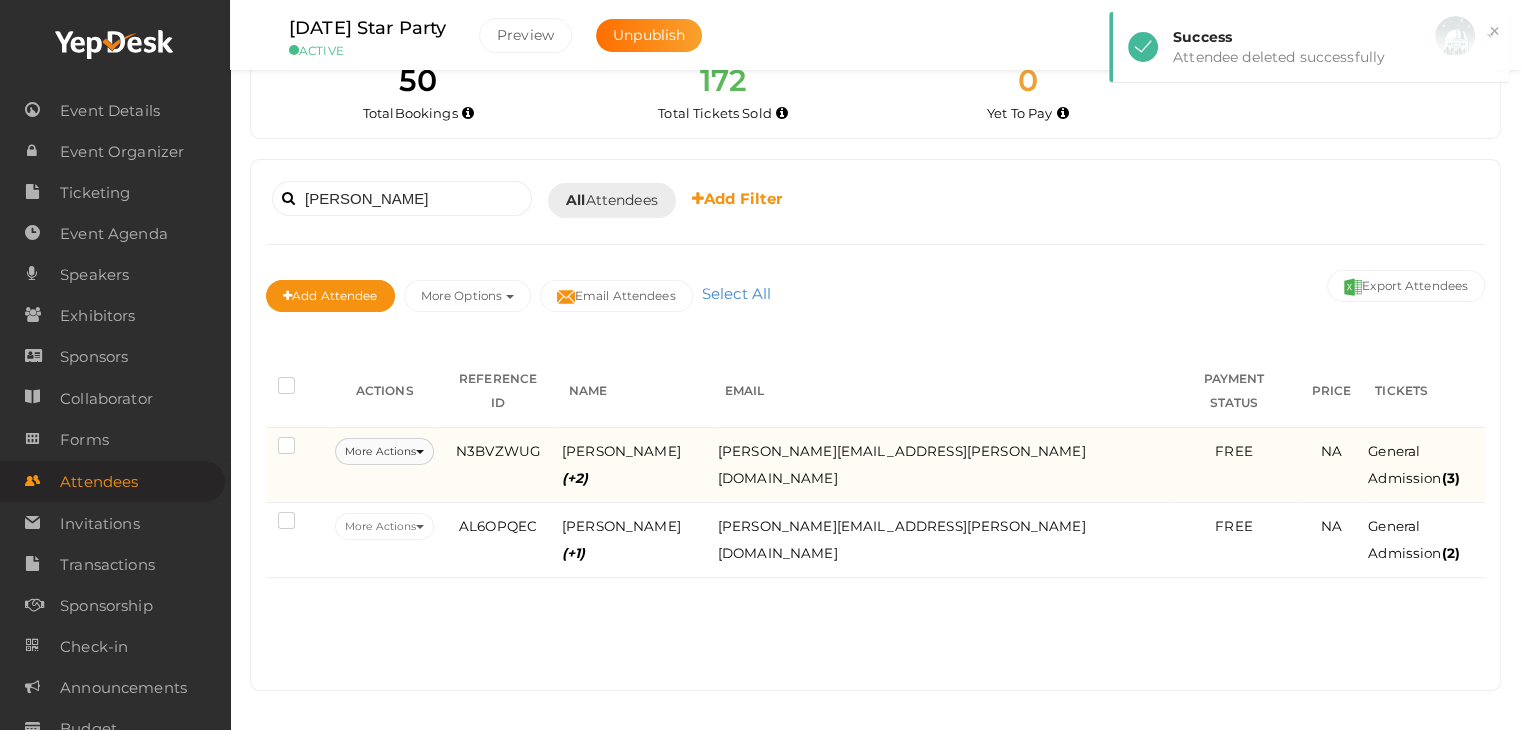 click on "More Actions" at bounding box center (384, 451) 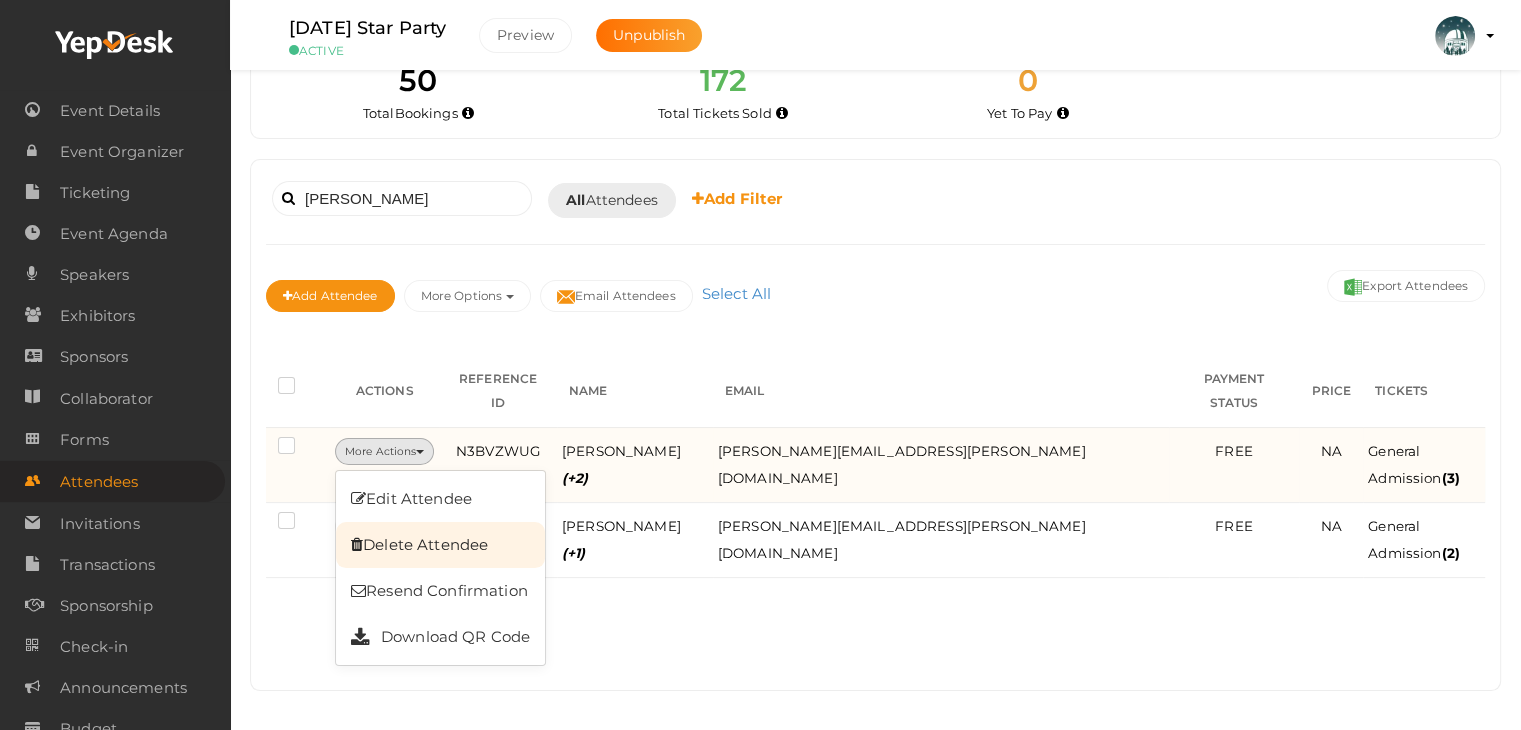 click on "Delete Attendee" at bounding box center [440, 545] 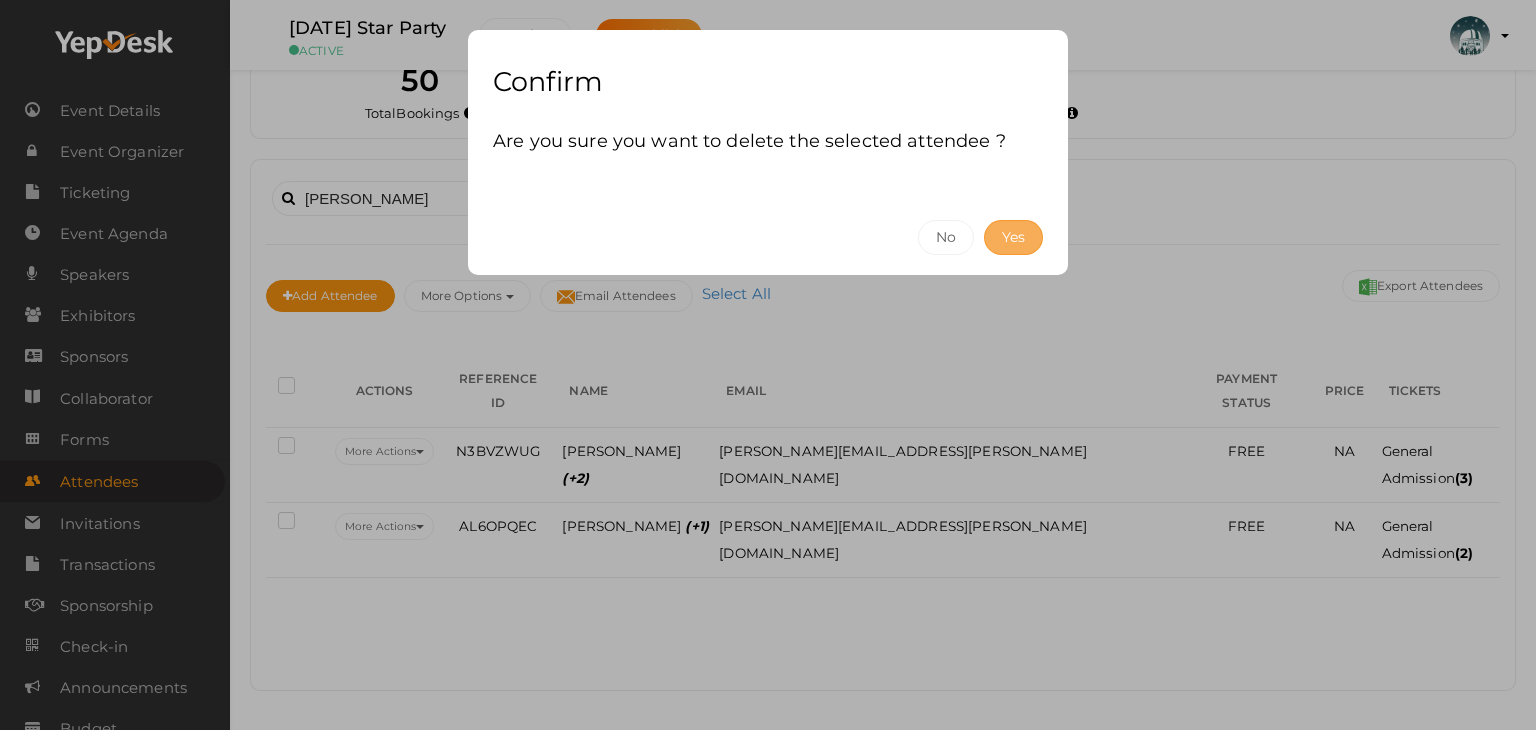click on "Yes" at bounding box center [1013, 237] 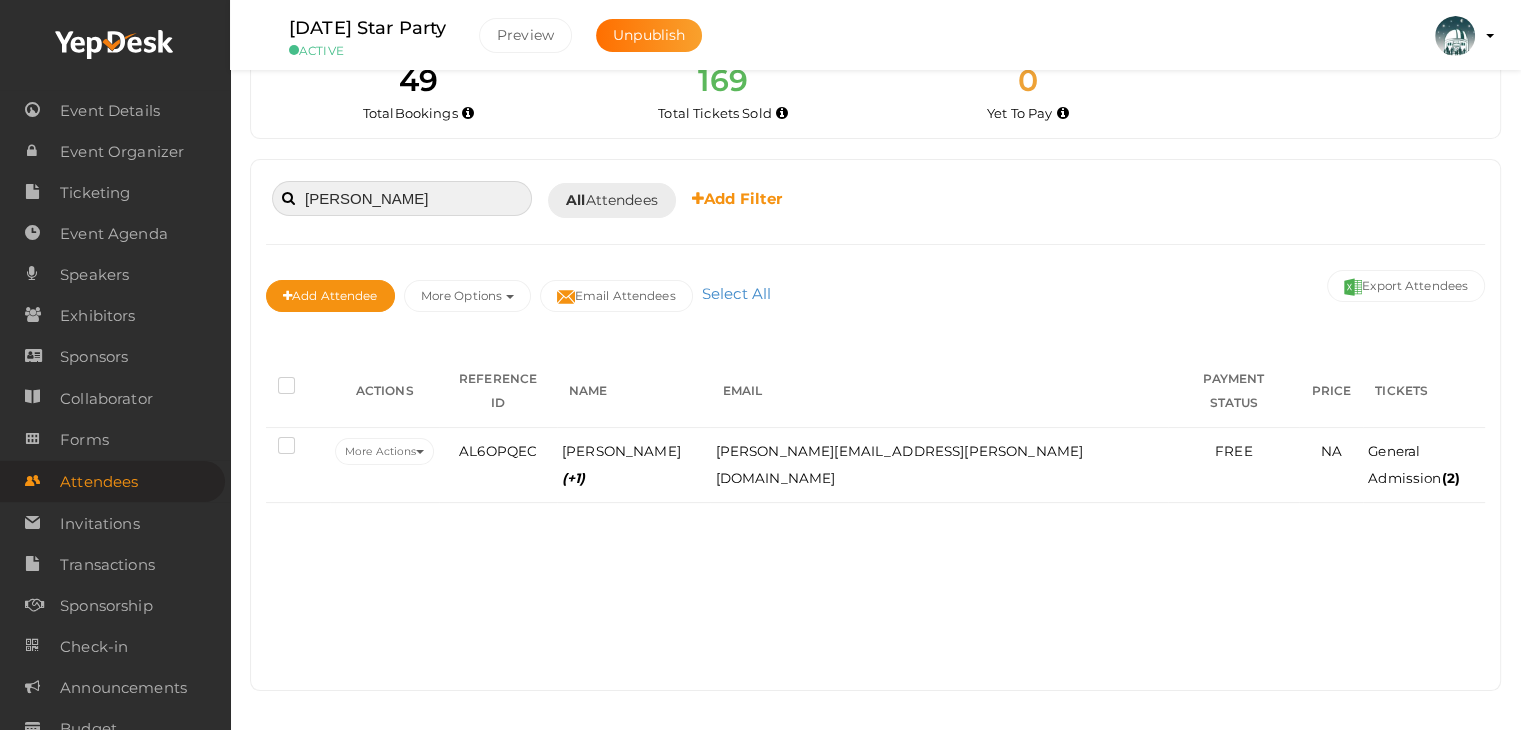 drag, startPoint x: 407, startPoint y: 210, endPoint x: 261, endPoint y: 179, distance: 149.25482 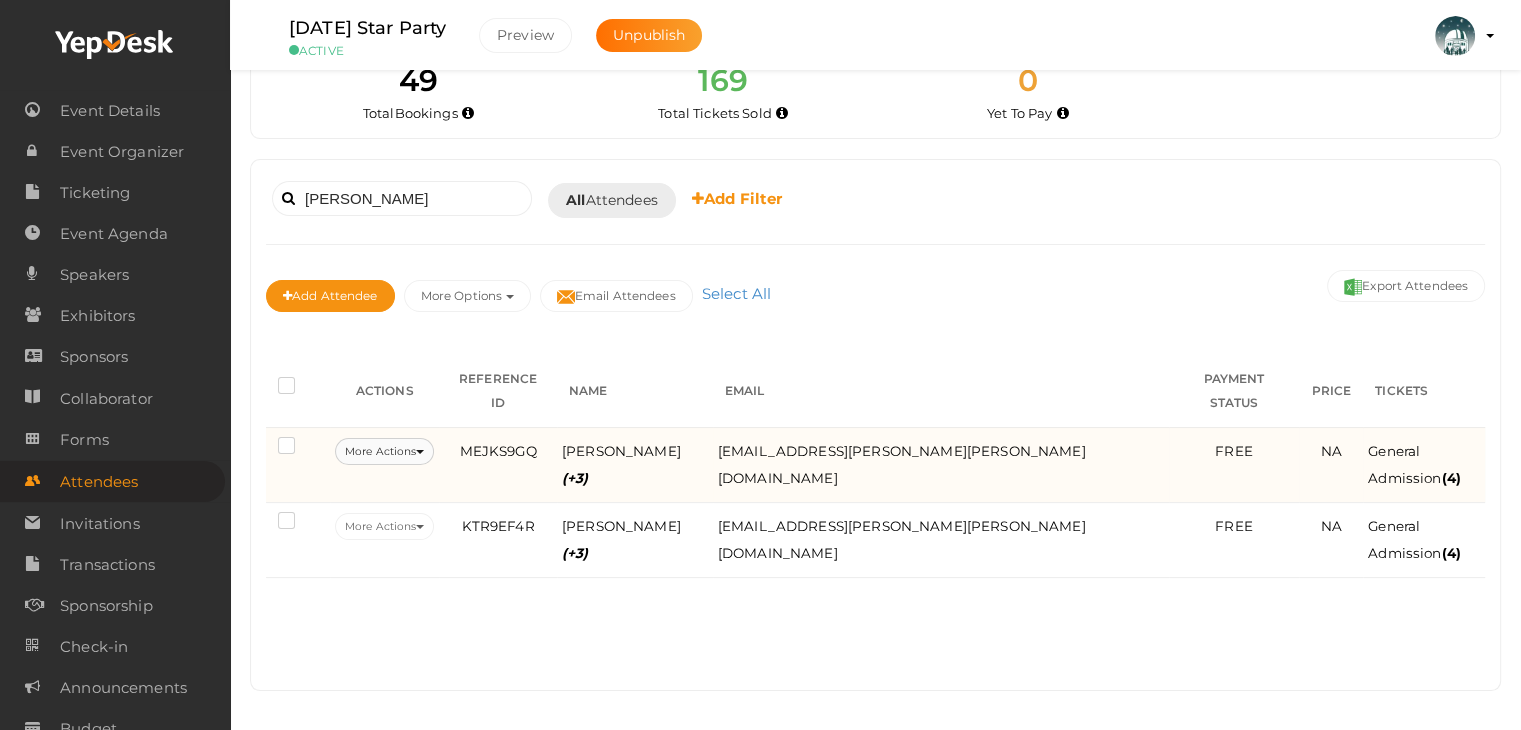 click on "More Actions" at bounding box center [384, 451] 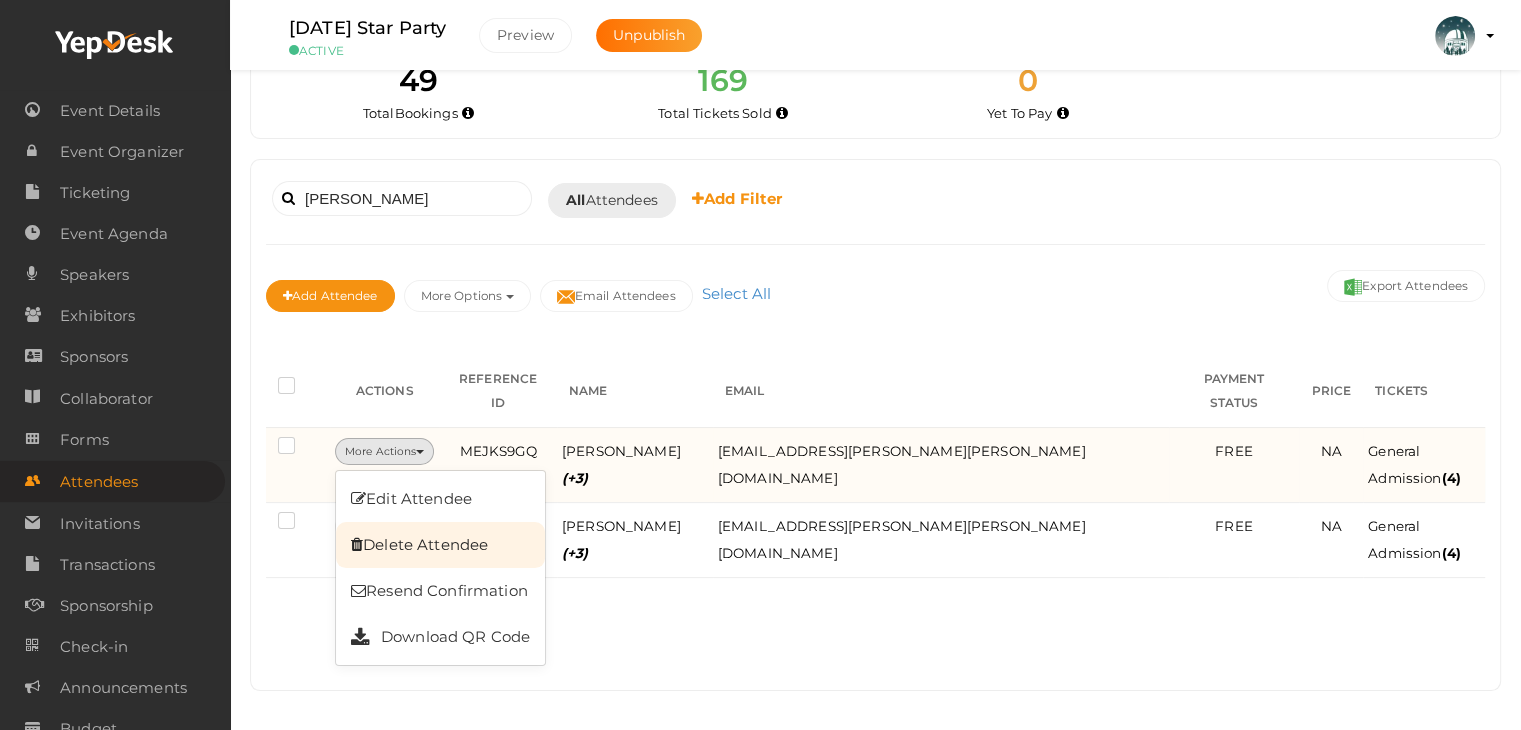 click on "Delete Attendee" at bounding box center [440, 545] 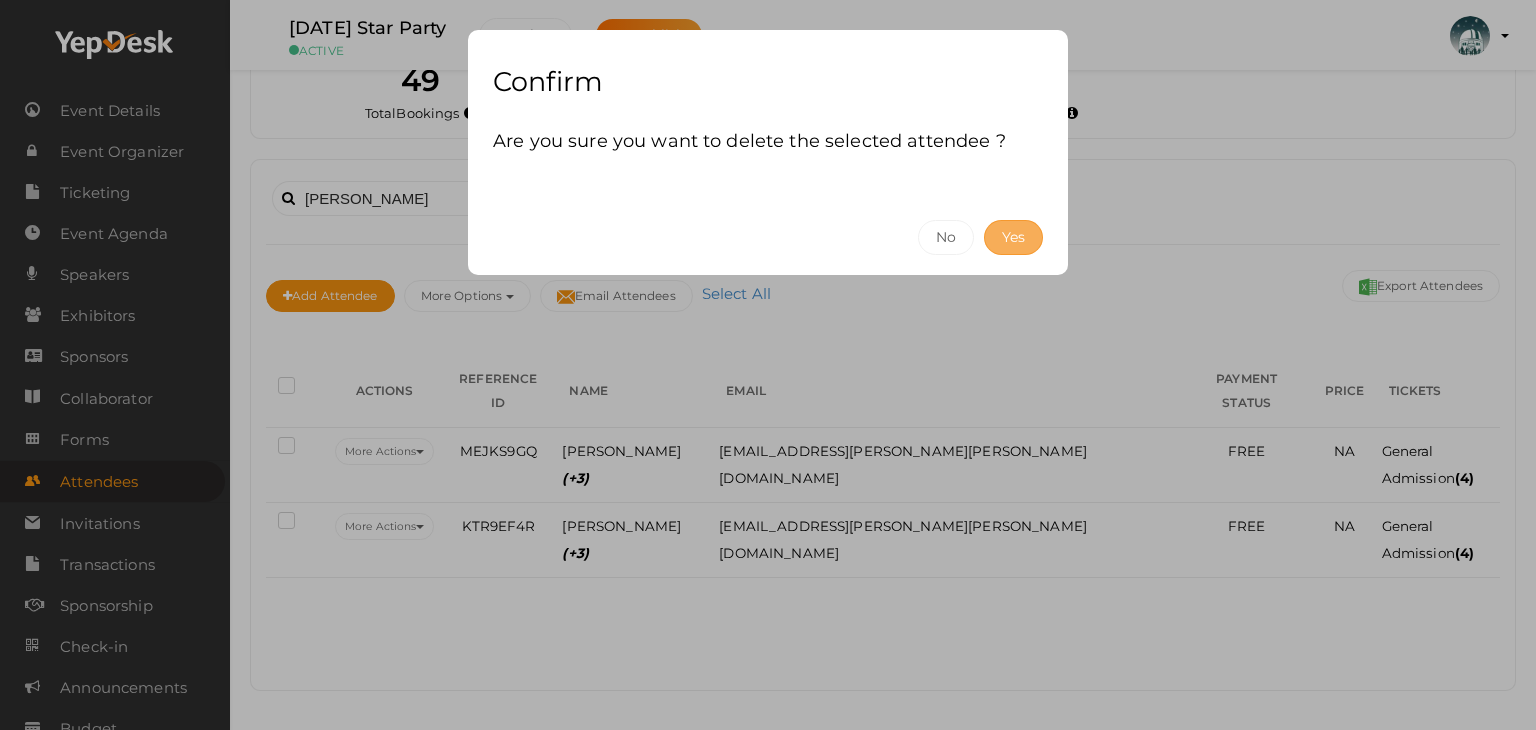 click on "Yes" at bounding box center (1013, 237) 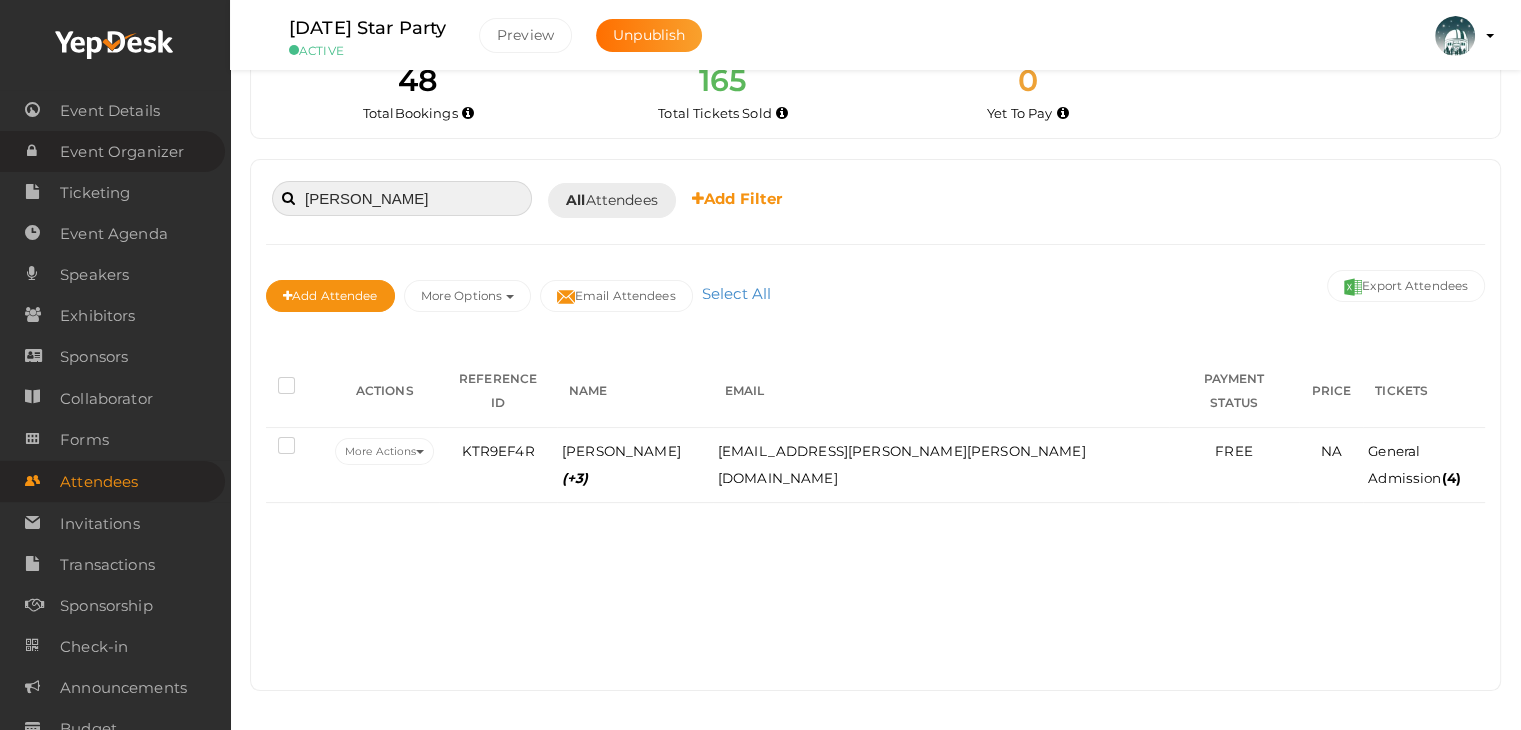 drag, startPoint x: 404, startPoint y: 185, endPoint x: 201, endPoint y: 154, distance: 205.35335 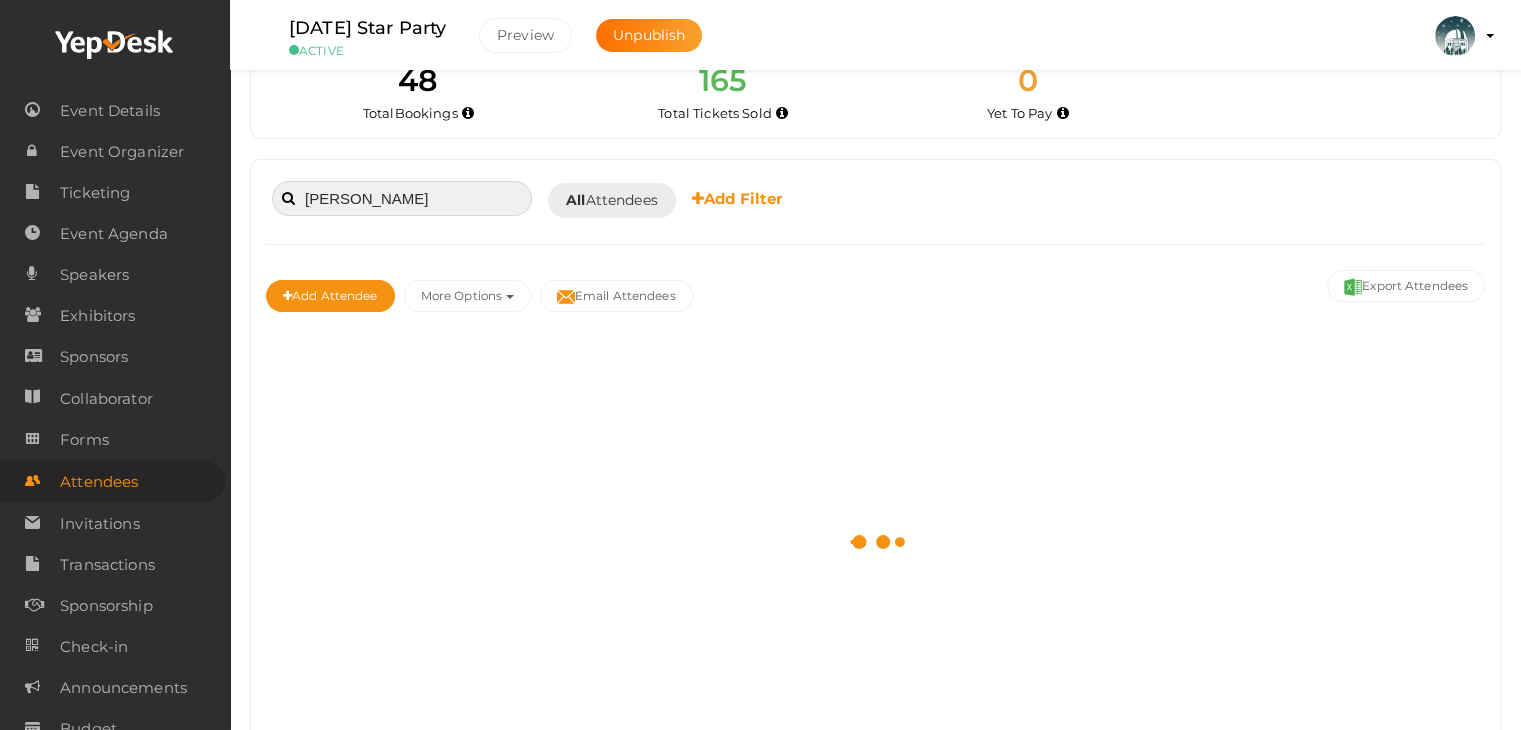 type on "nancy" 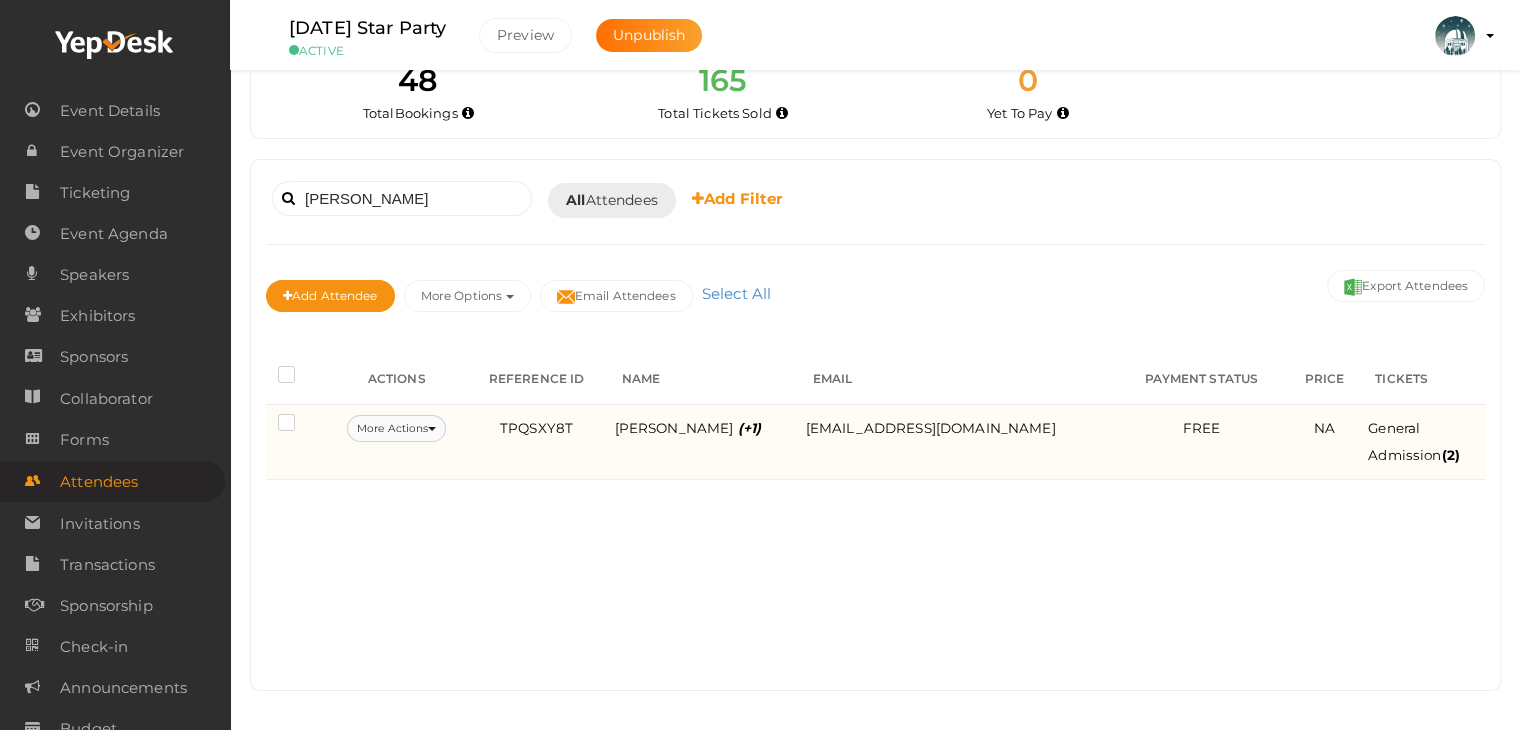 click at bounding box center [432, 429] 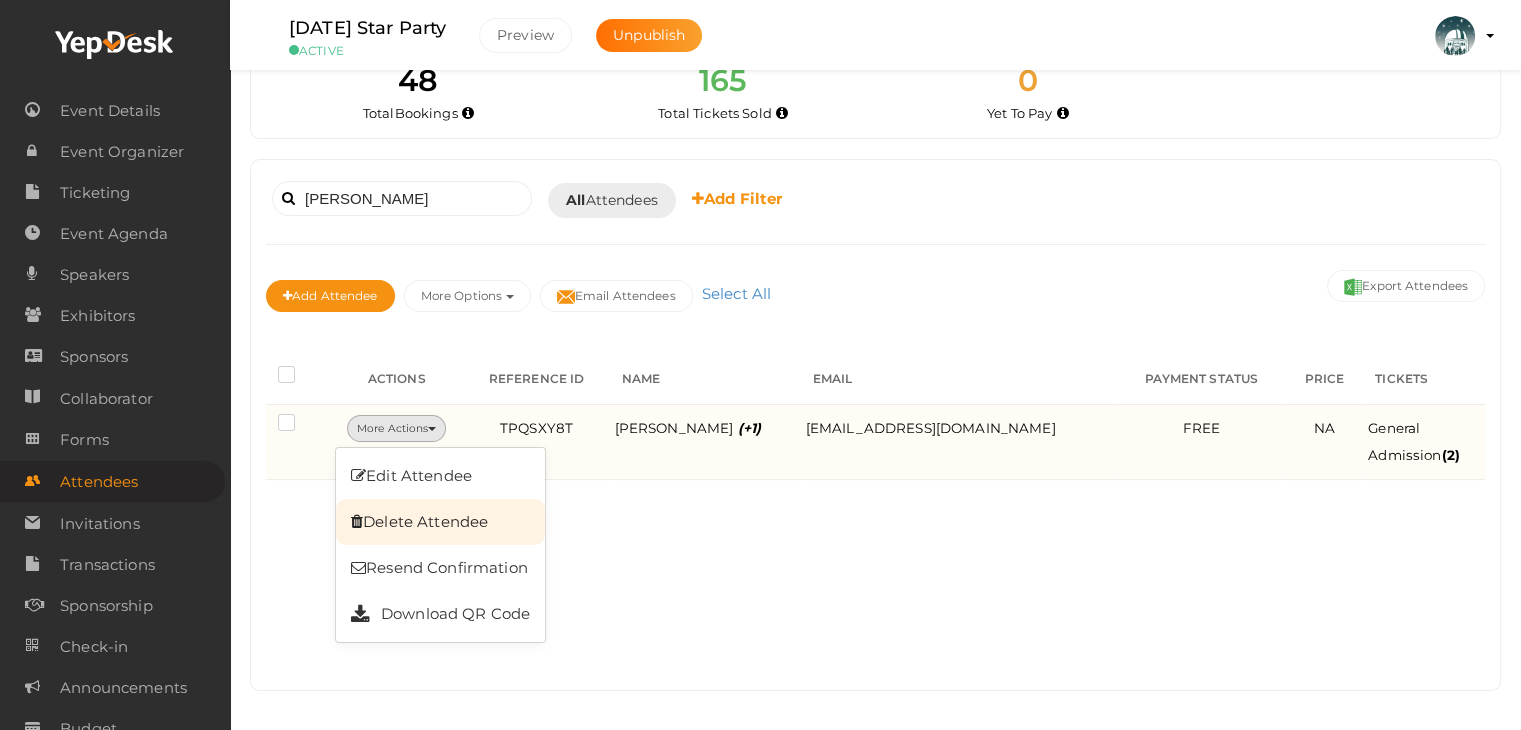 click on "Delete Attendee" at bounding box center [440, 522] 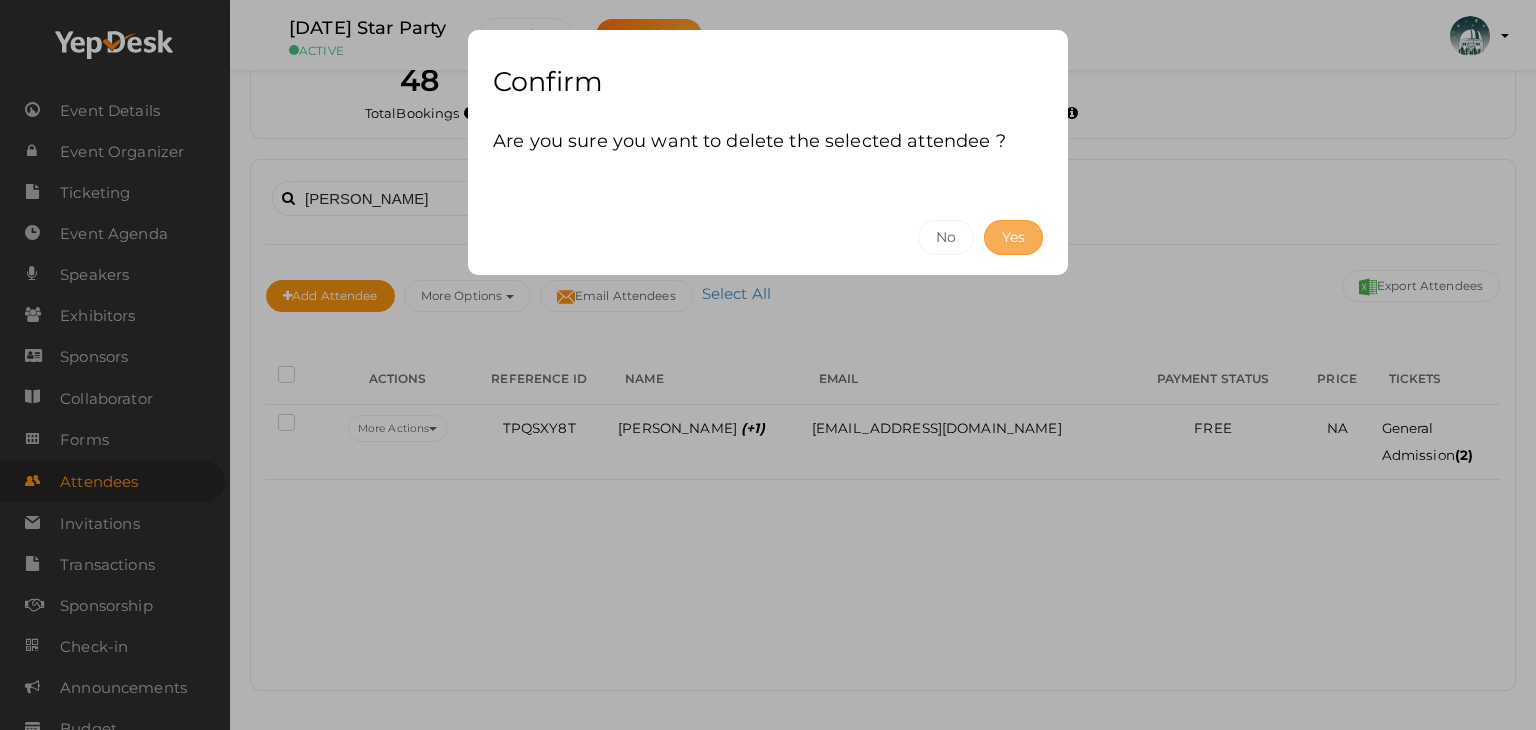 click on "Yes" at bounding box center (1013, 237) 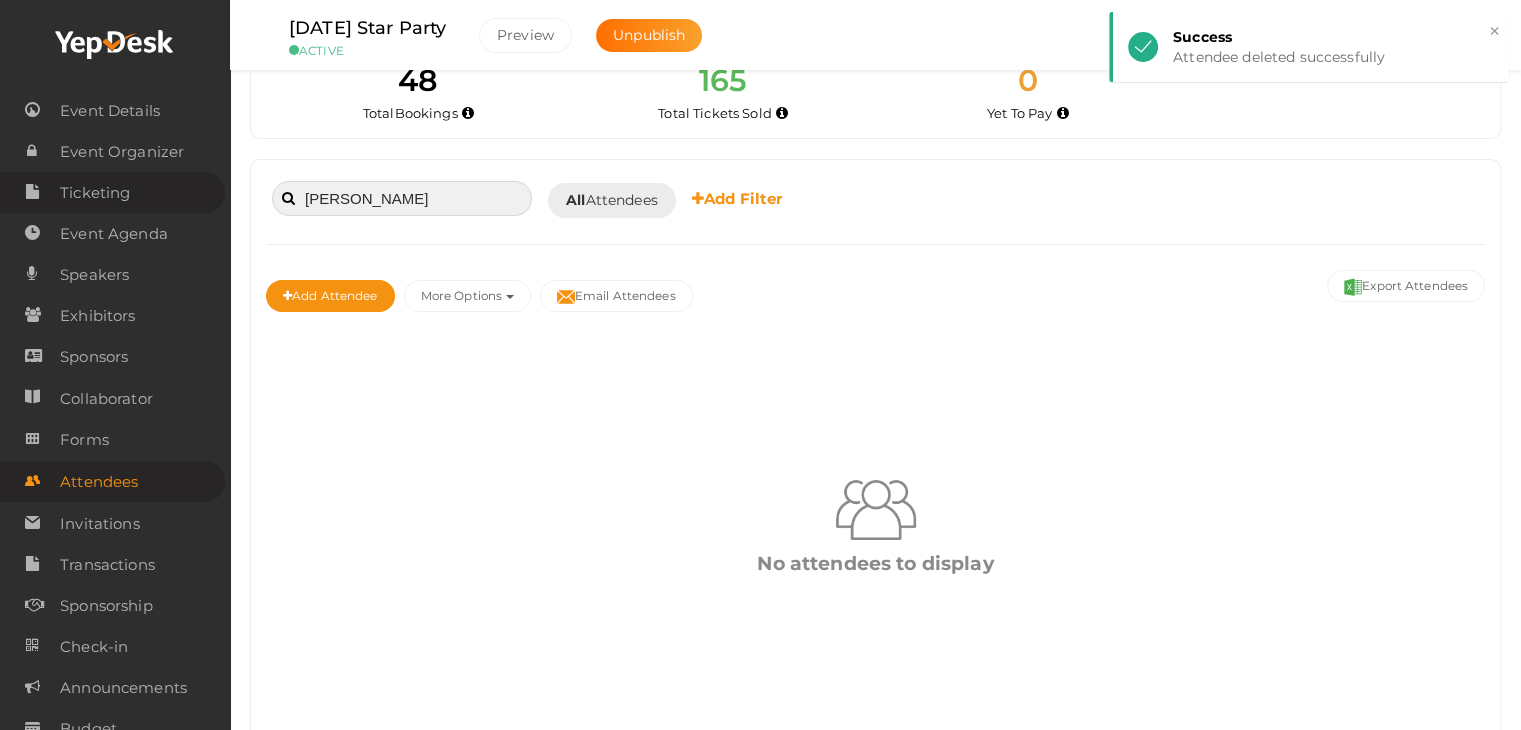 drag, startPoint x: 376, startPoint y: 193, endPoint x: 185, endPoint y: 193, distance: 191 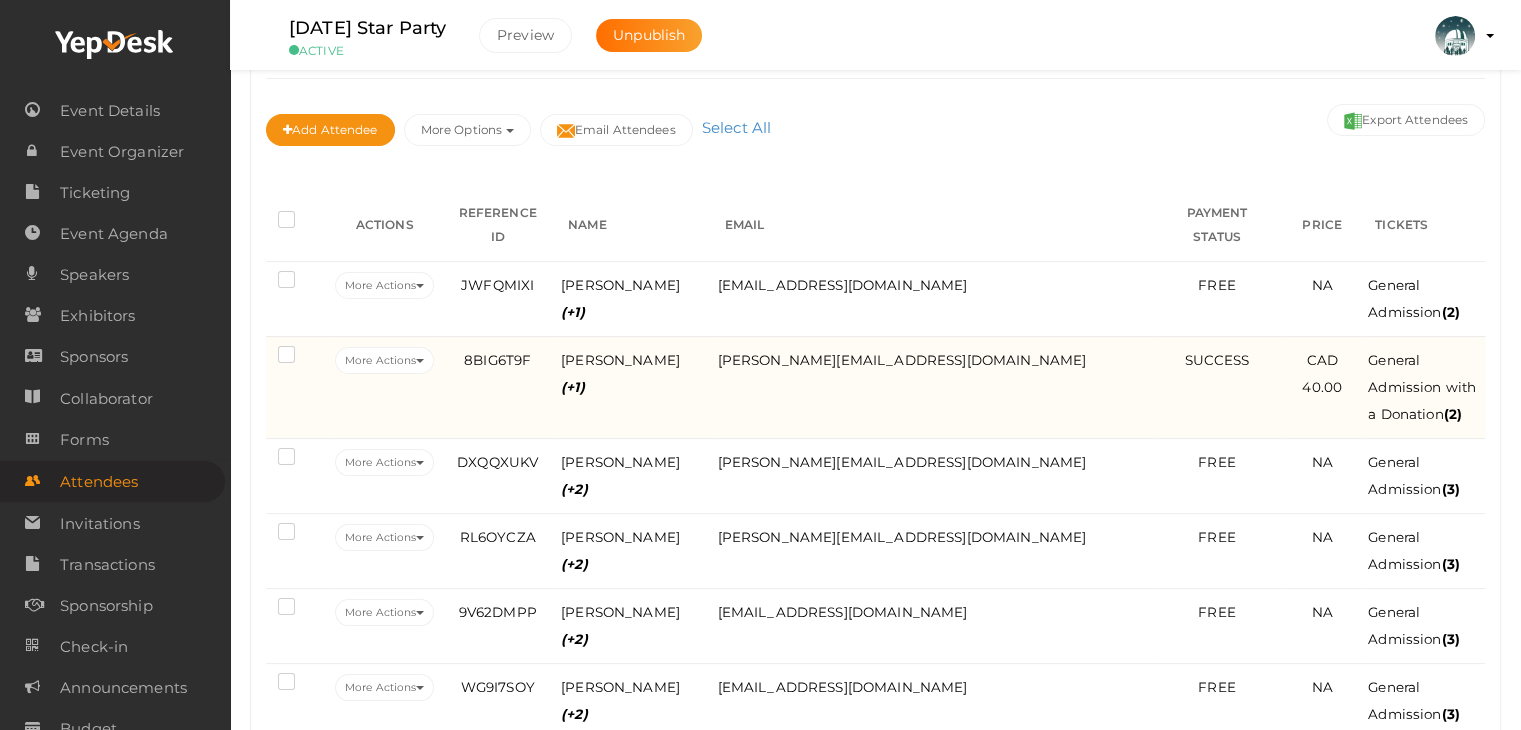 scroll, scrollTop: 246, scrollLeft: 0, axis: vertical 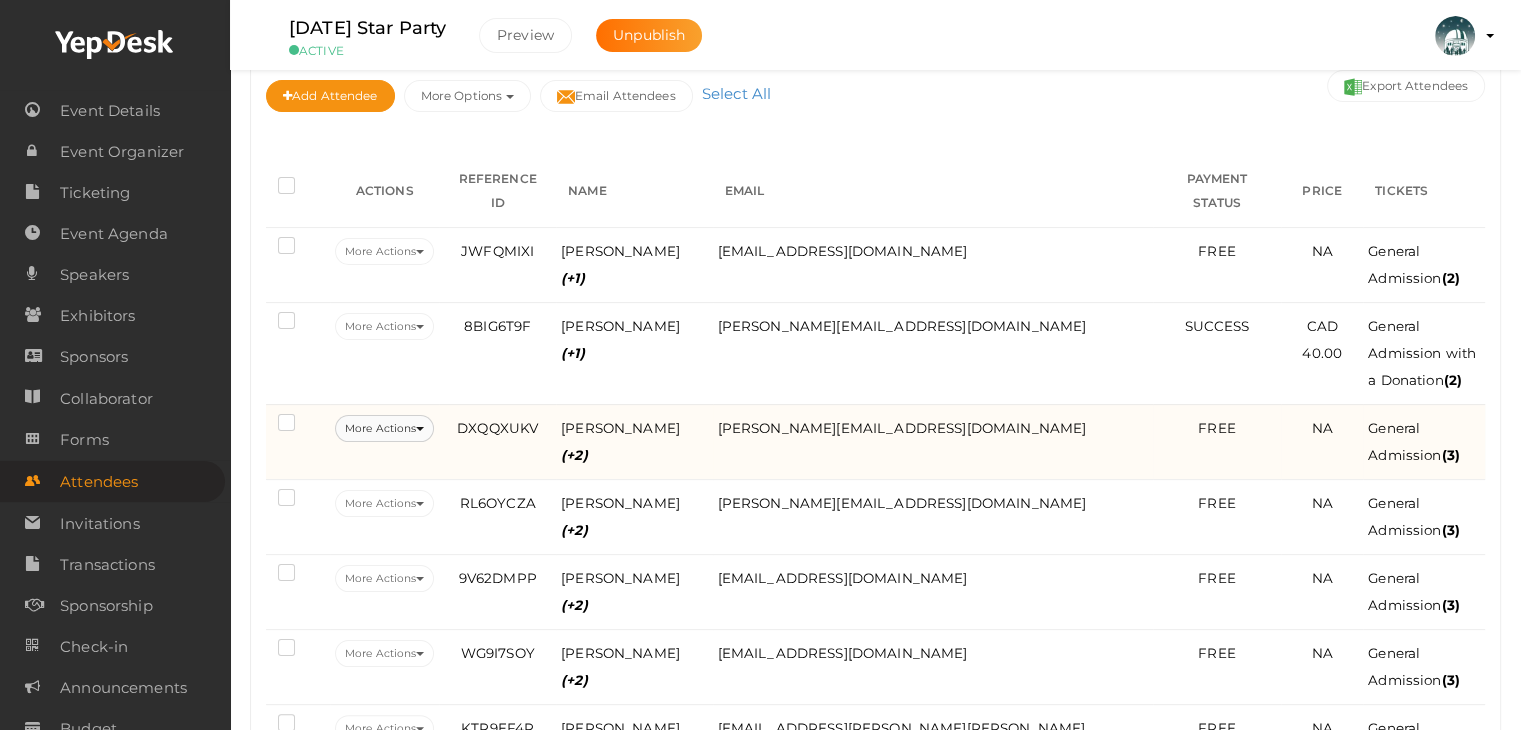 type 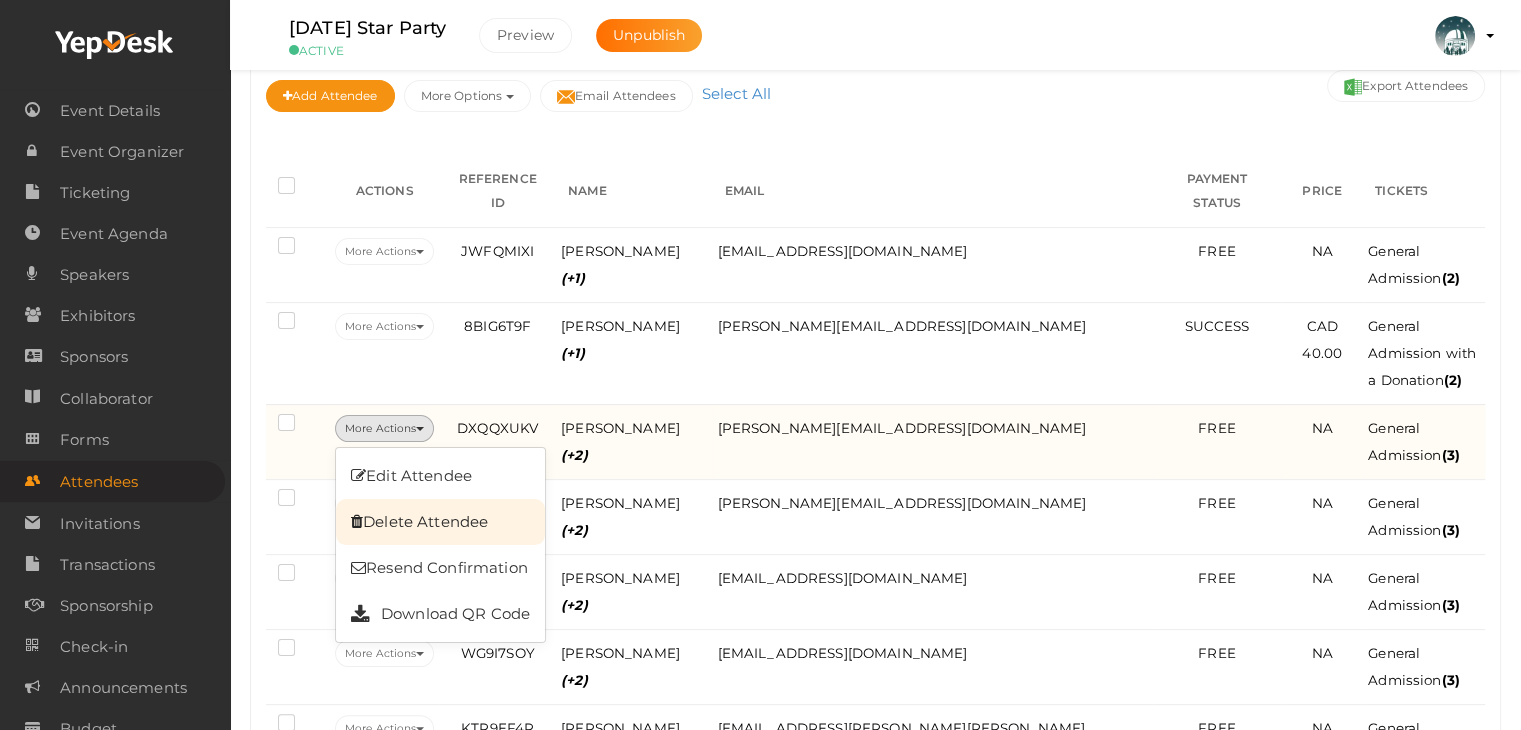 click on "Delete Attendee" at bounding box center [440, 522] 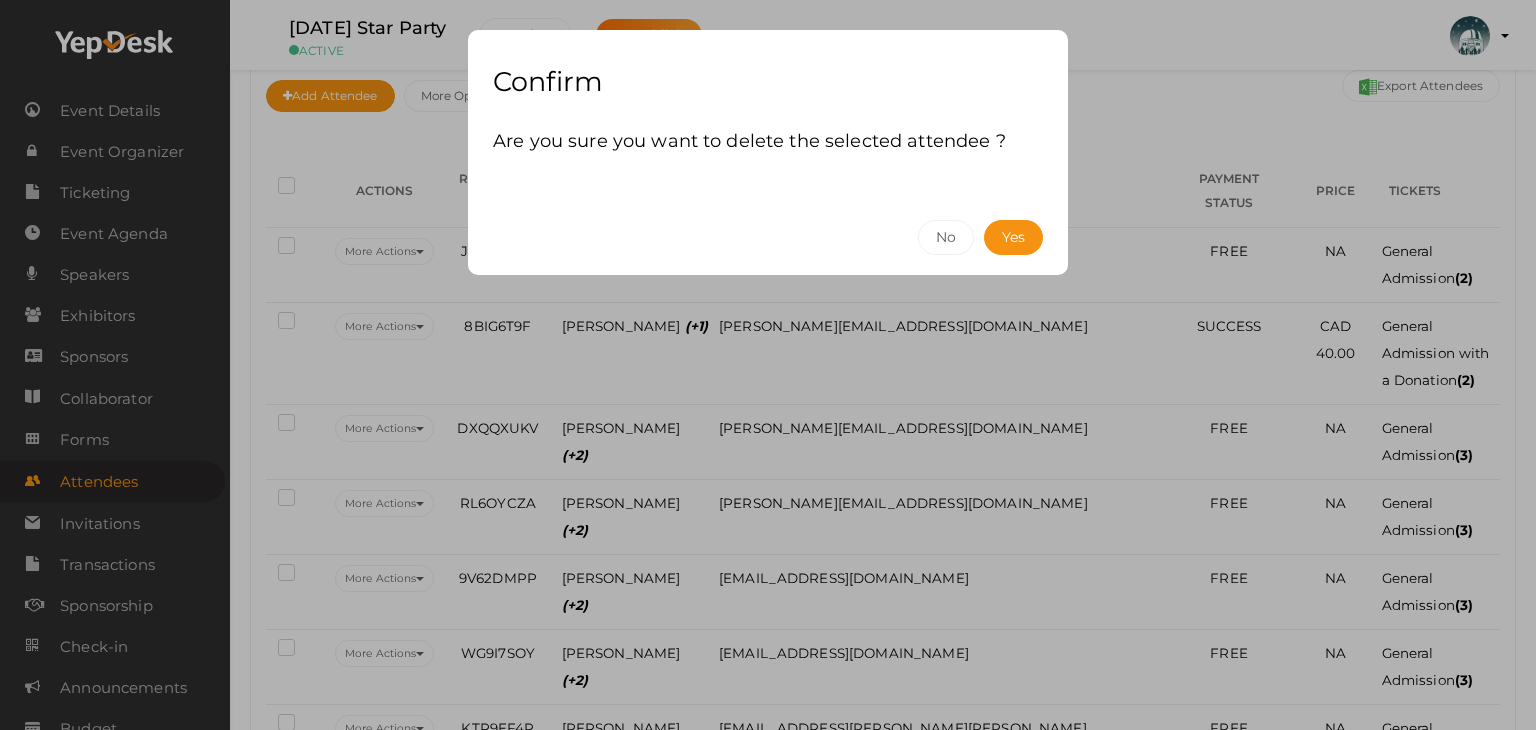 click on "No
Yes" at bounding box center (768, 237) 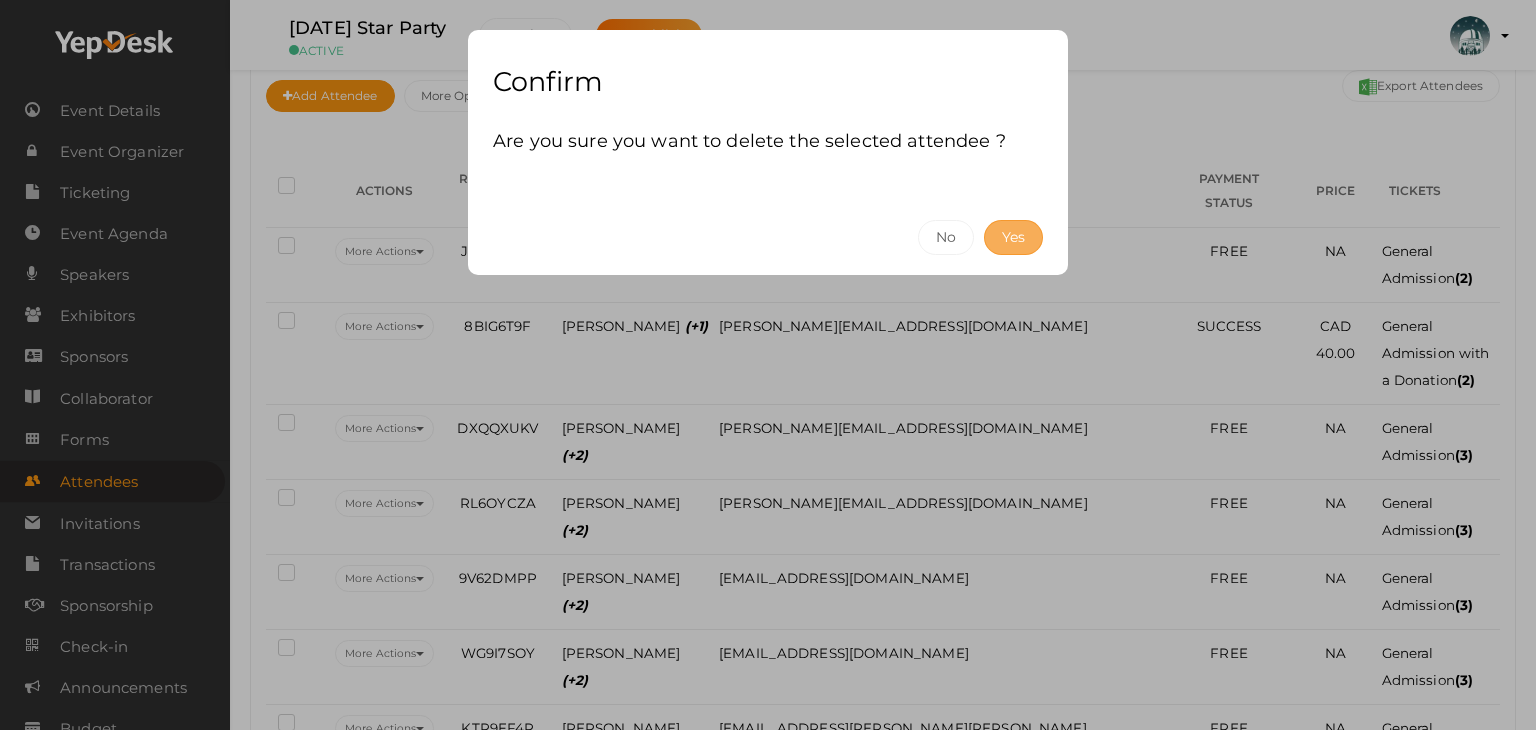 click on "Yes" at bounding box center [1013, 237] 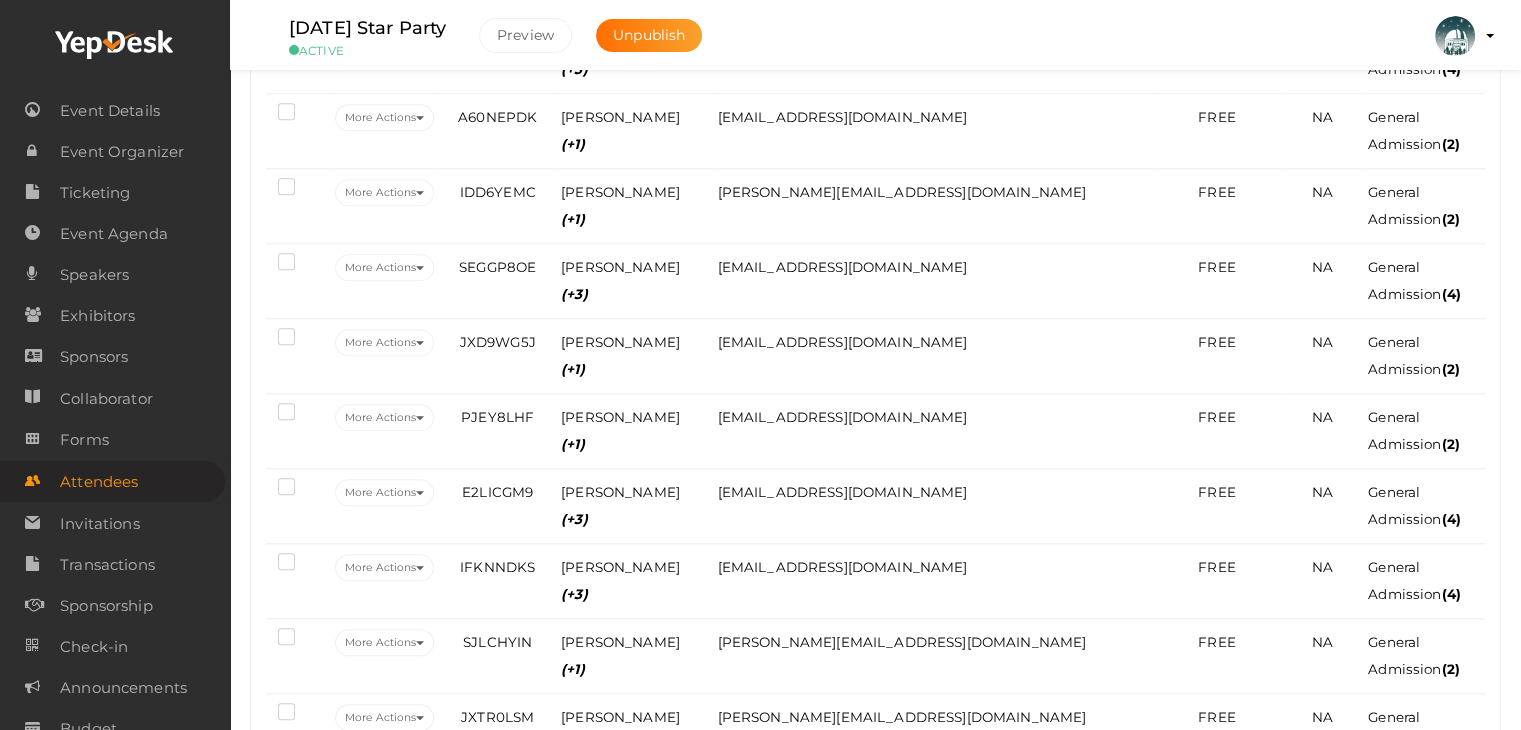 scroll, scrollTop: 2046, scrollLeft: 0, axis: vertical 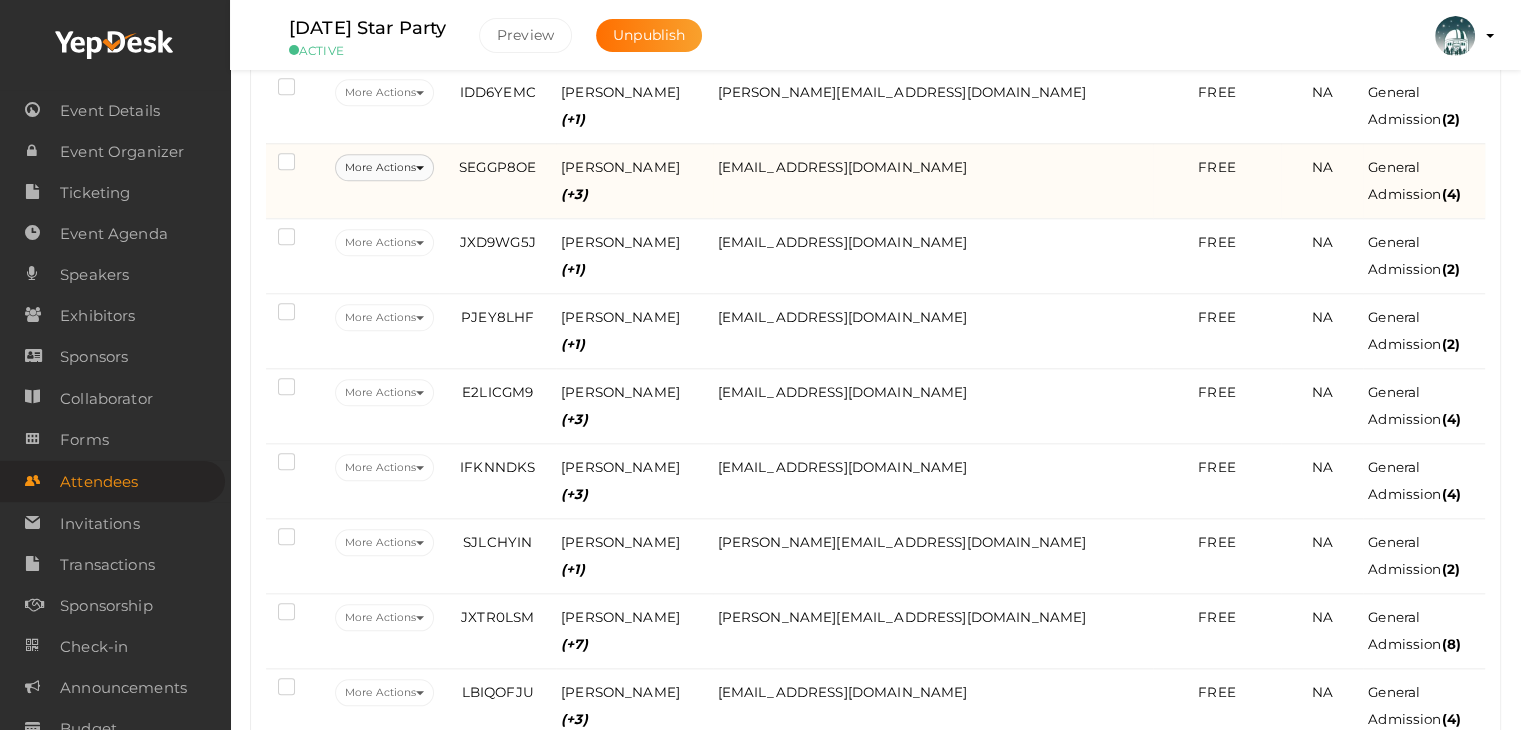 click at bounding box center [420, 168] 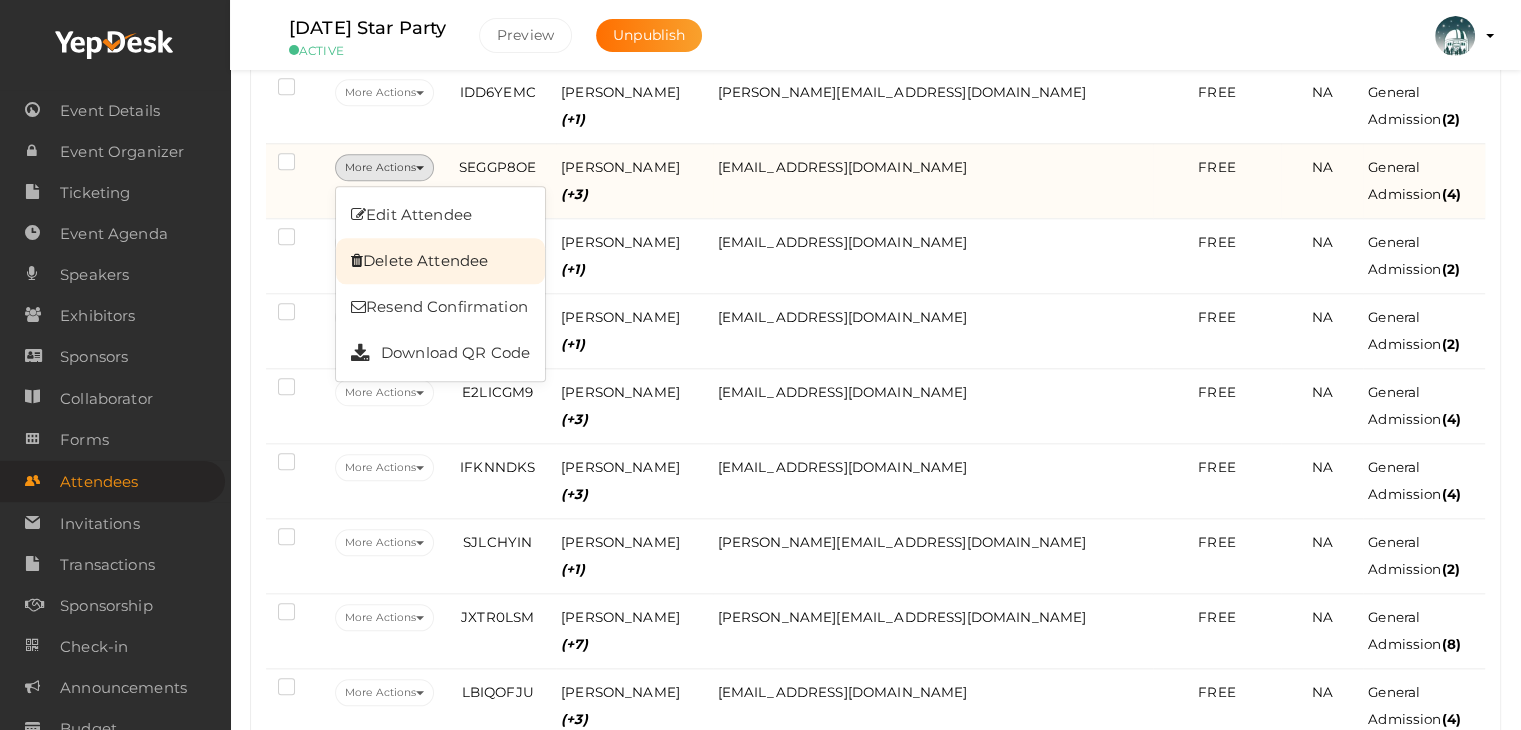 click on "Delete Attendee" at bounding box center [440, 261] 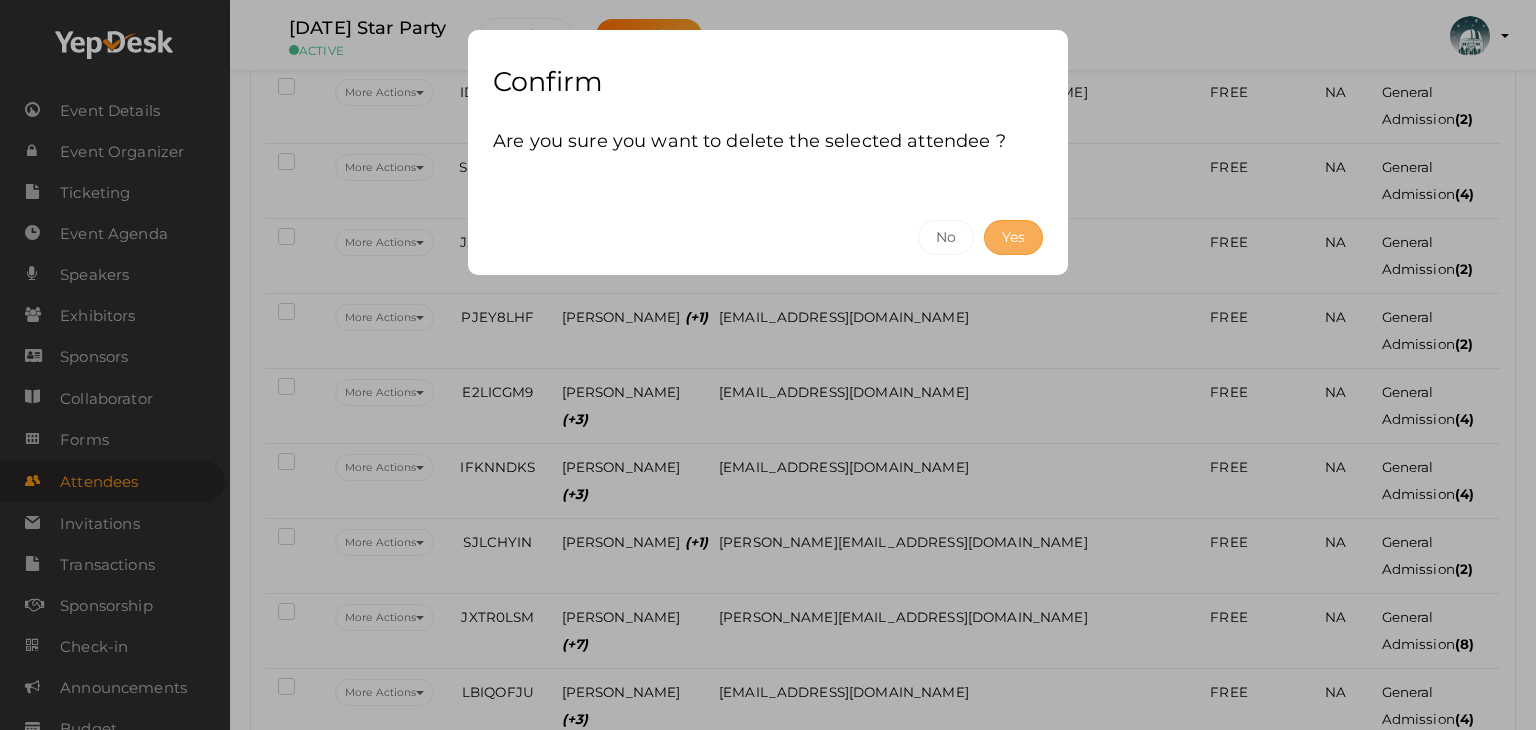 click on "Yes" at bounding box center [1013, 237] 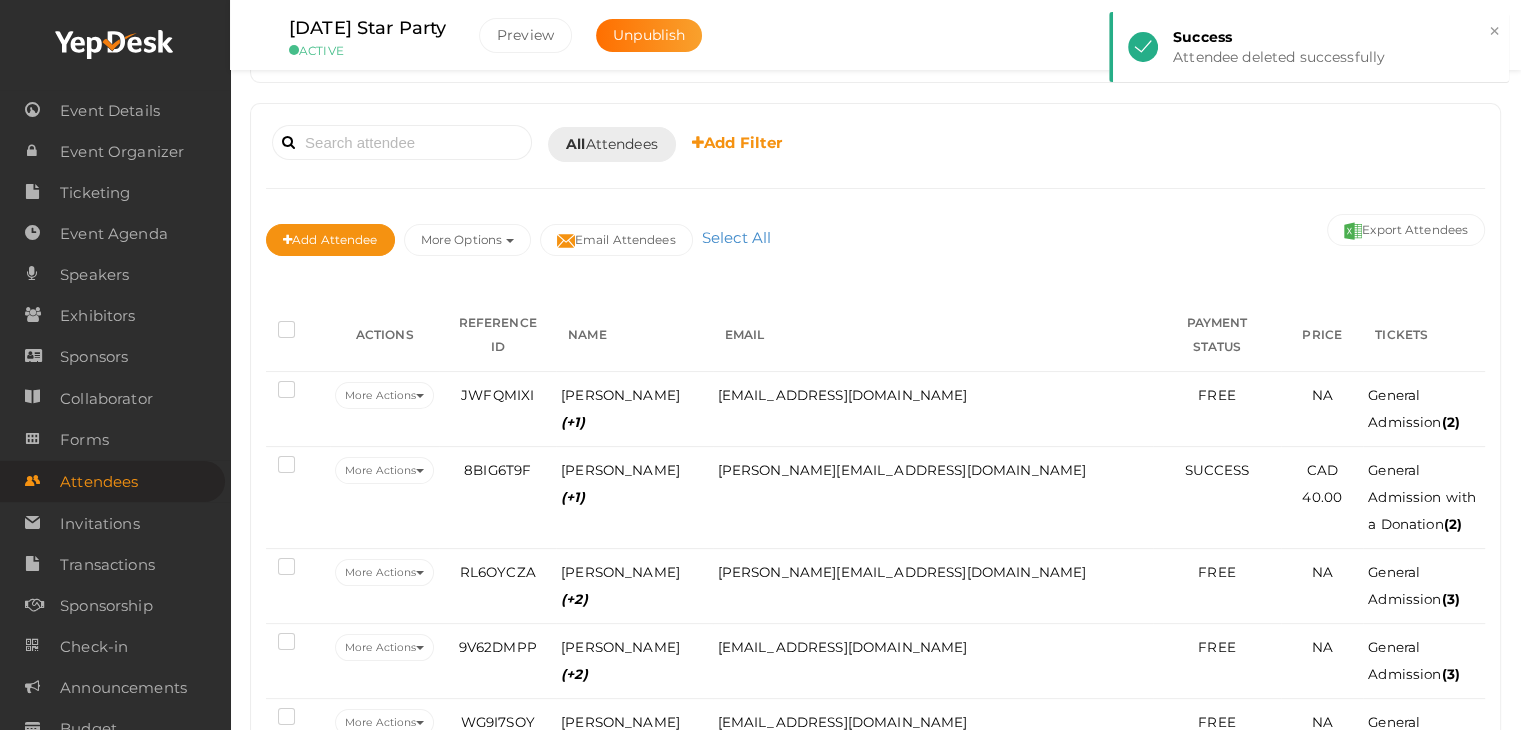 scroll, scrollTop: 2046, scrollLeft: 0, axis: vertical 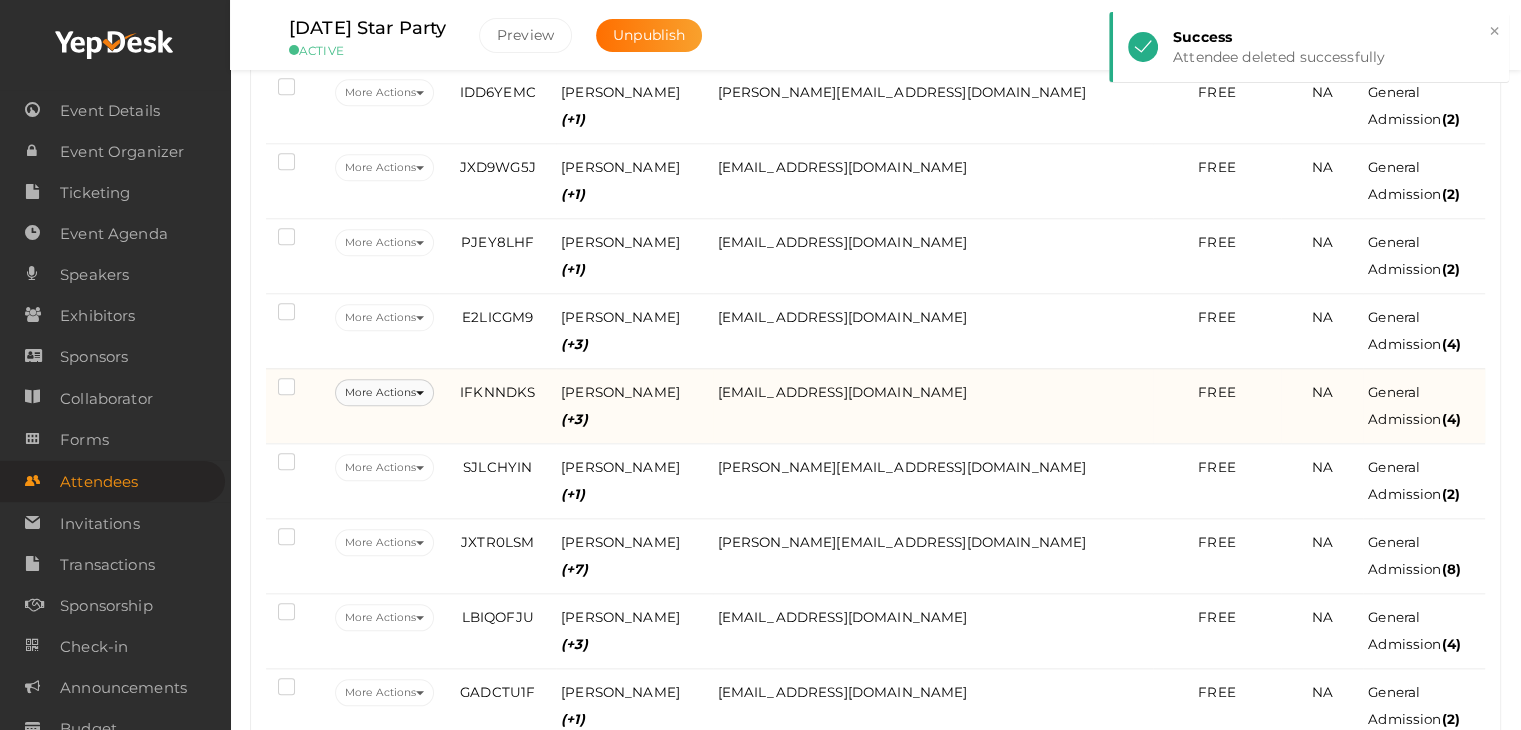 click at bounding box center (420, 393) 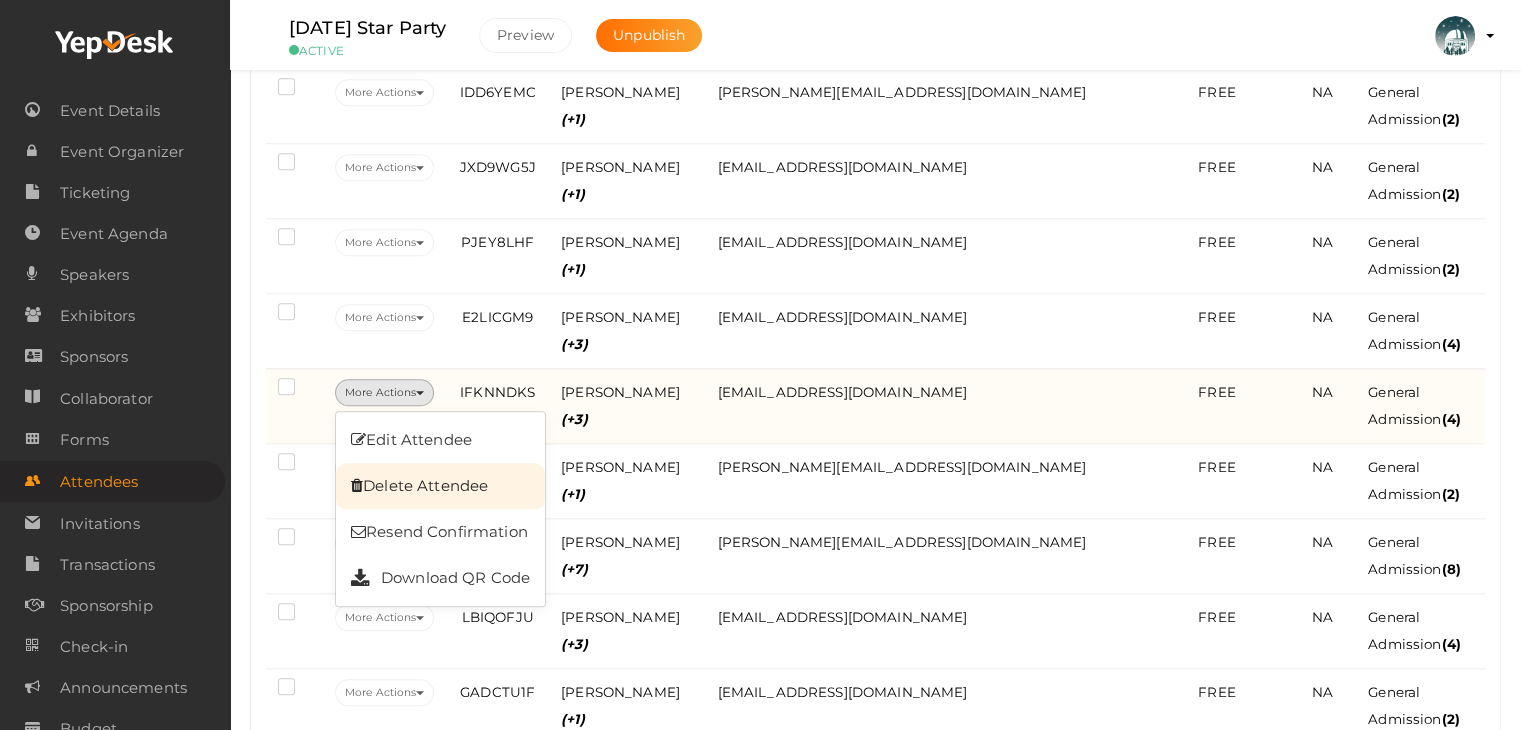 click on "Delete Attendee" at bounding box center [440, 486] 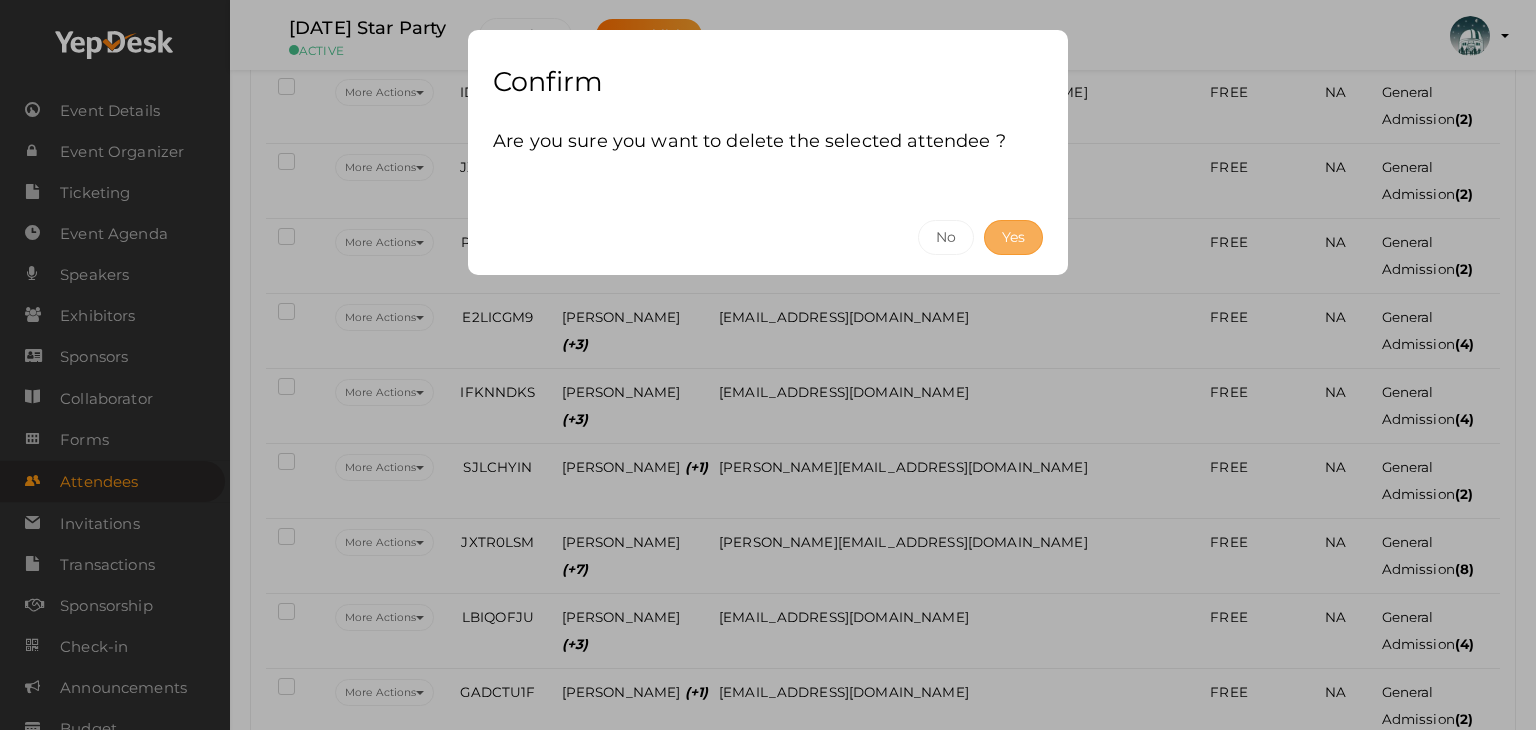 click on "Yes" at bounding box center (1013, 237) 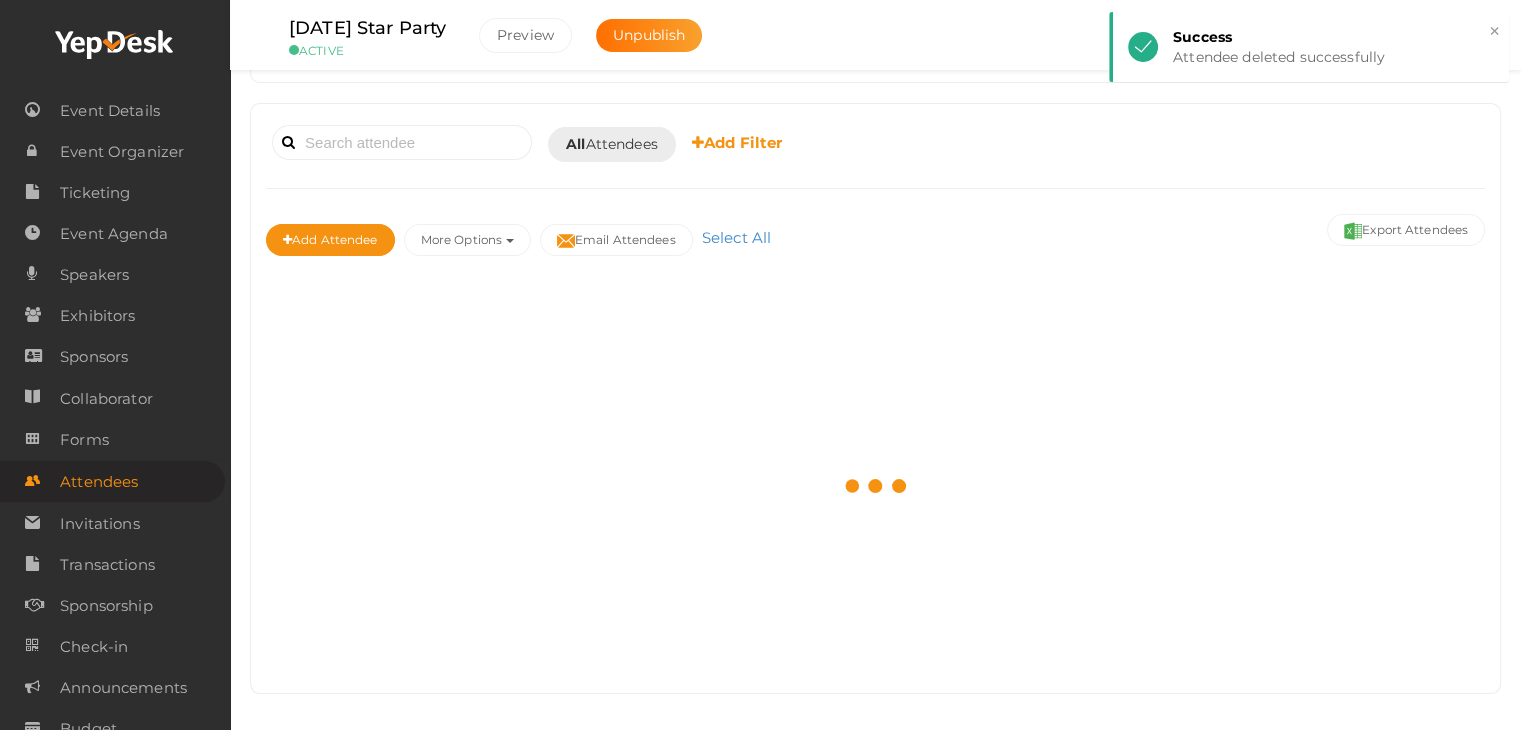scroll, scrollTop: 2046, scrollLeft: 0, axis: vertical 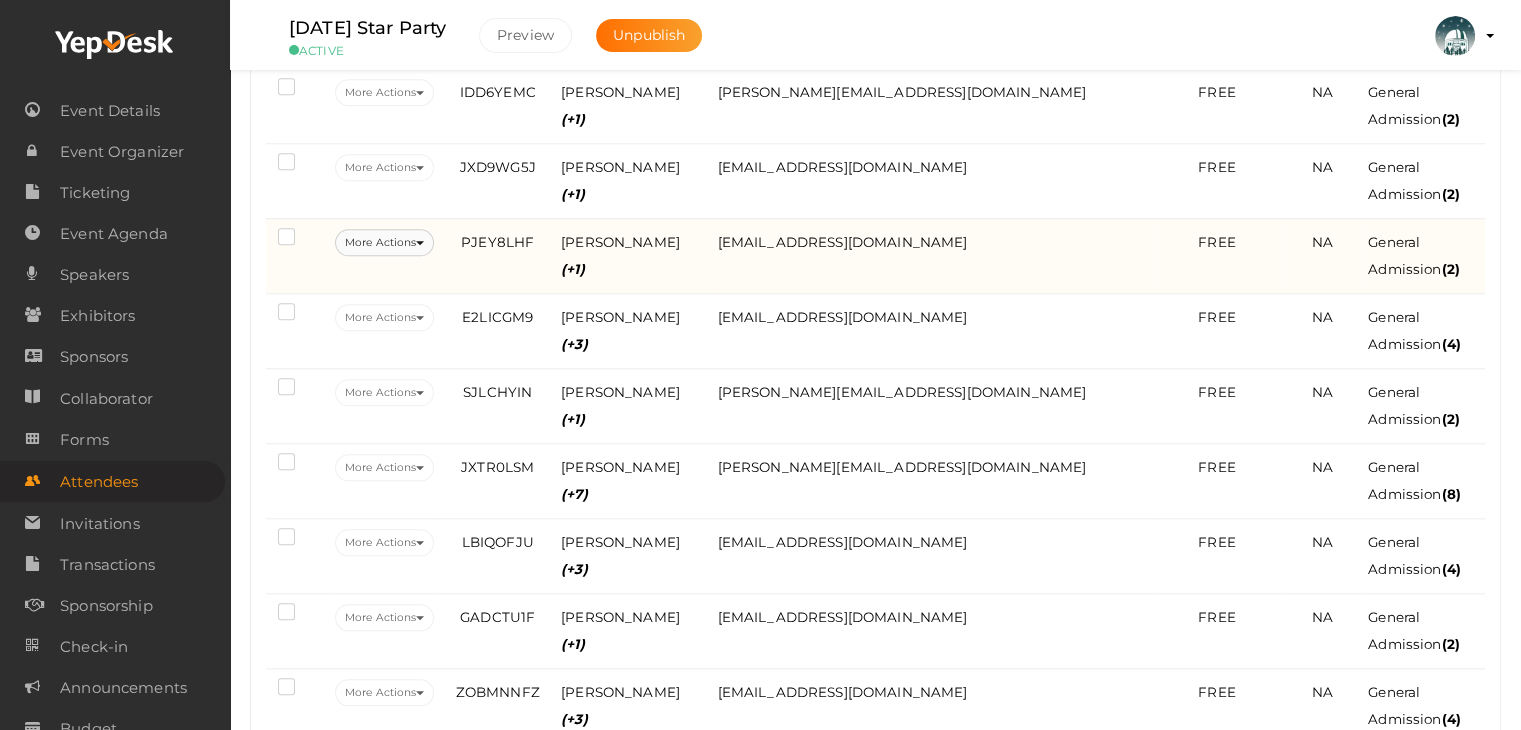 click on "More Actions" at bounding box center (384, 242) 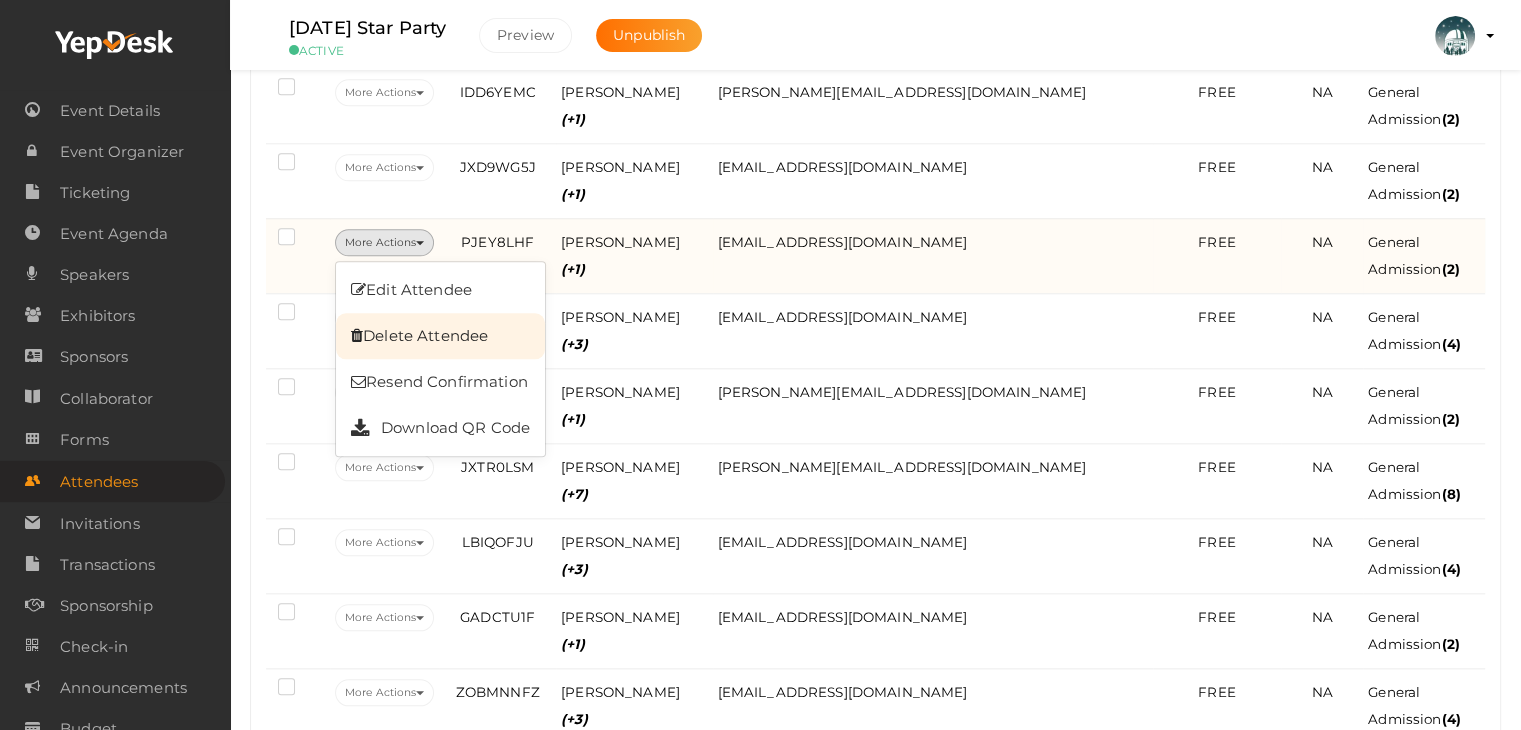 click on "Delete Attendee" at bounding box center (440, 336) 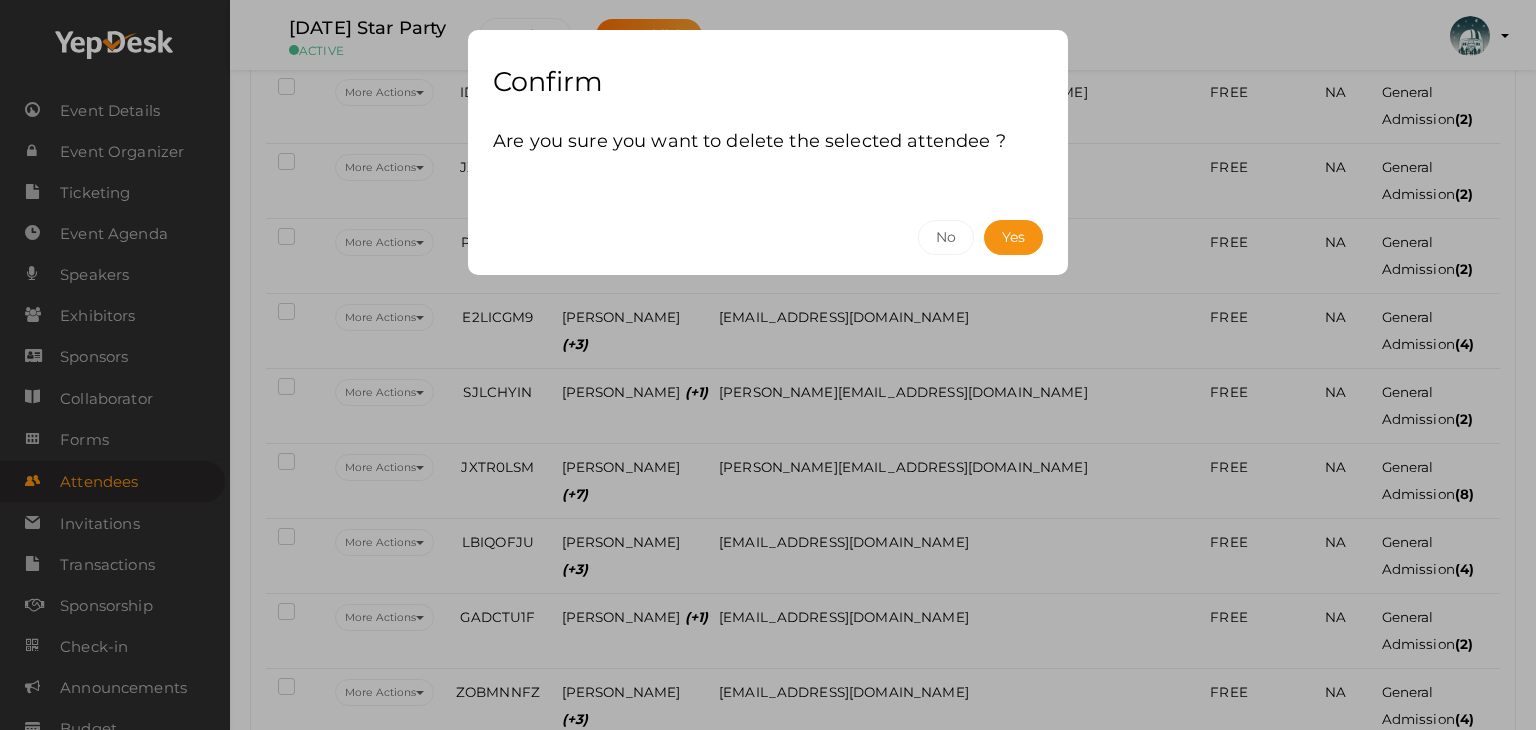 click on "No
Yes" at bounding box center [768, 237] 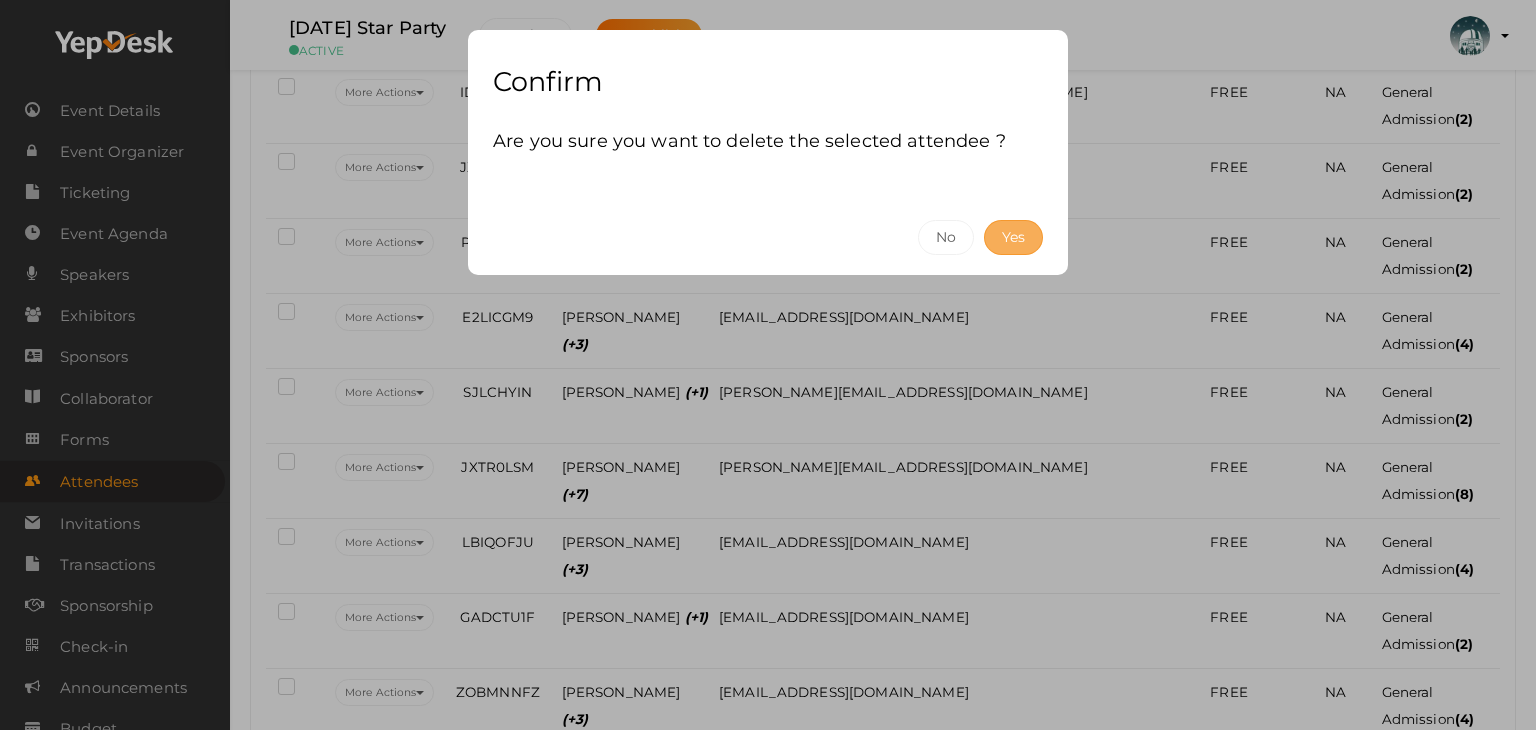 click on "Yes" at bounding box center [1013, 237] 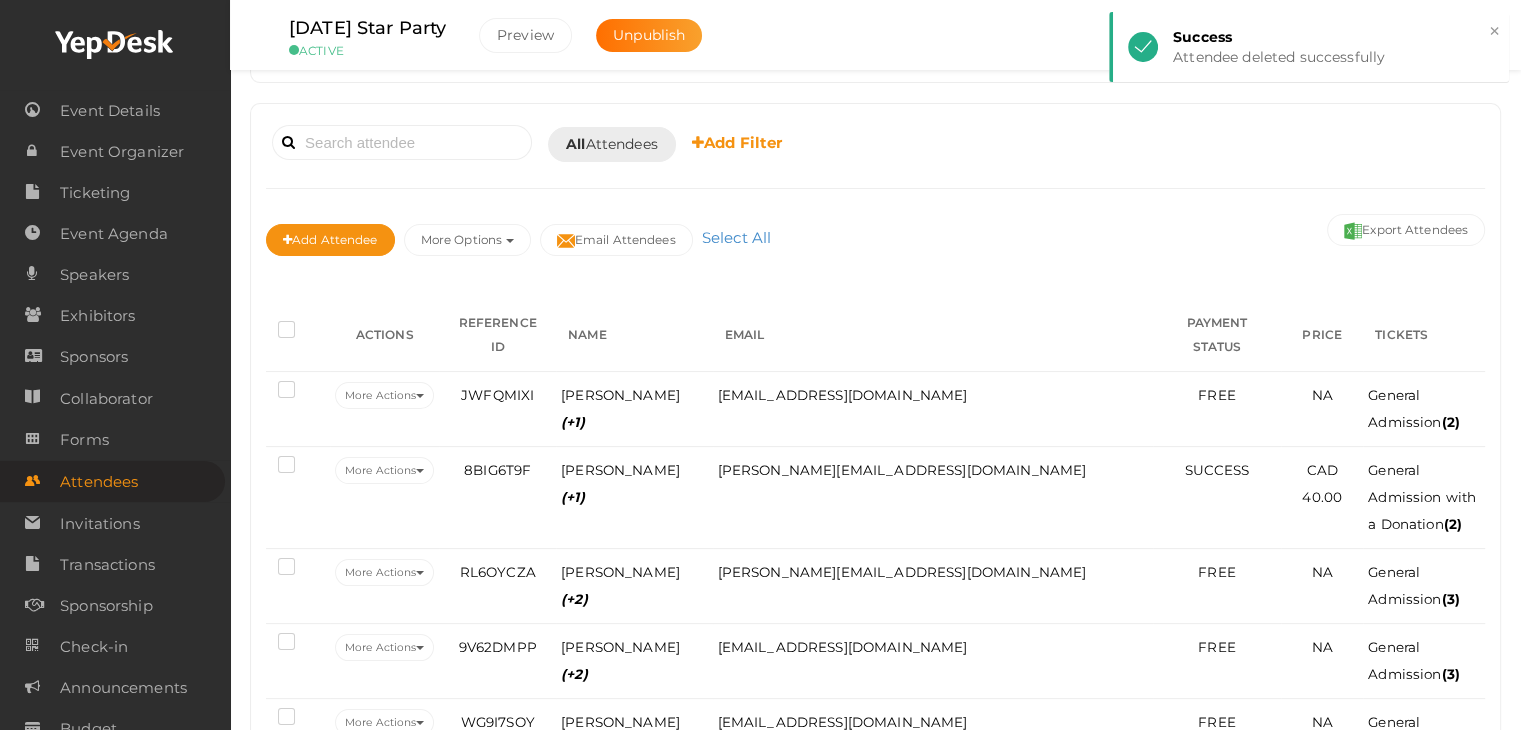 scroll, scrollTop: 2046, scrollLeft: 0, axis: vertical 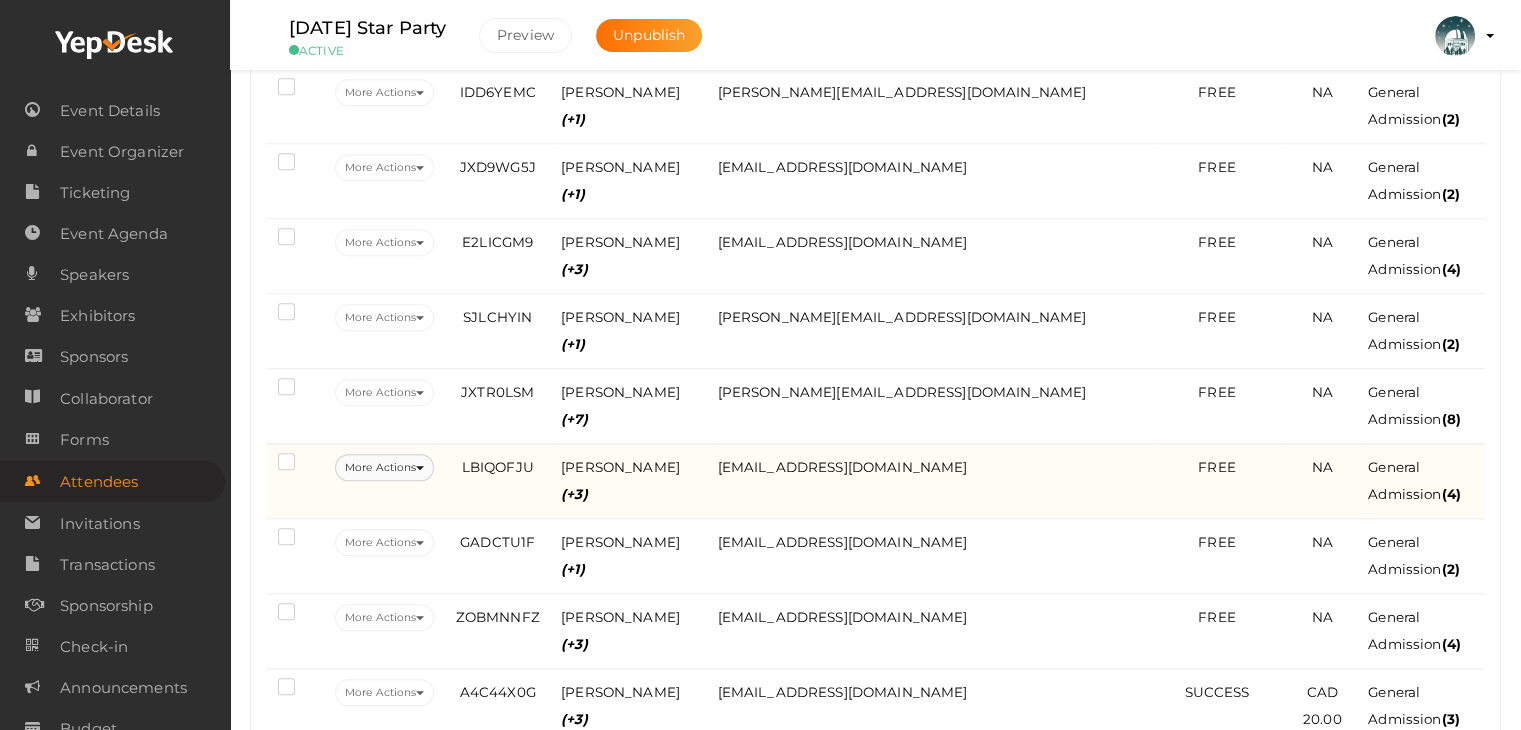 click on "More Actions" at bounding box center (384, 467) 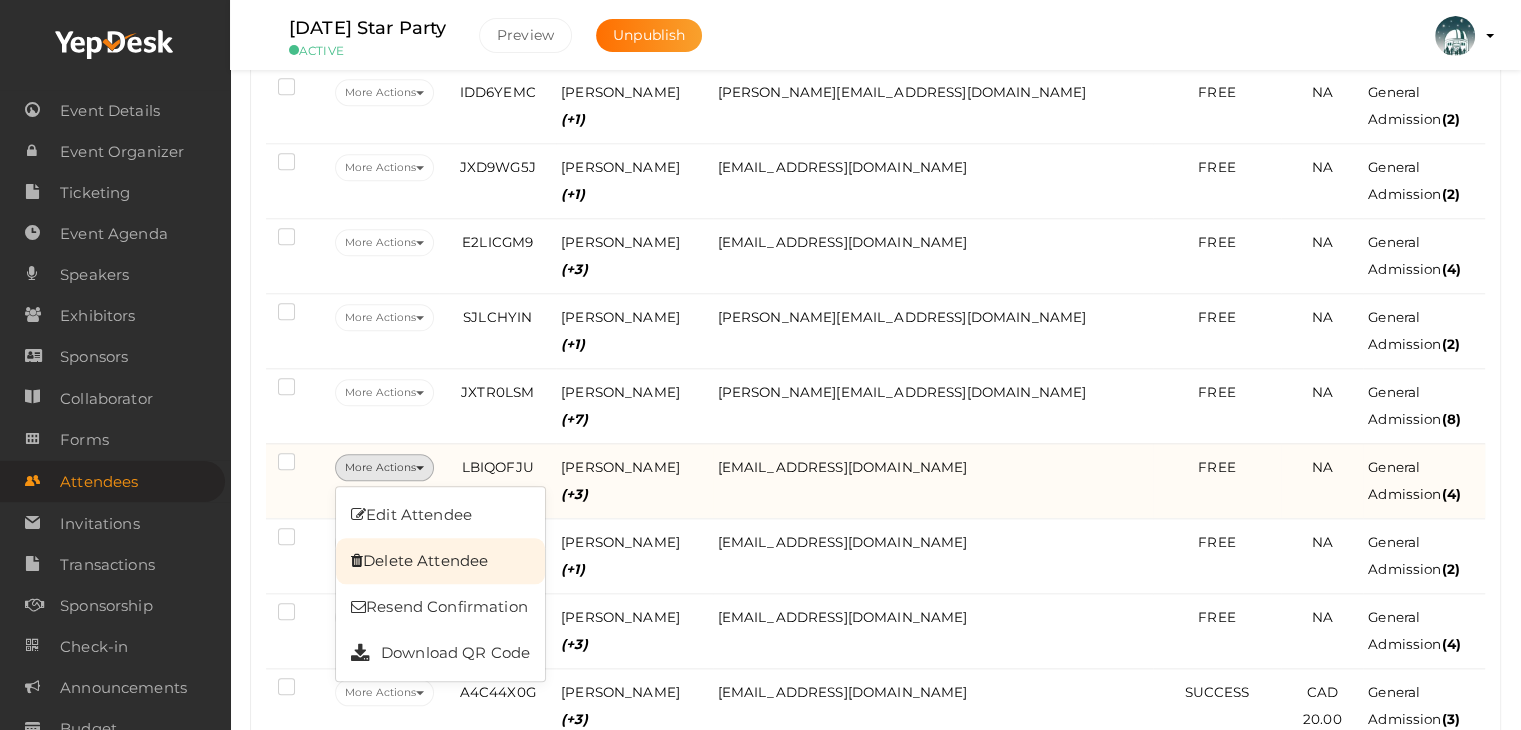 click on "Delete Attendee" at bounding box center (440, 561) 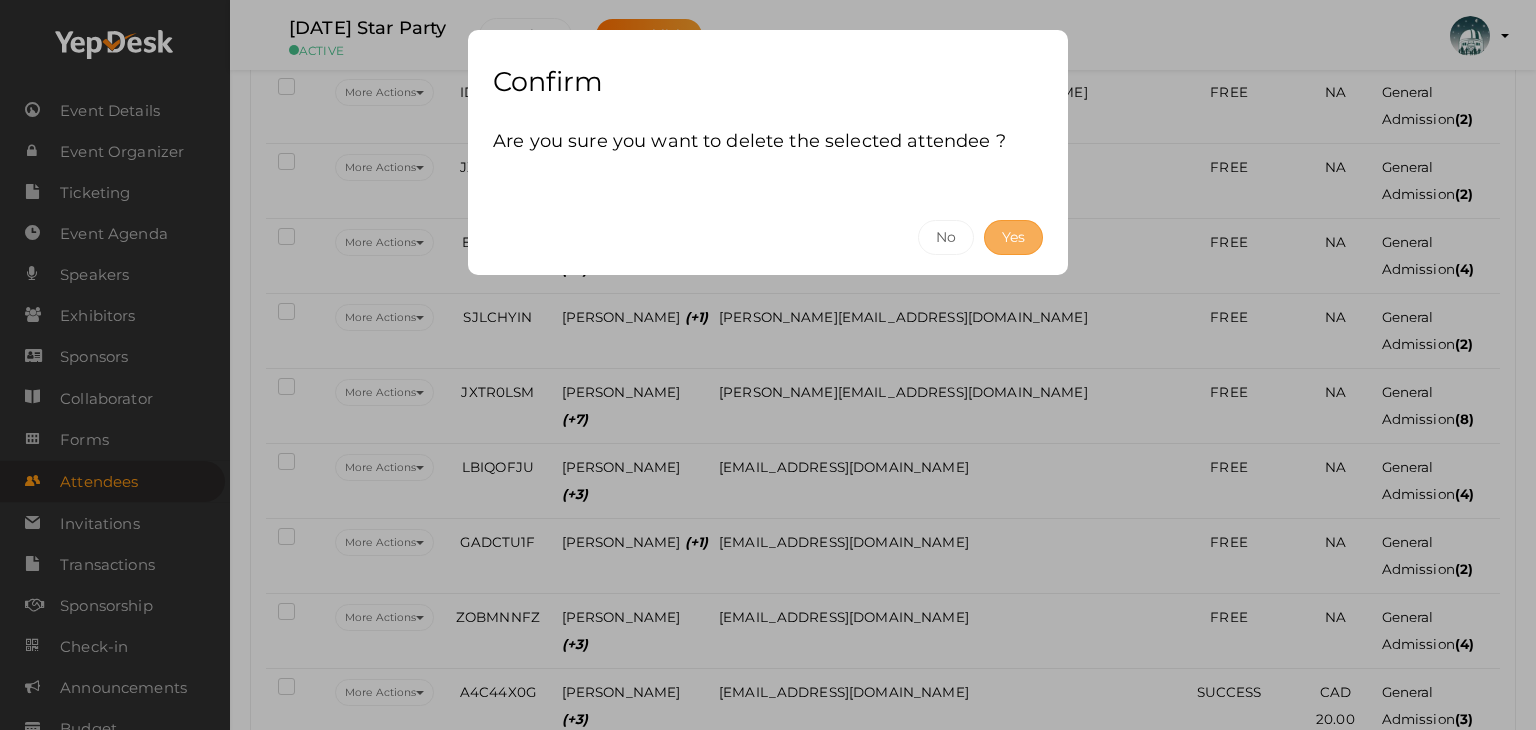 click on "Yes" at bounding box center (1013, 237) 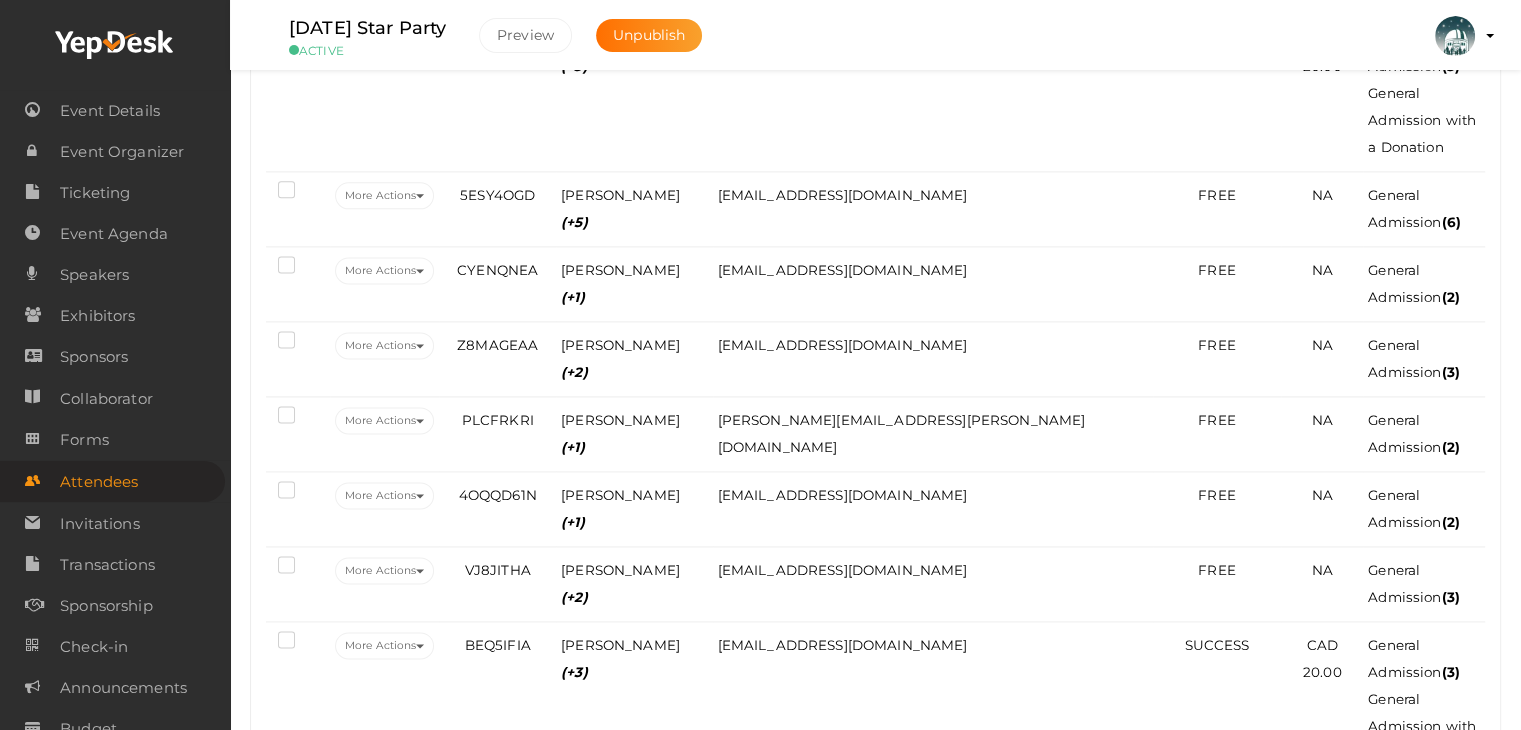 scroll, scrollTop: 2646, scrollLeft: 0, axis: vertical 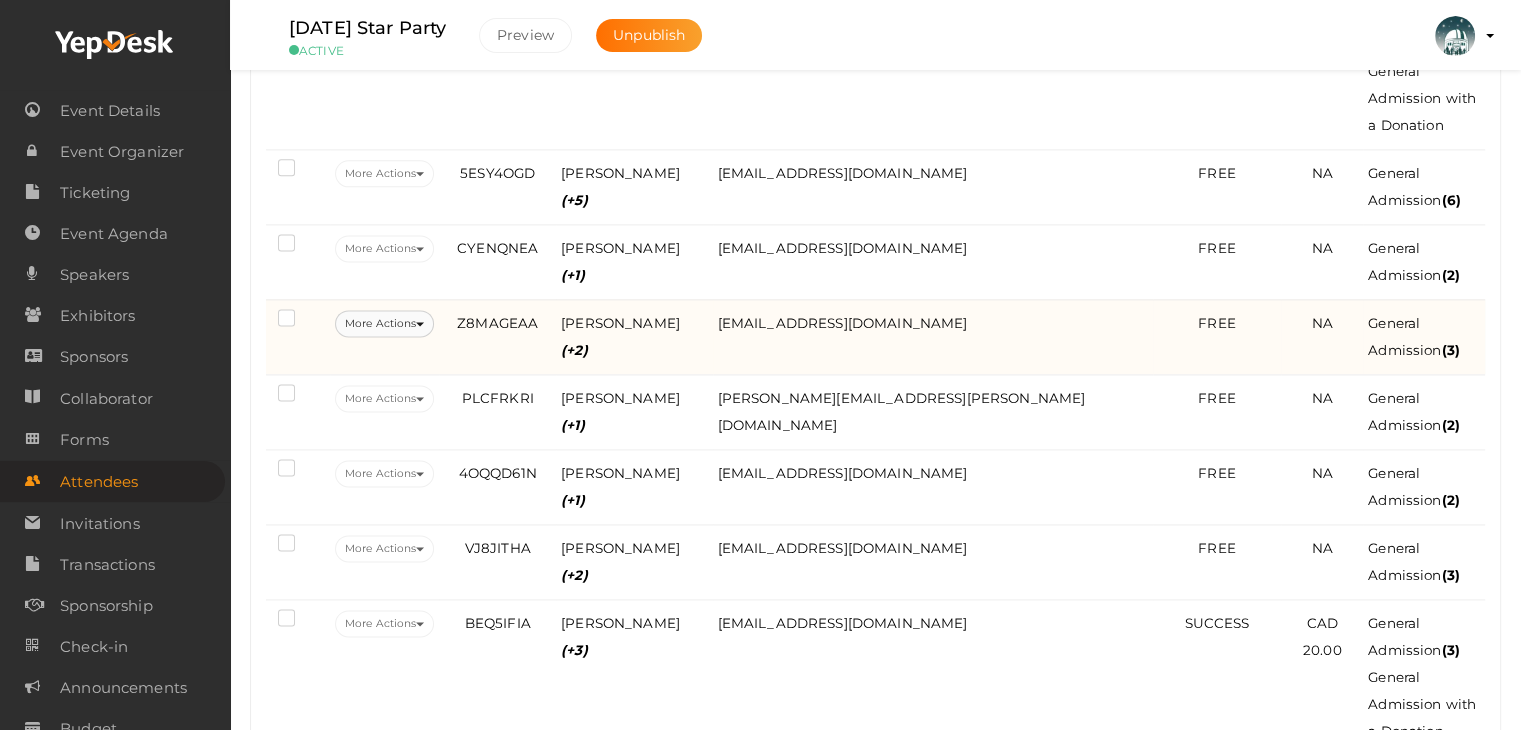 click on "More Actions" at bounding box center [384, 323] 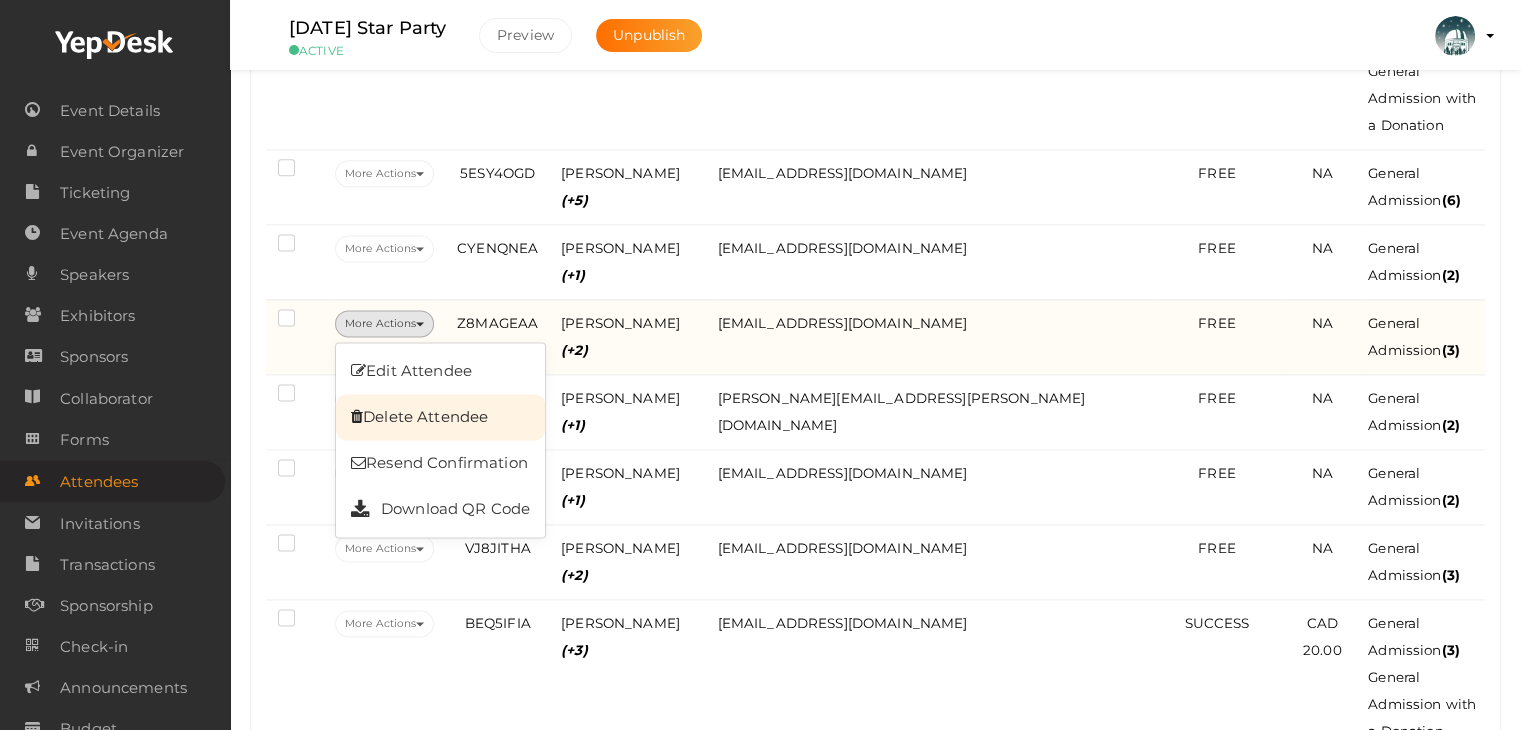 click on "Delete Attendee" at bounding box center (440, 417) 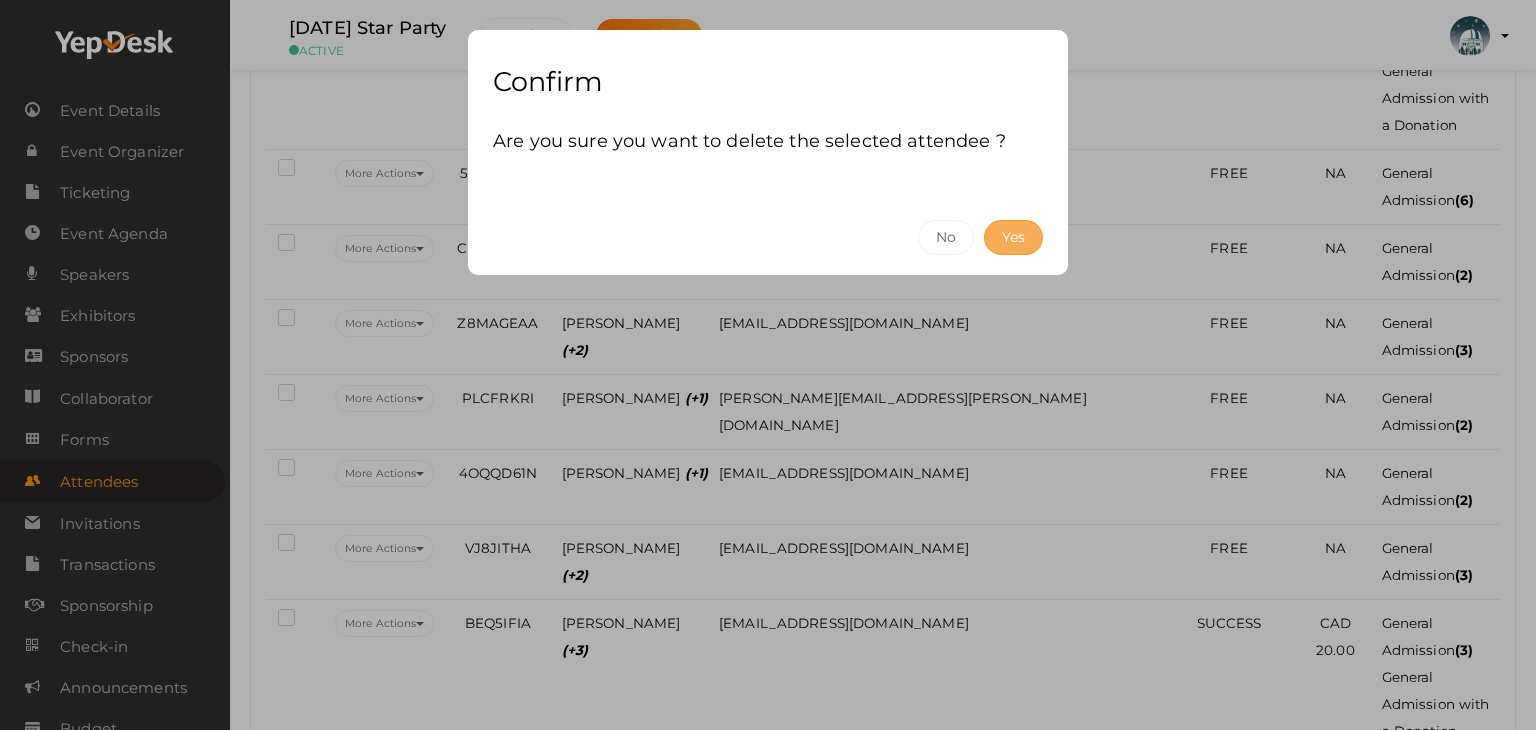click on "Yes" at bounding box center (1013, 237) 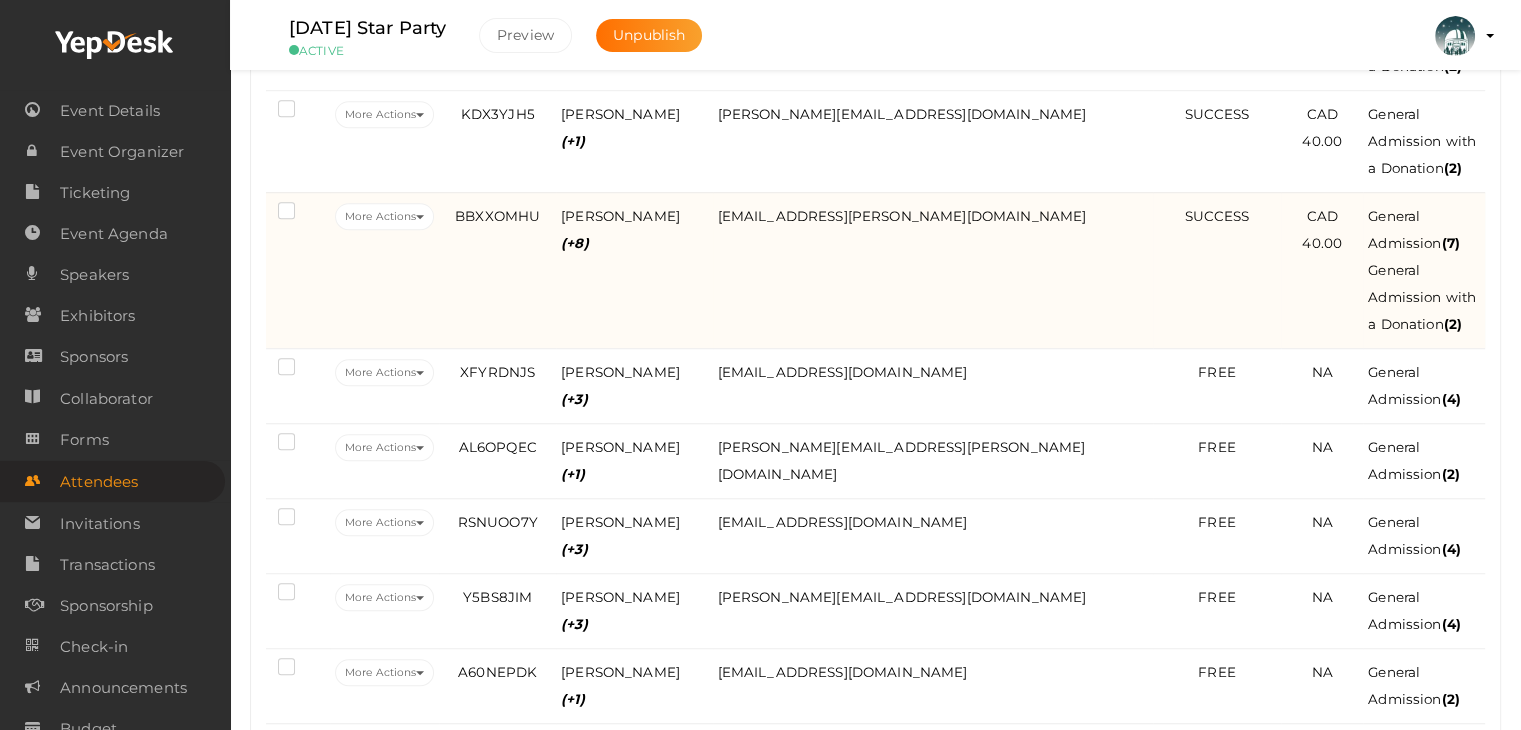 scroll, scrollTop: 1138, scrollLeft: 0, axis: vertical 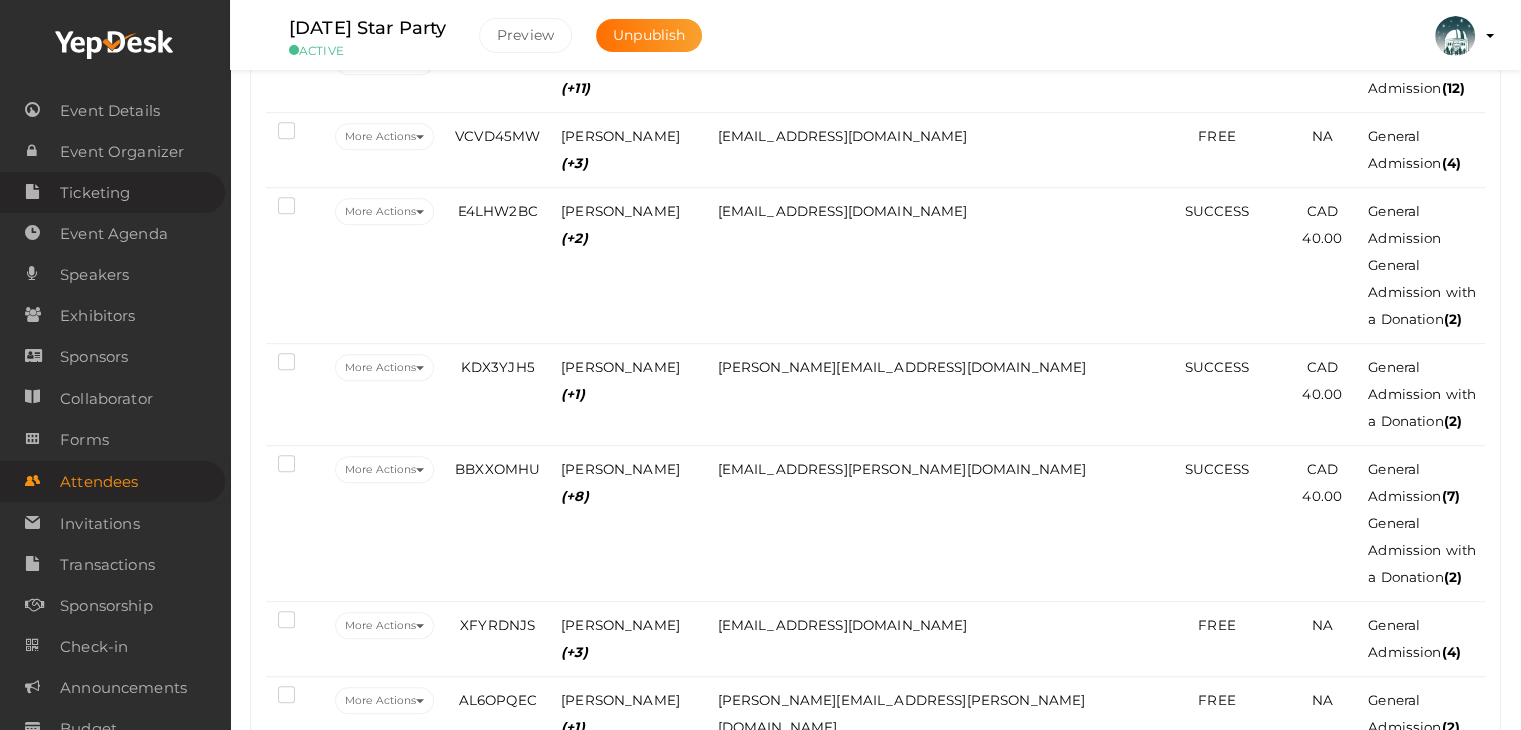click on "Ticketing" at bounding box center (95, 193) 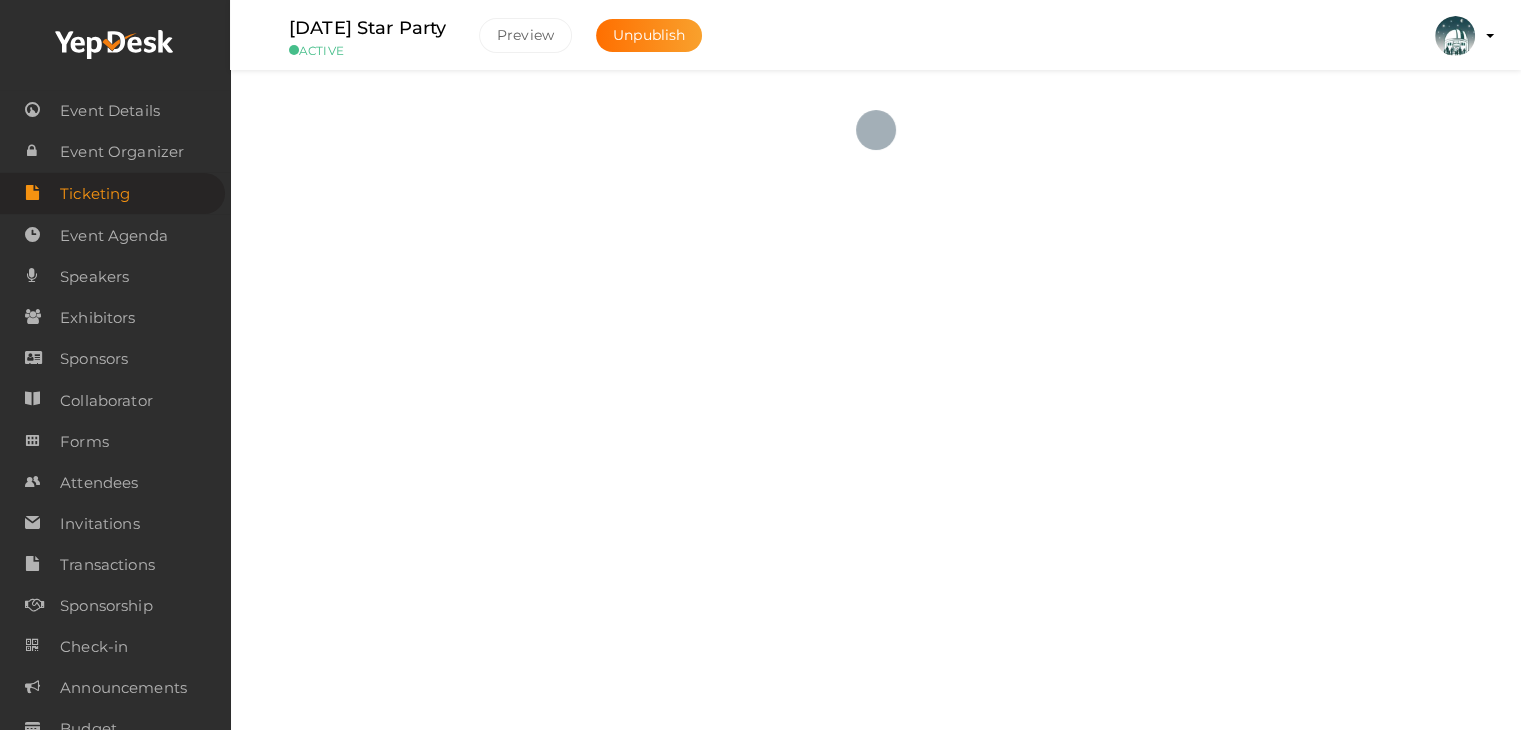 scroll, scrollTop: 0, scrollLeft: 0, axis: both 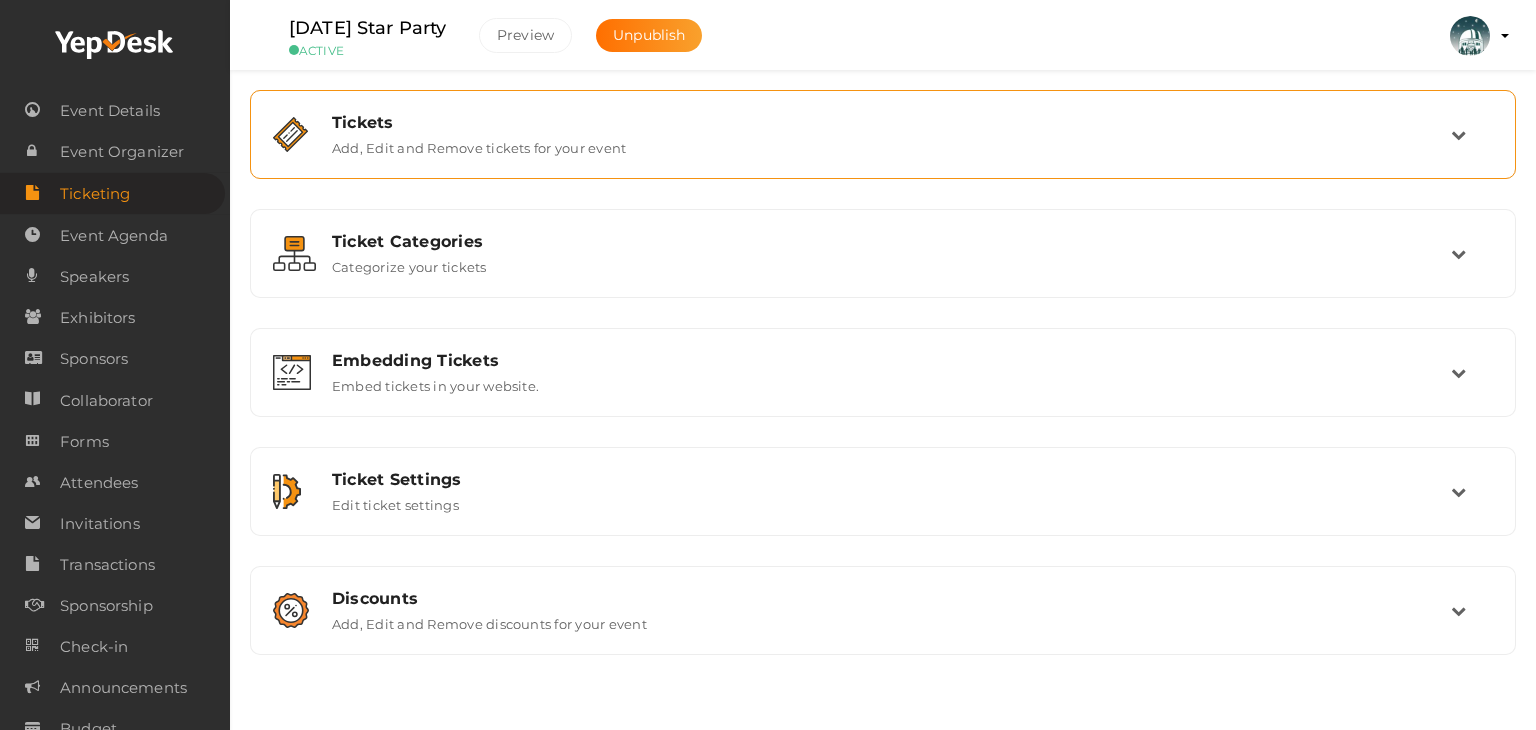 click on "Add, Edit and Remove tickets for your
event" at bounding box center [479, 144] 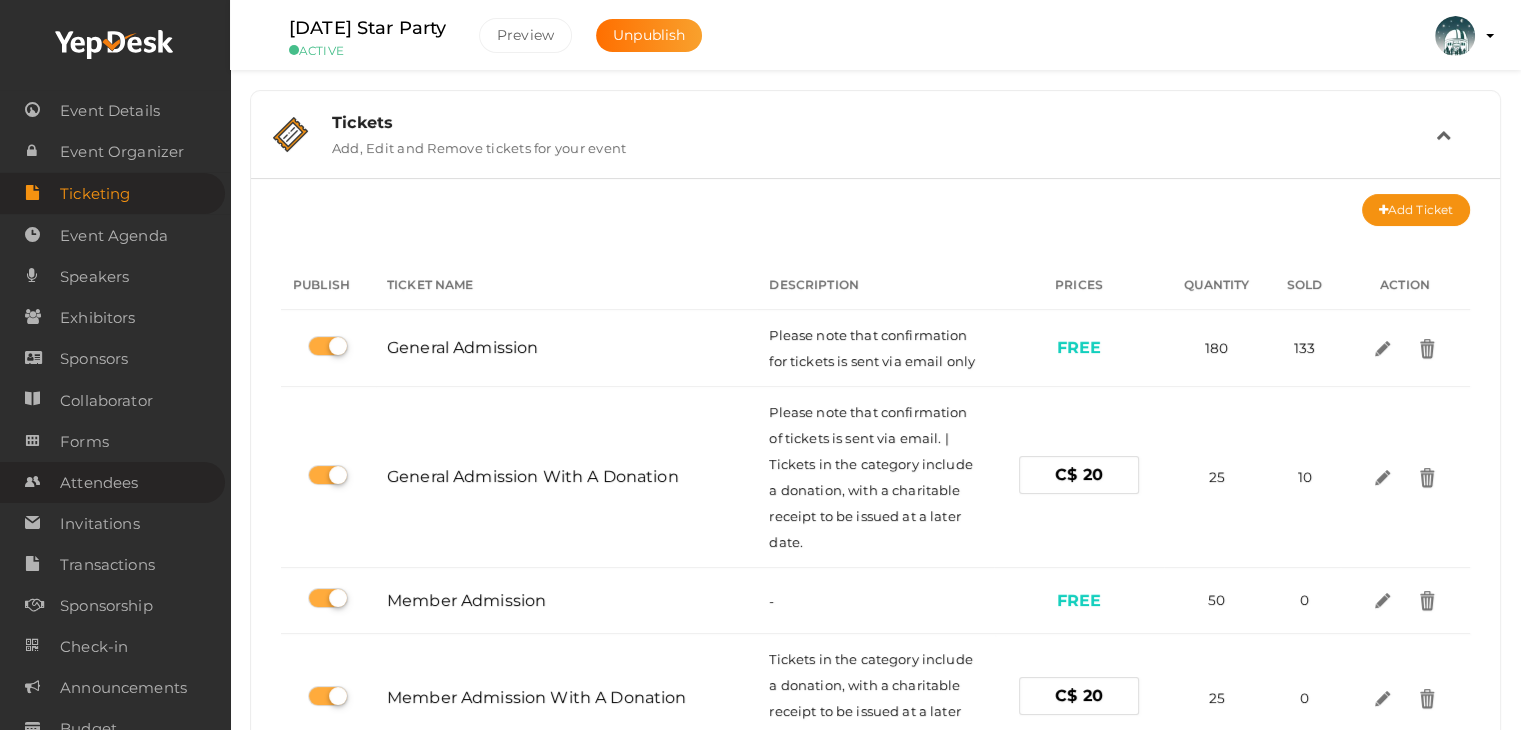 click on "Attendees" at bounding box center [99, 483] 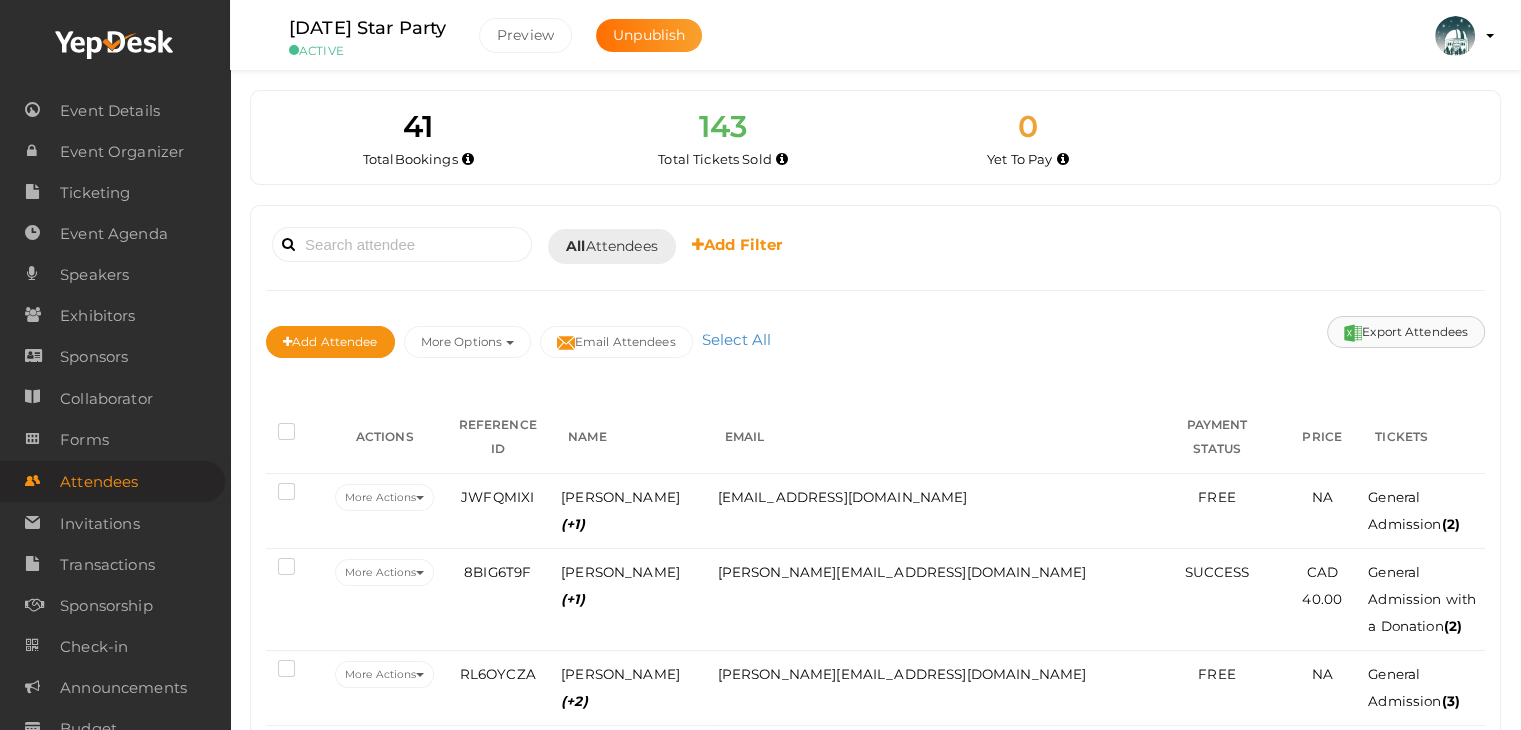 click on "Export Attendees" at bounding box center [1406, 332] 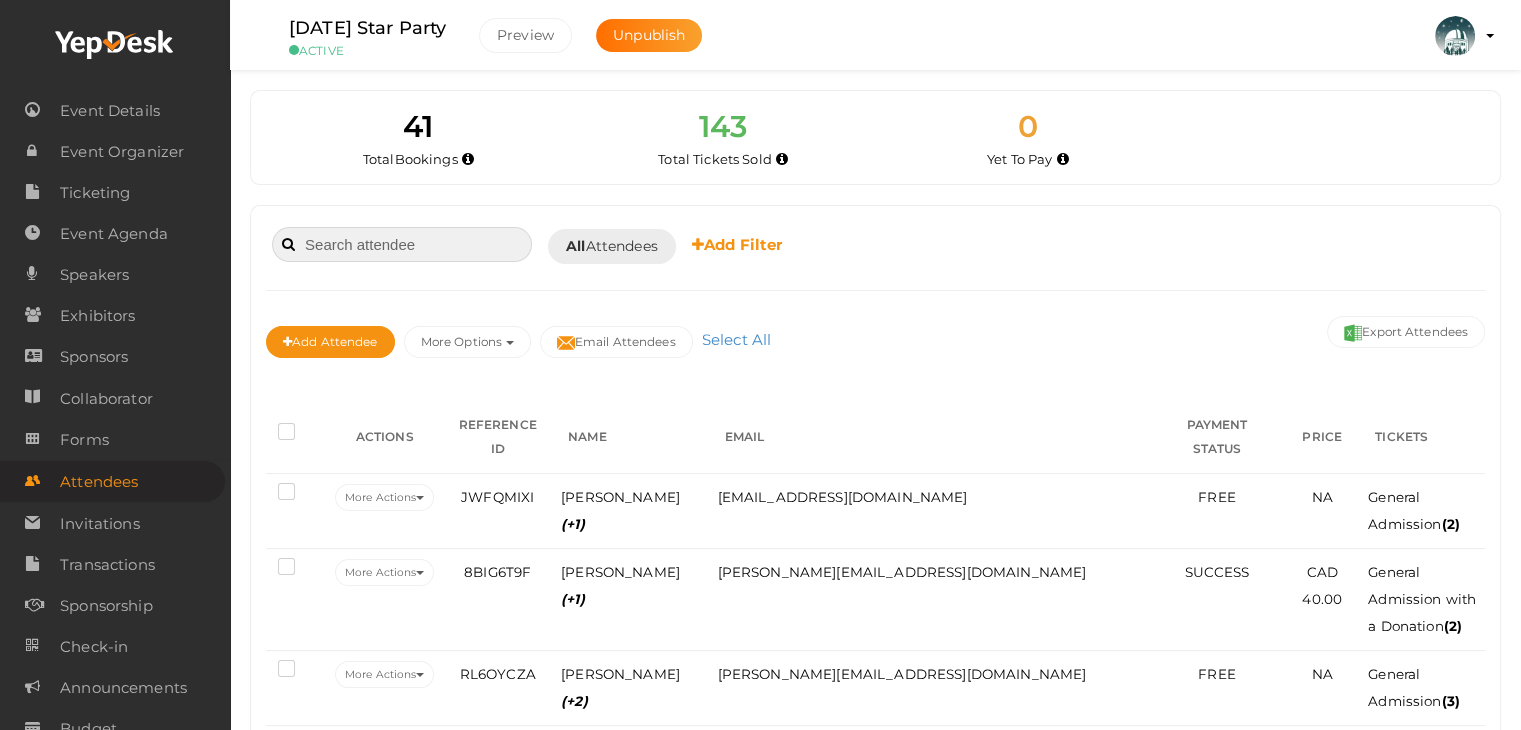 click at bounding box center (402, 244) 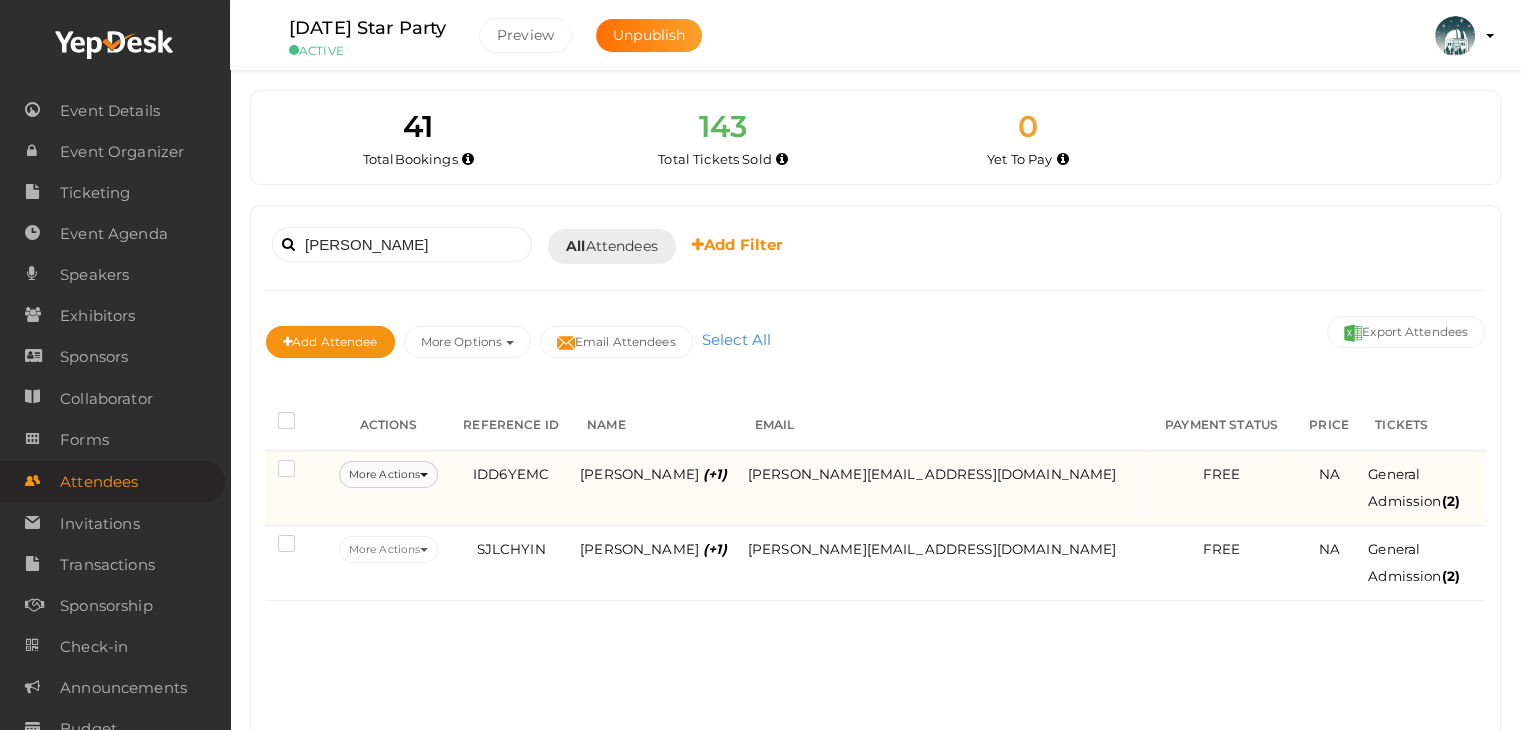 drag, startPoint x: 441, startPoint y: 472, endPoint x: 431, endPoint y: 492, distance: 22.36068 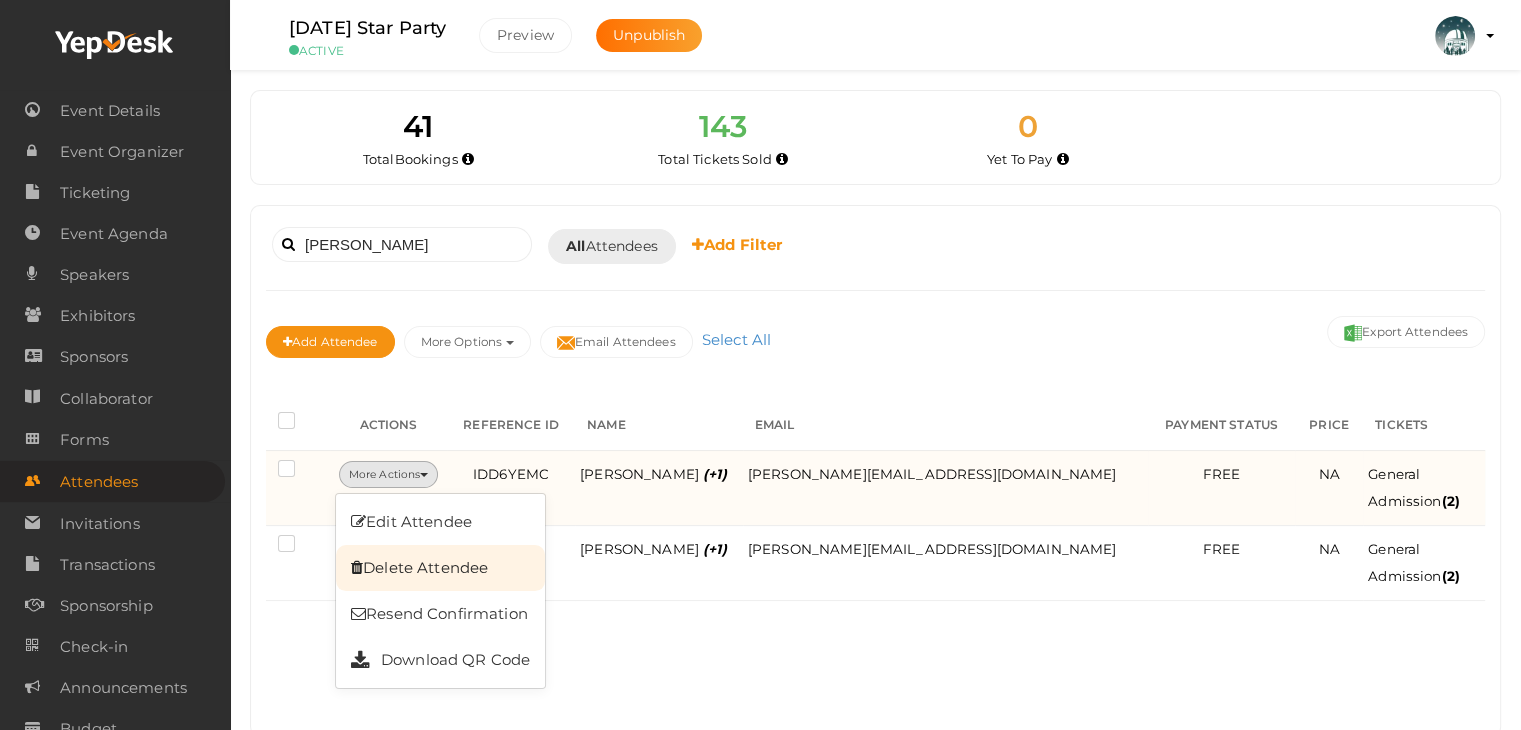 click on "Delete Attendee" at bounding box center [440, 568] 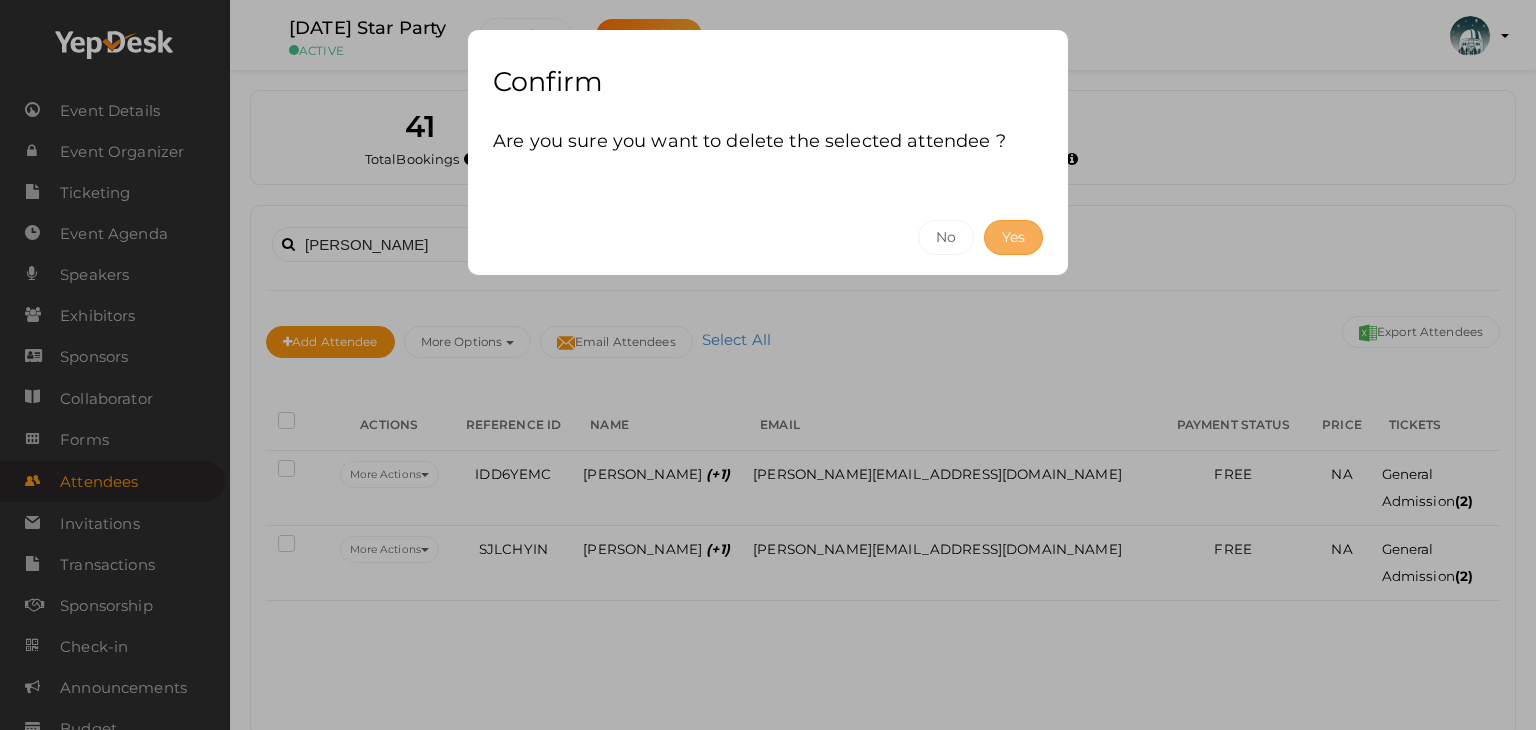 click on "Yes" at bounding box center (1013, 237) 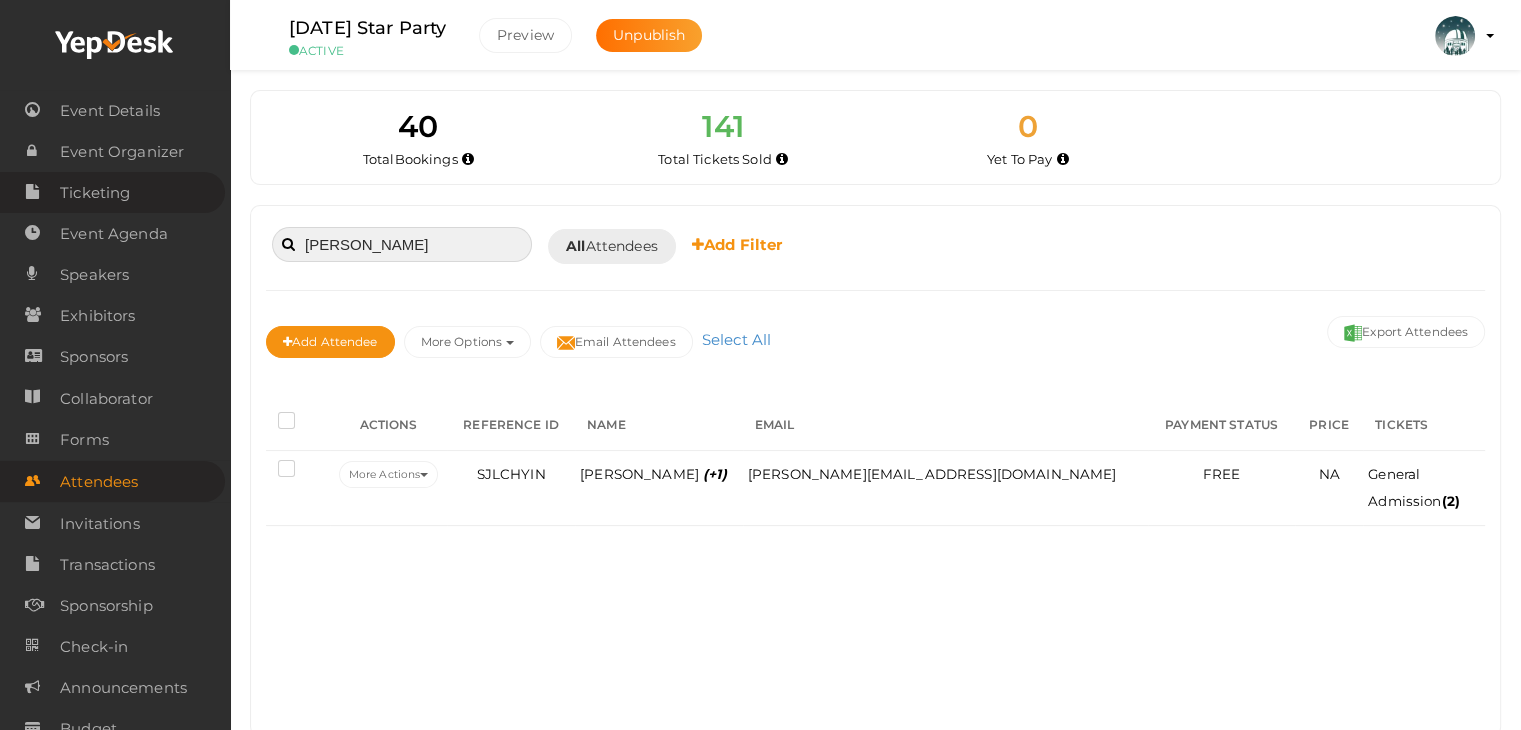 drag, startPoint x: 404, startPoint y: 237, endPoint x: 0, endPoint y: 189, distance: 406.8415 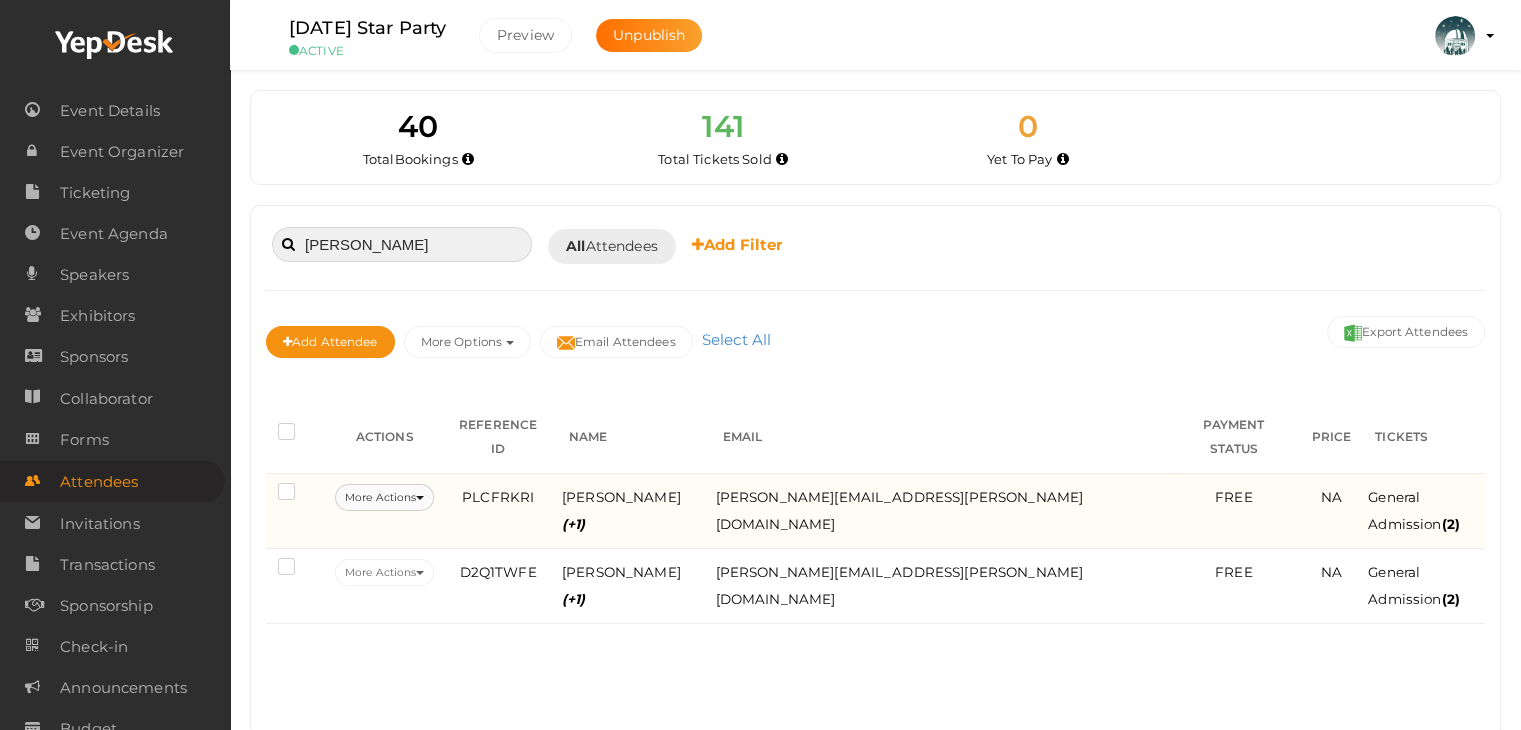 type on "lindsay" 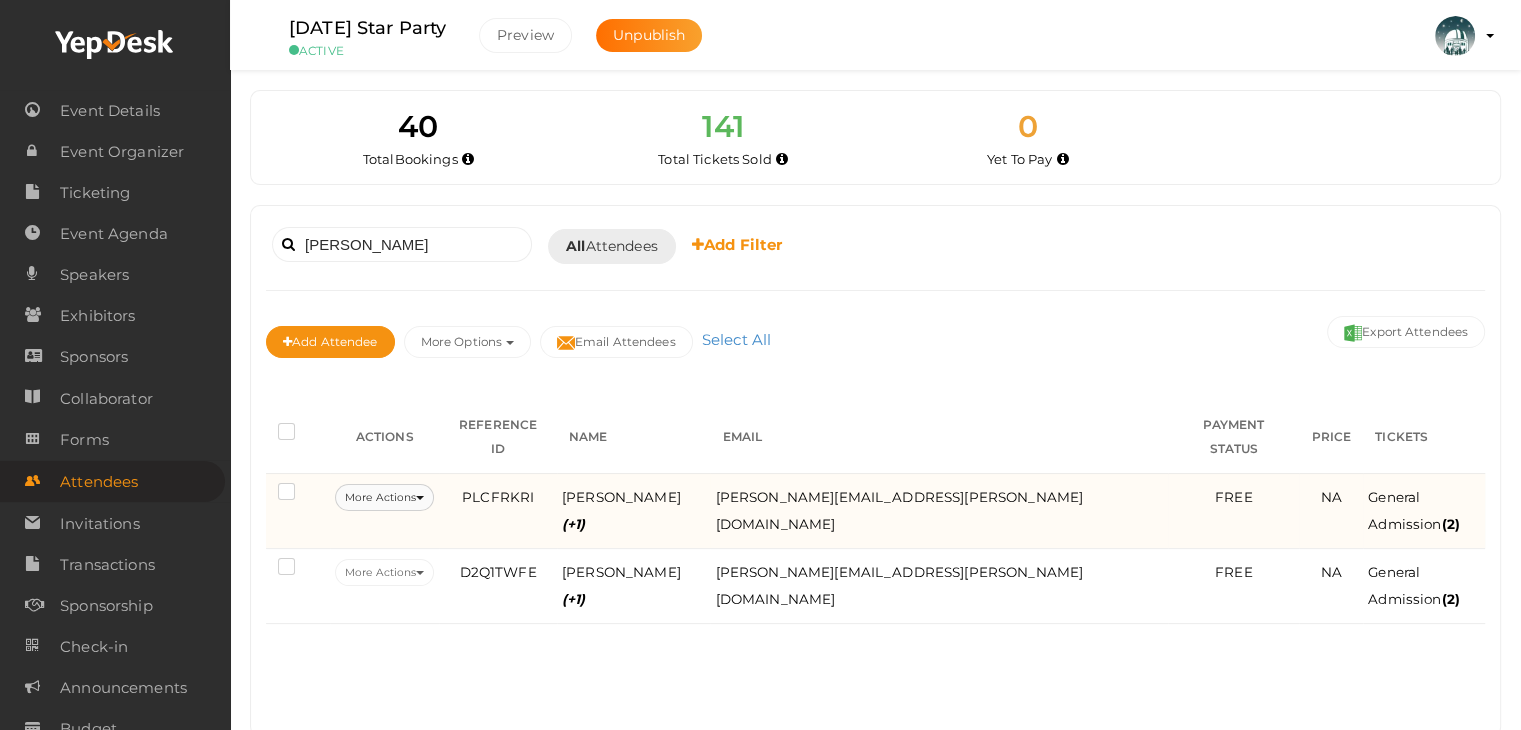 click on "More Actions" at bounding box center [384, 497] 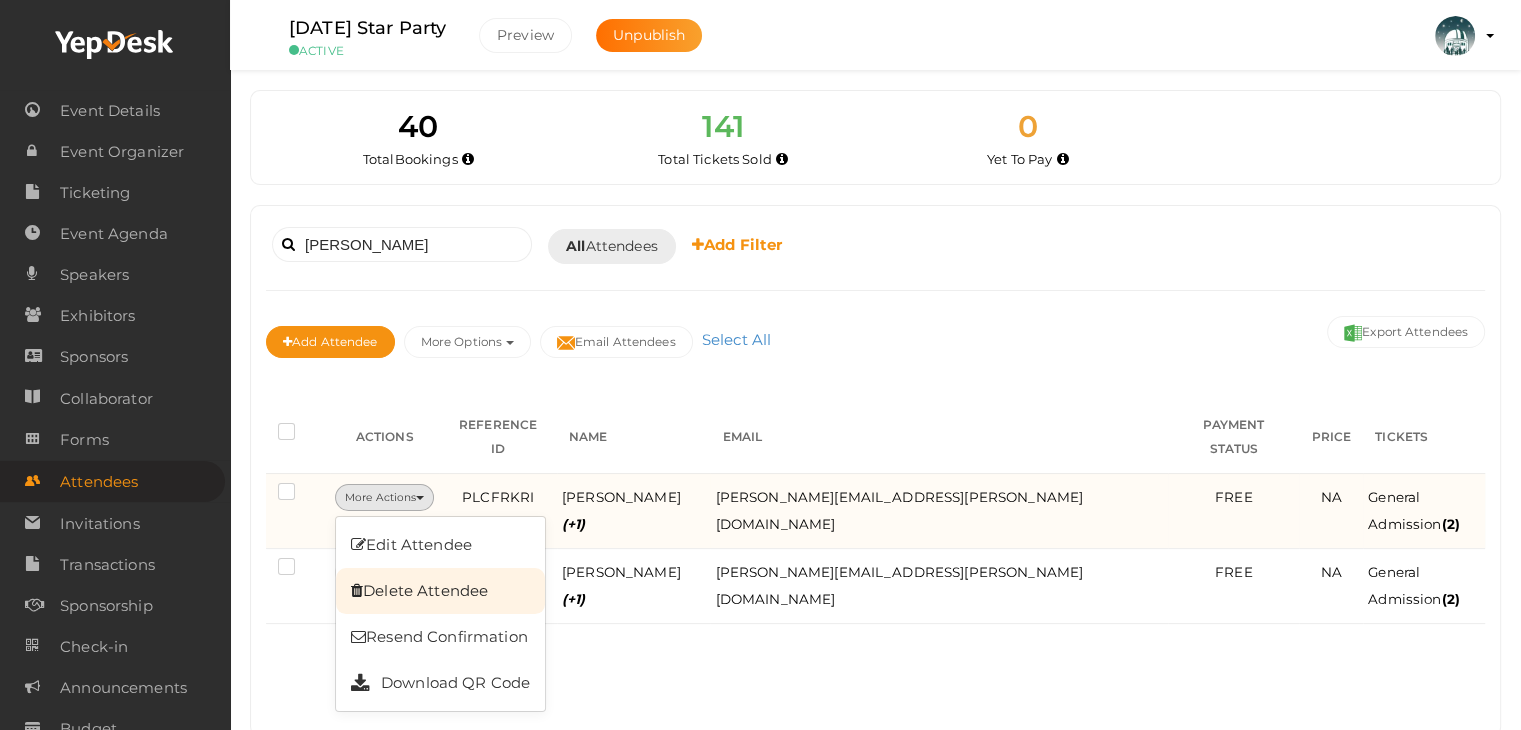 click on "Delete Attendee" at bounding box center (440, 591) 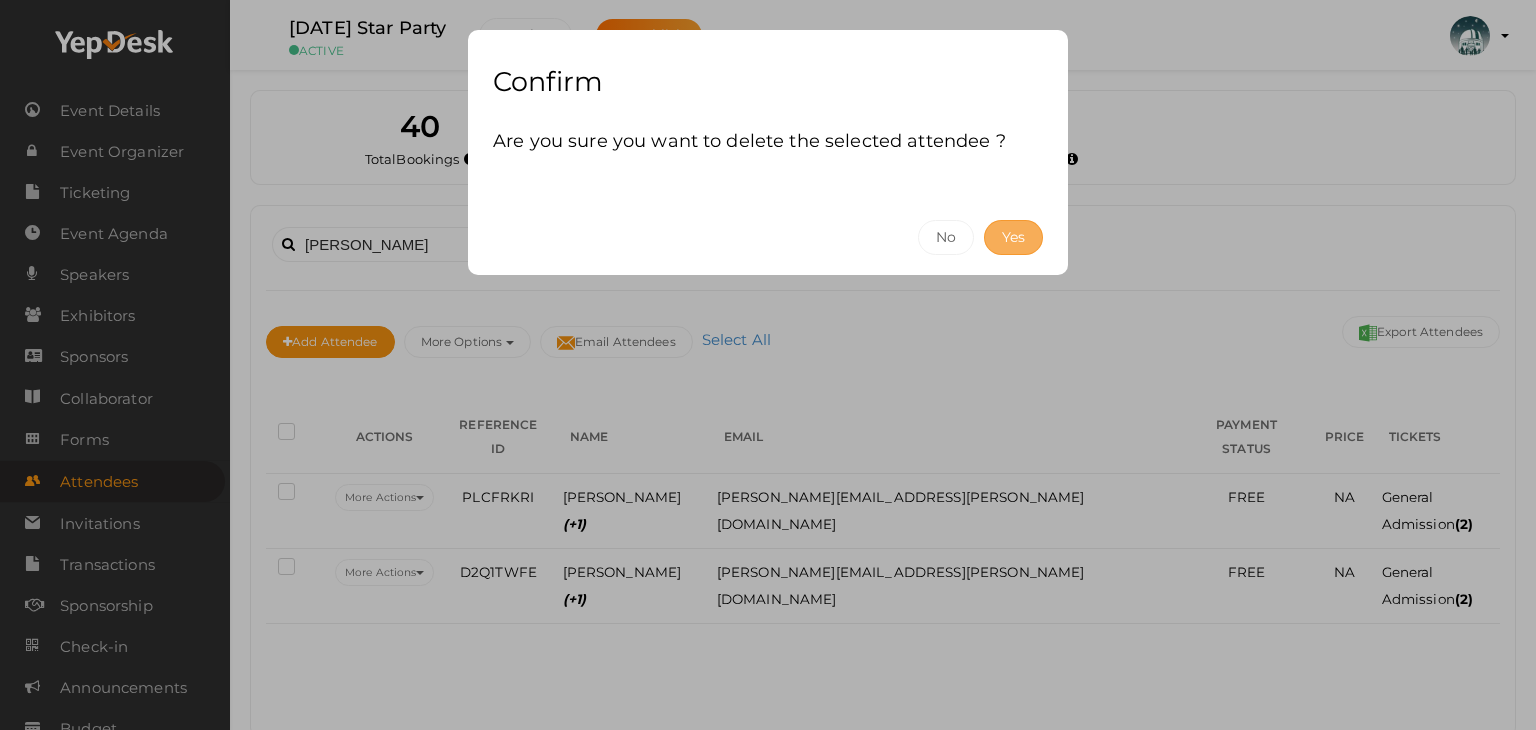 click on "Yes" at bounding box center (1013, 237) 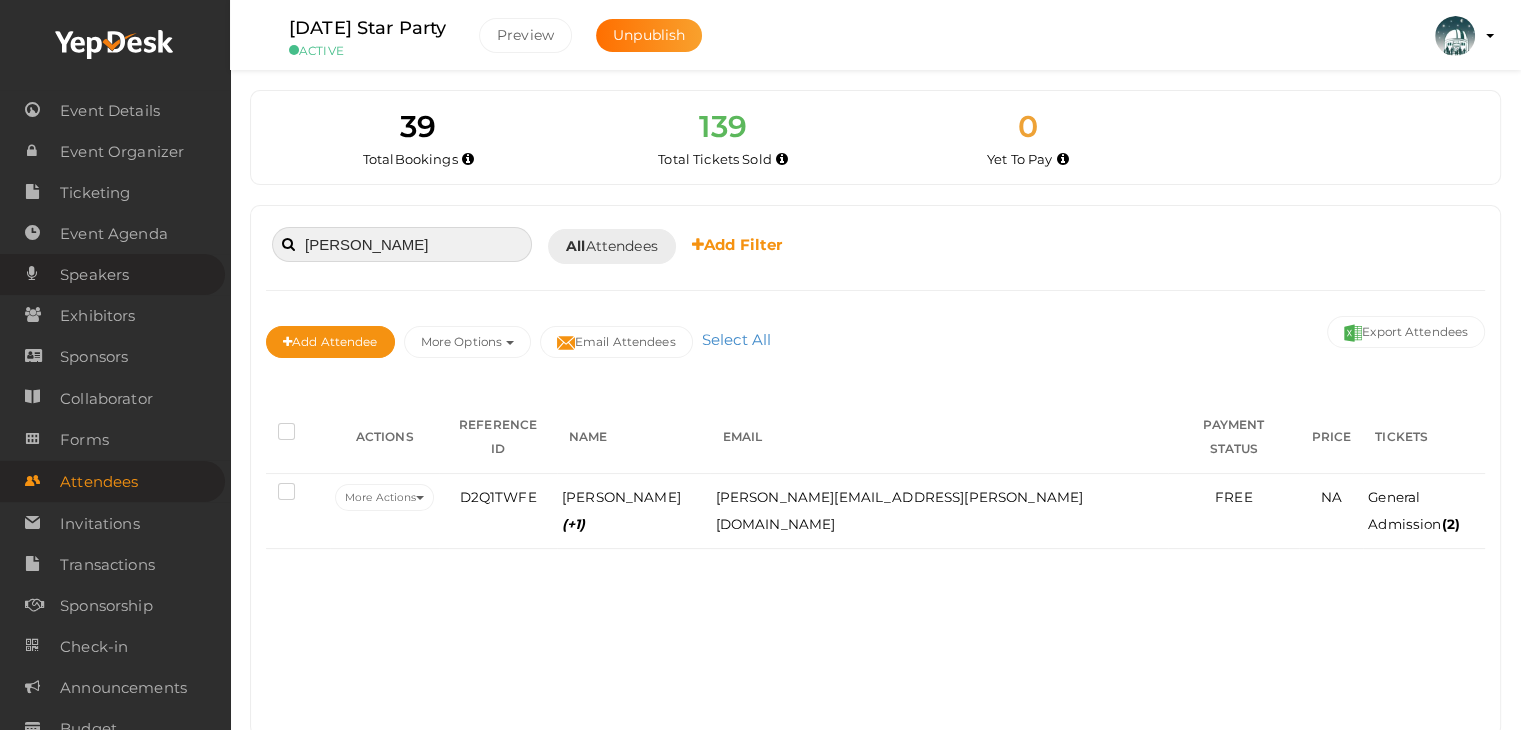 drag, startPoint x: 375, startPoint y: 245, endPoint x: 111, endPoint y: 273, distance: 265.48068 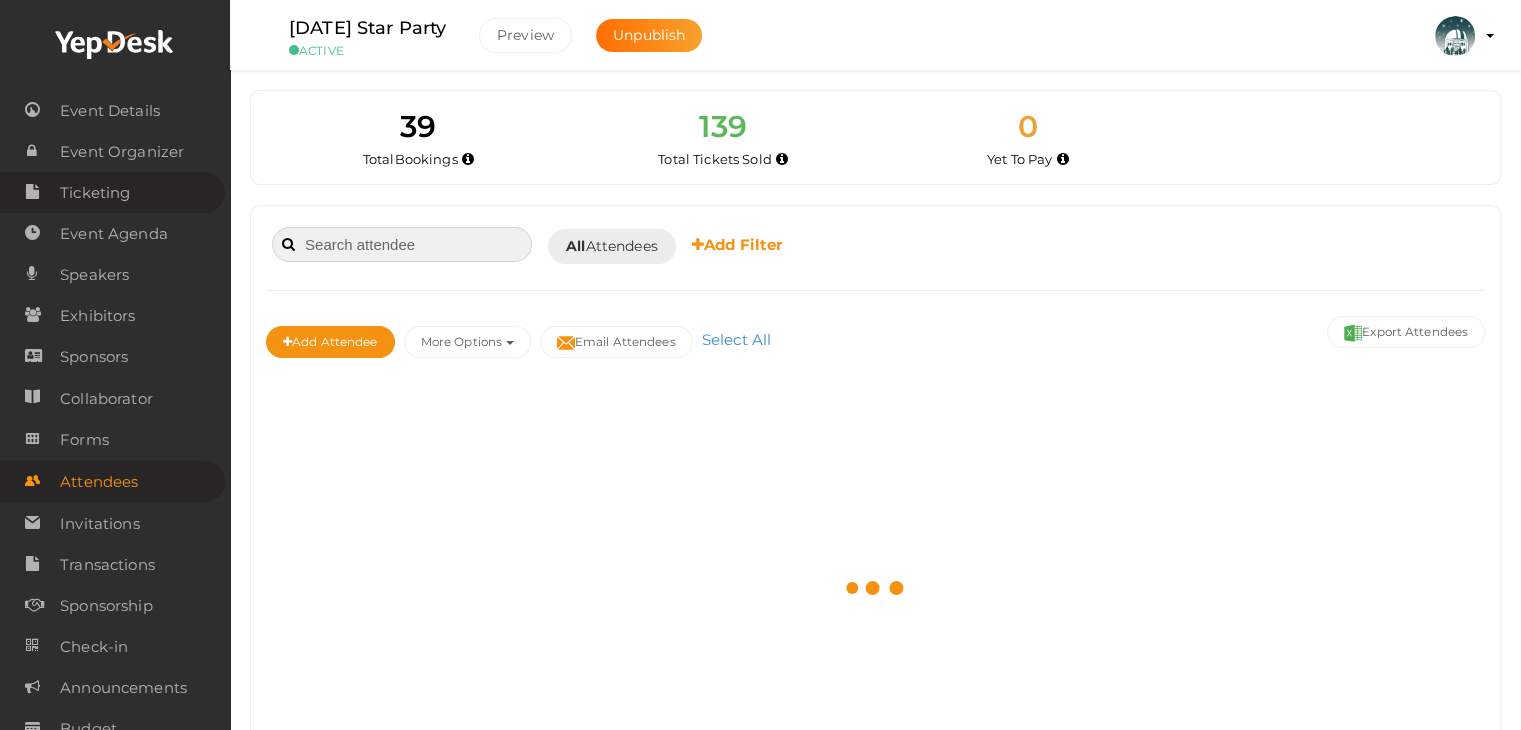type 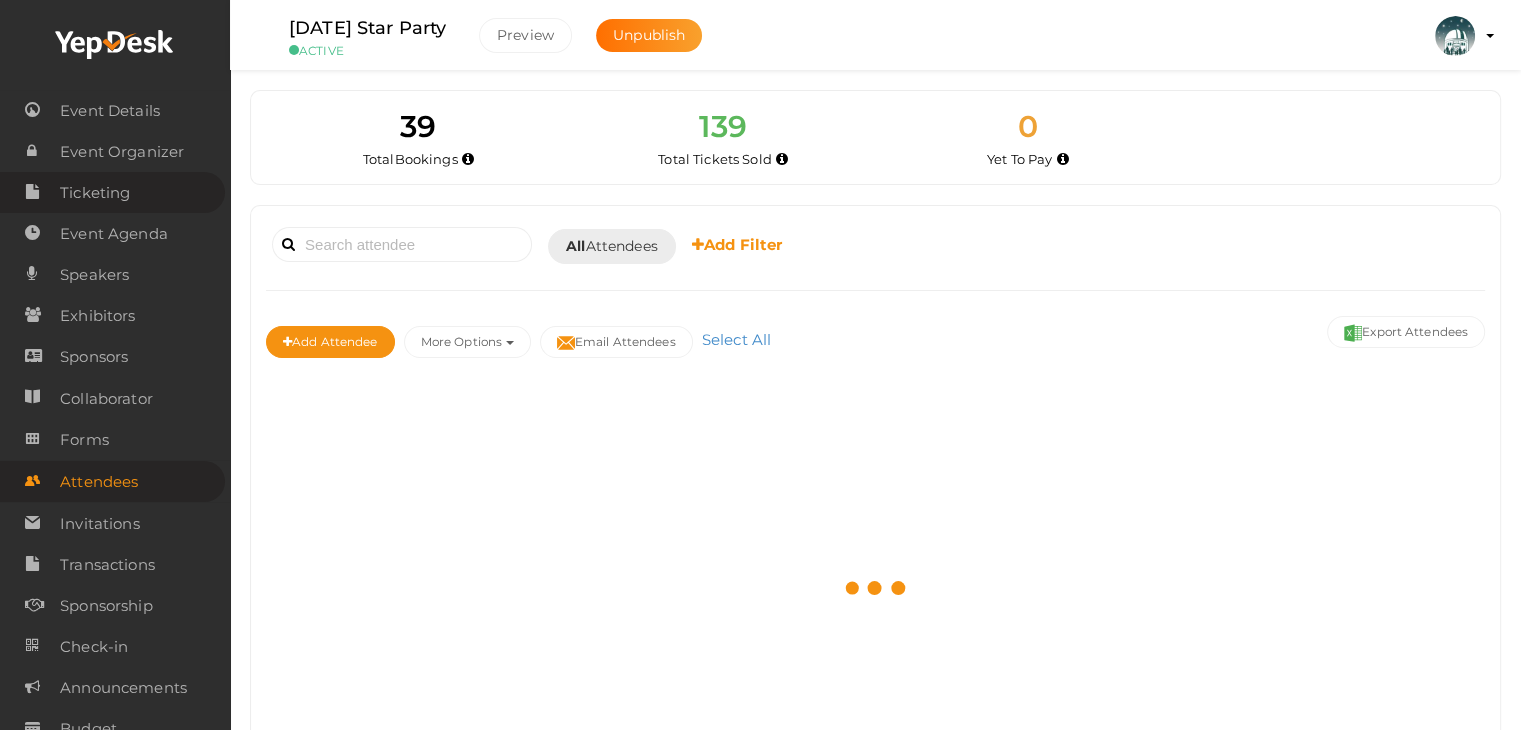 click on "Ticketing" at bounding box center (95, 193) 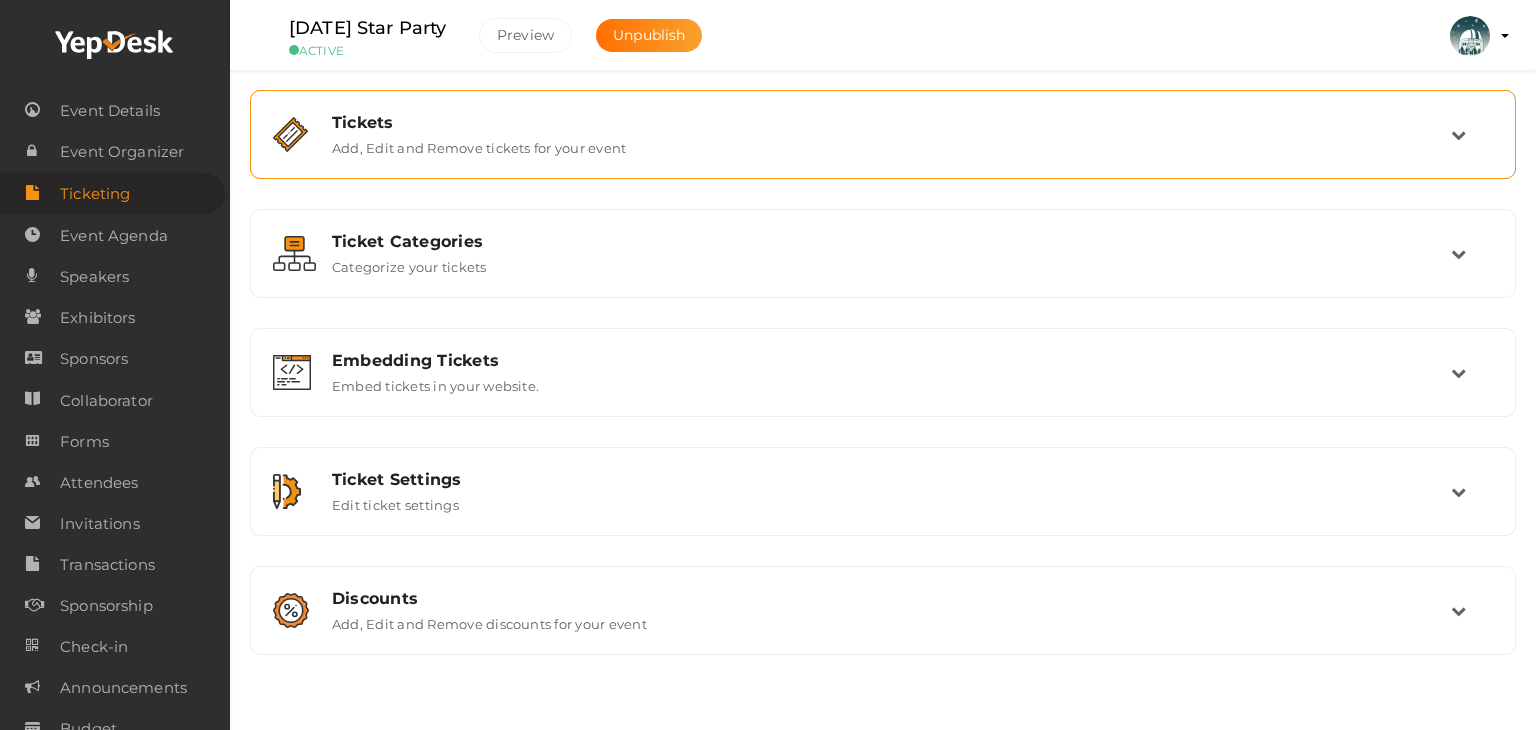 click on "Add, Edit and Remove tickets for your
event" at bounding box center (479, 144) 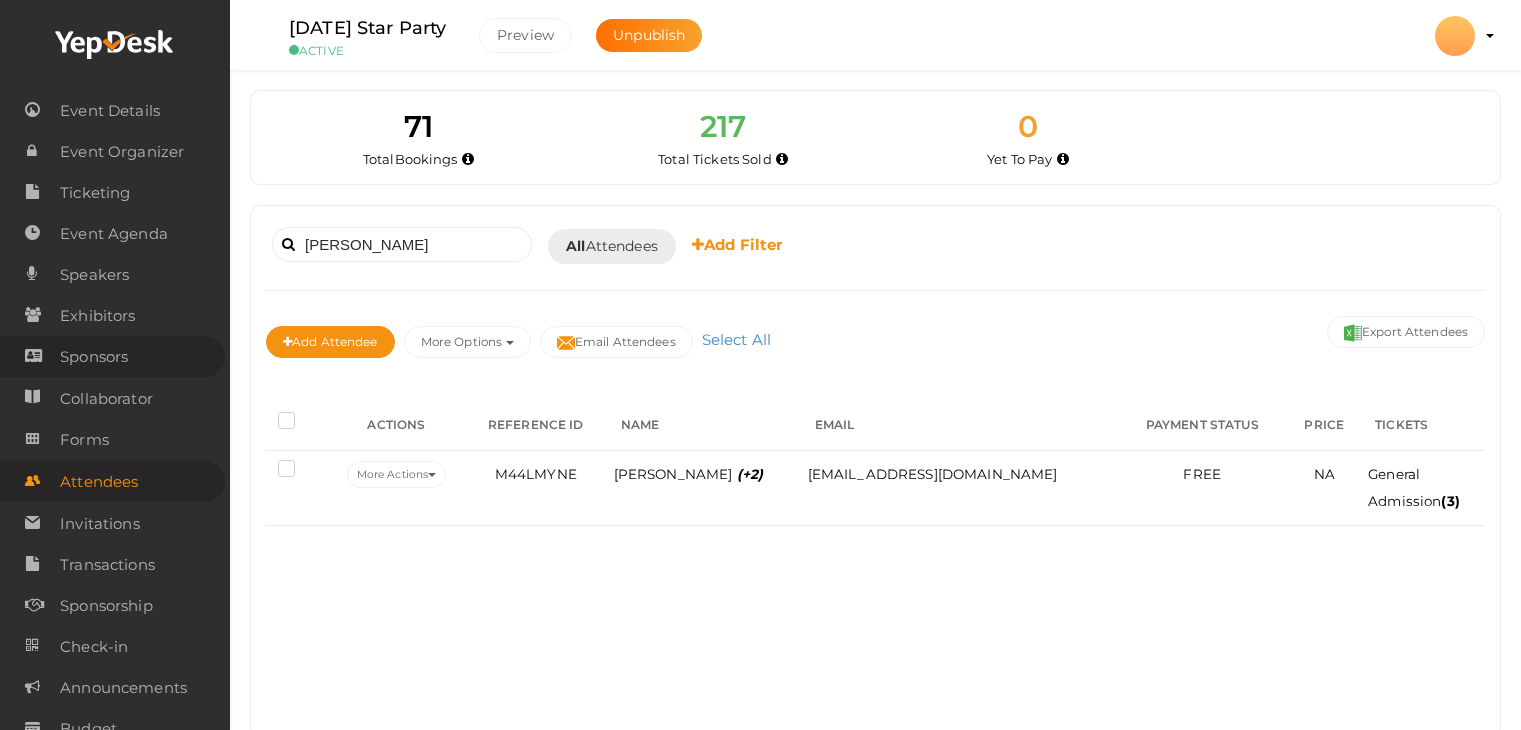 scroll, scrollTop: 0, scrollLeft: 0, axis: both 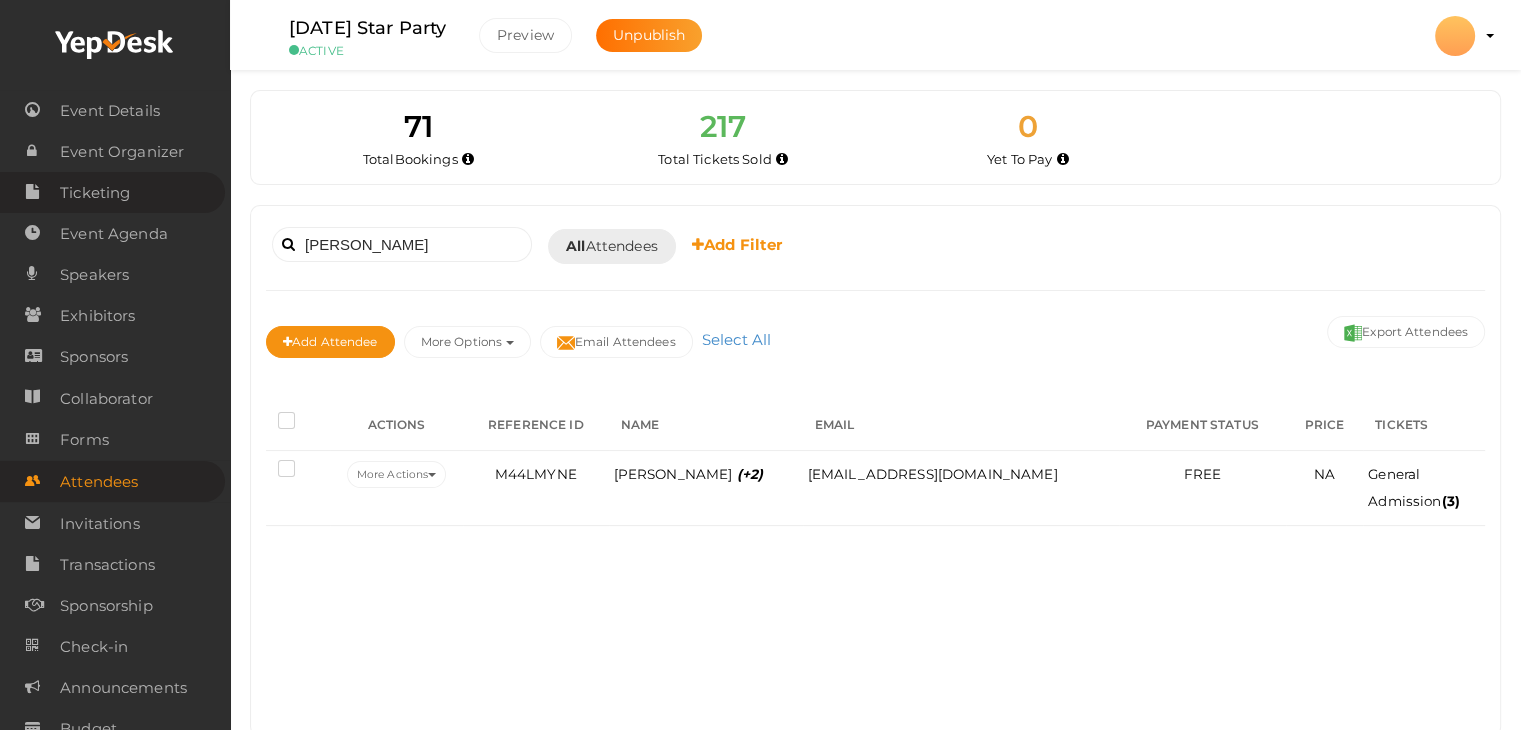 click on "Ticketing" at bounding box center [95, 193] 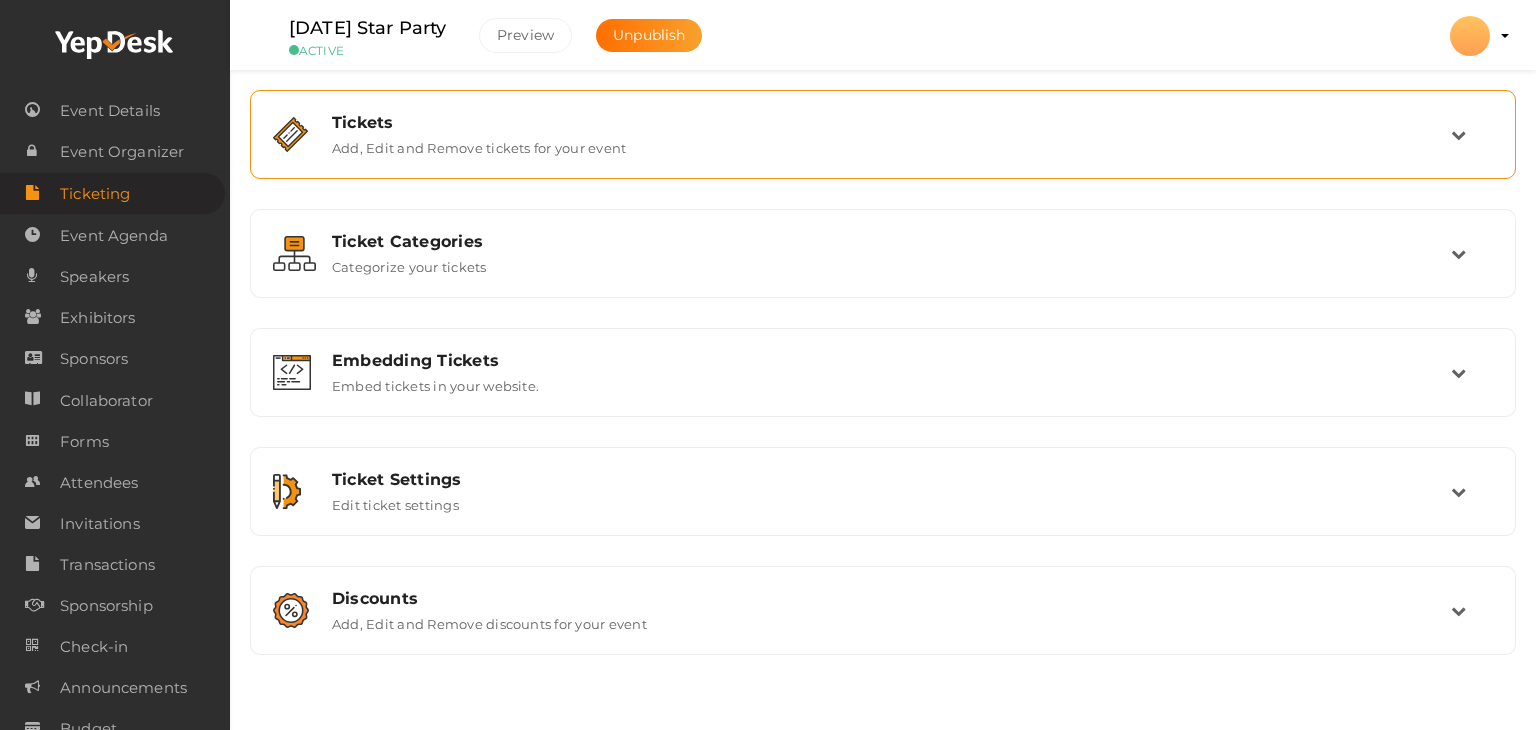 click on "Add, Edit and Remove tickets for your
event" at bounding box center [479, 144] 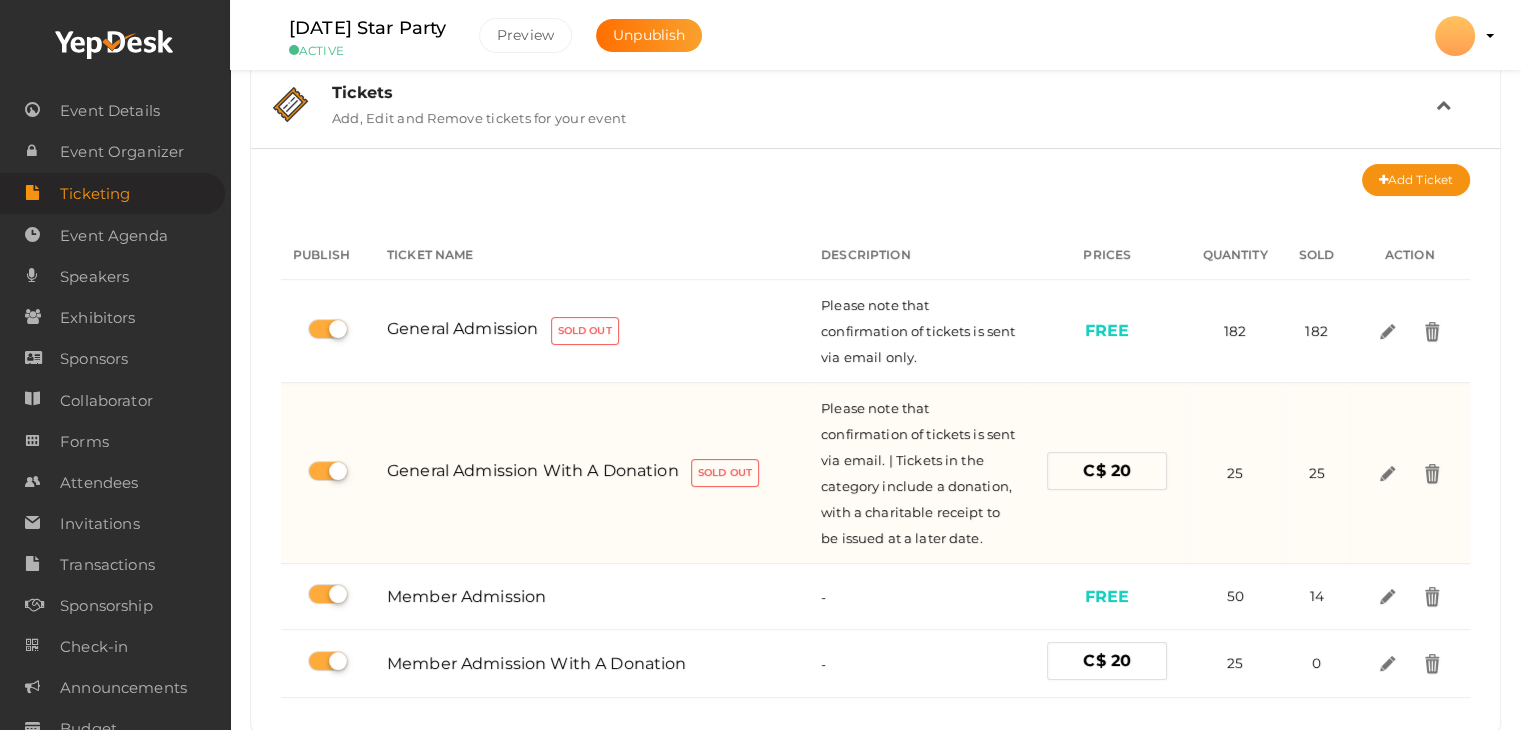 scroll, scrollTop: 0, scrollLeft: 0, axis: both 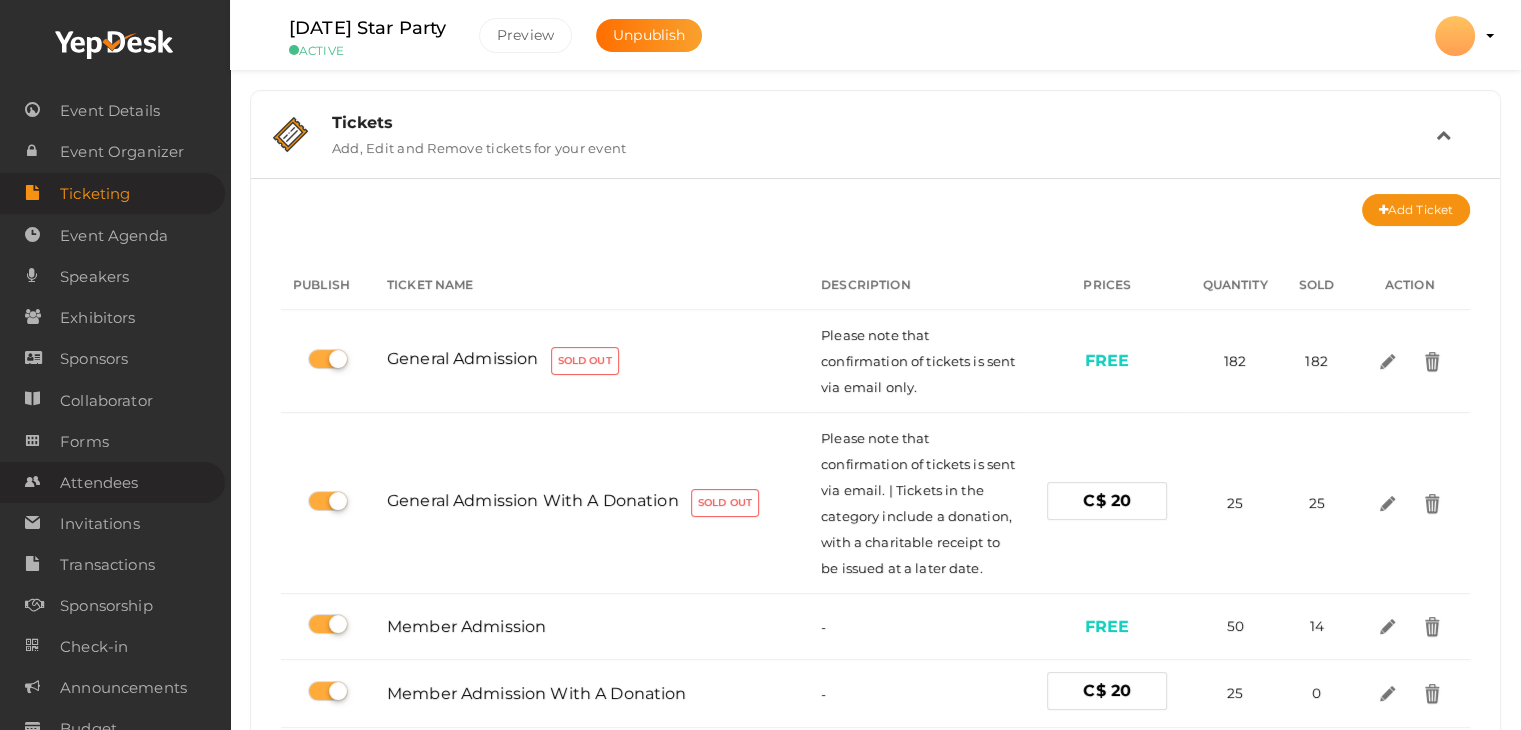 click on "Attendees" at bounding box center [99, 483] 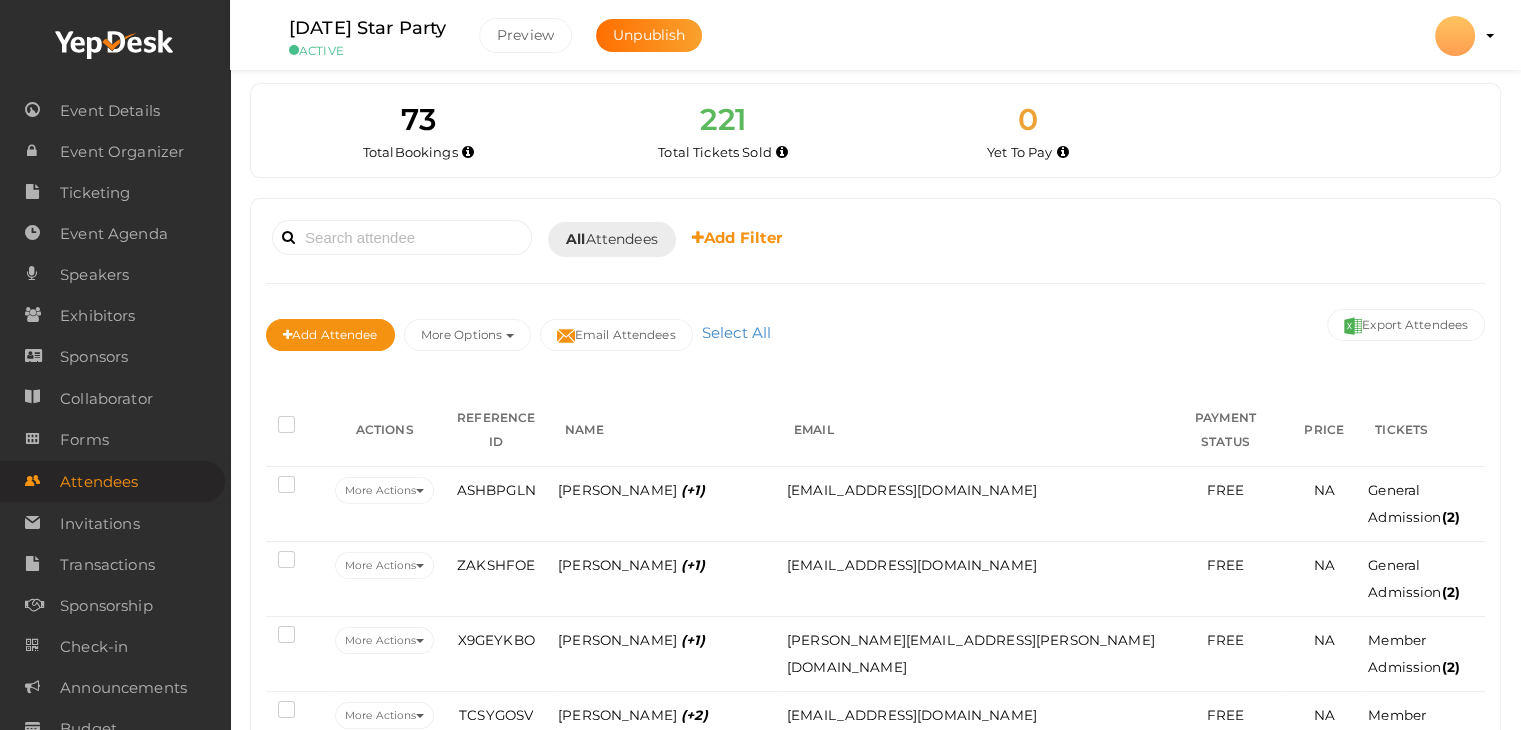 scroll, scrollTop: 0, scrollLeft: 0, axis: both 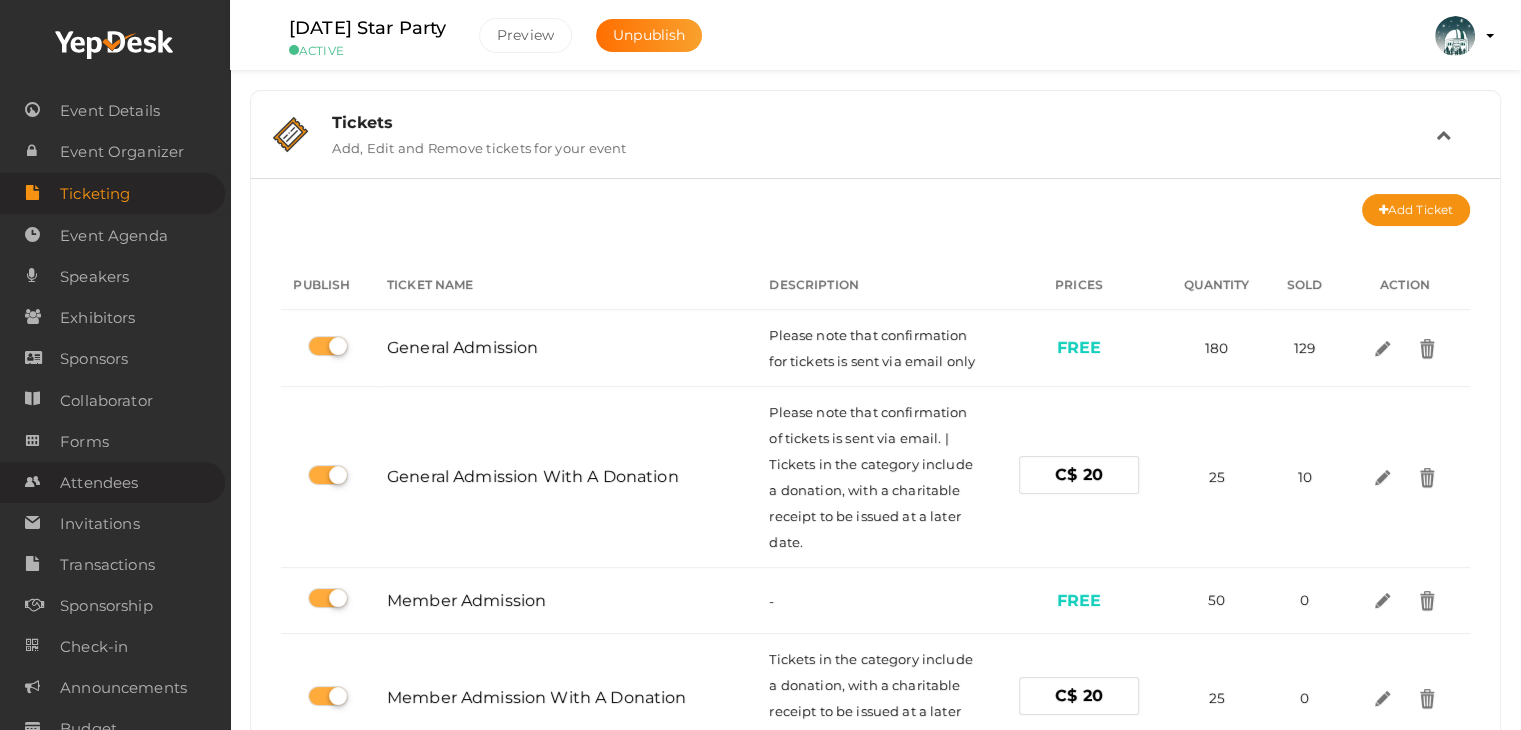 click on "Attendees" at bounding box center (99, 483) 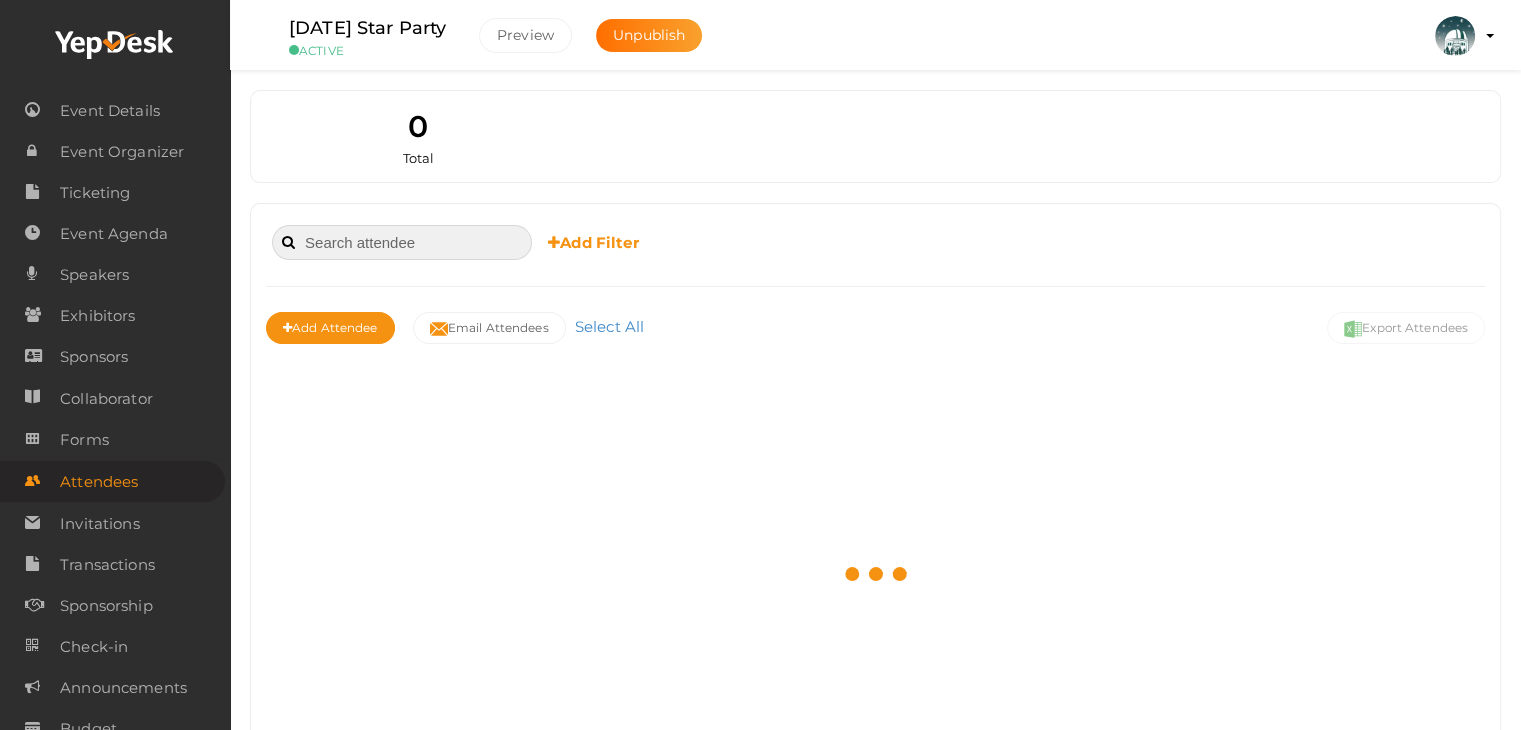 click at bounding box center [402, 242] 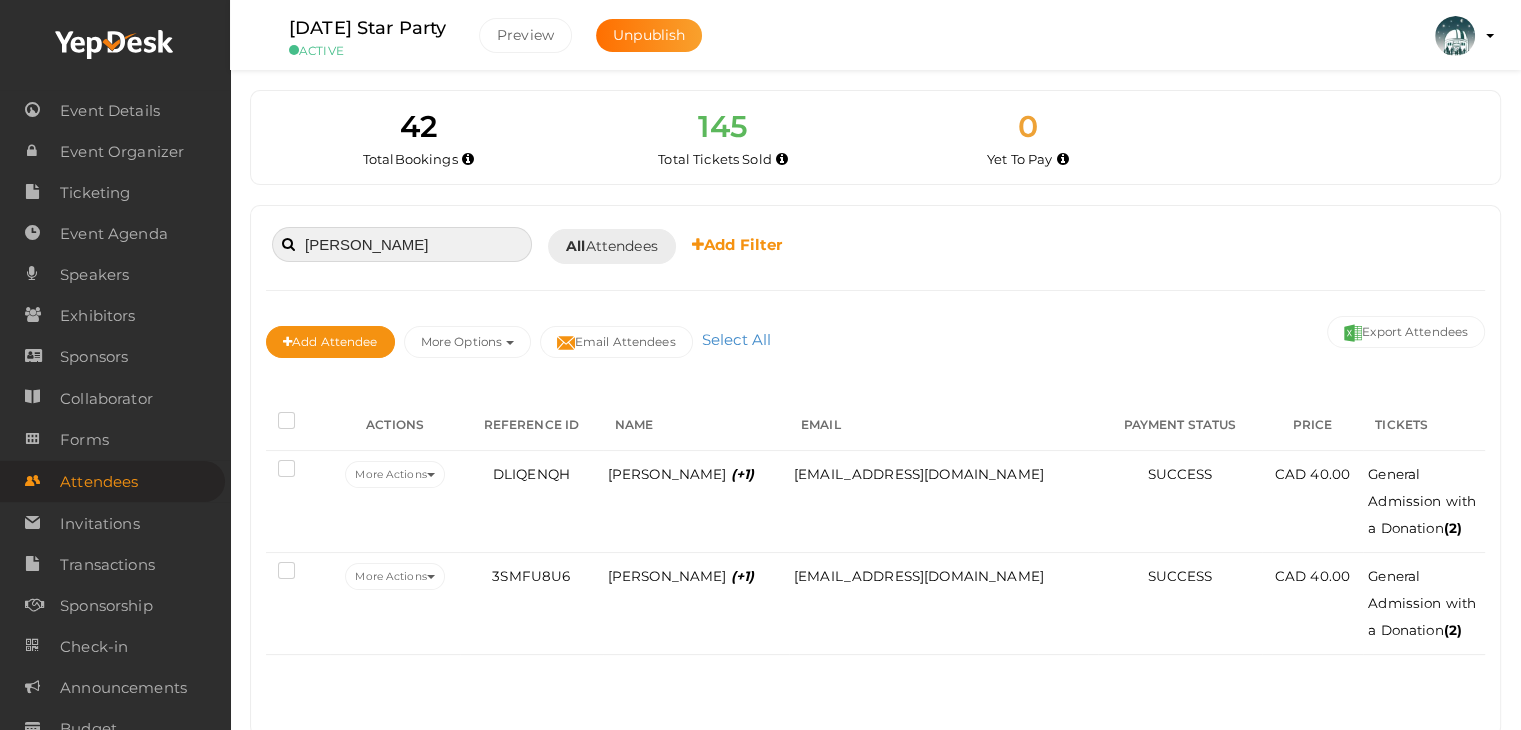 type on "[PERSON_NAME]" 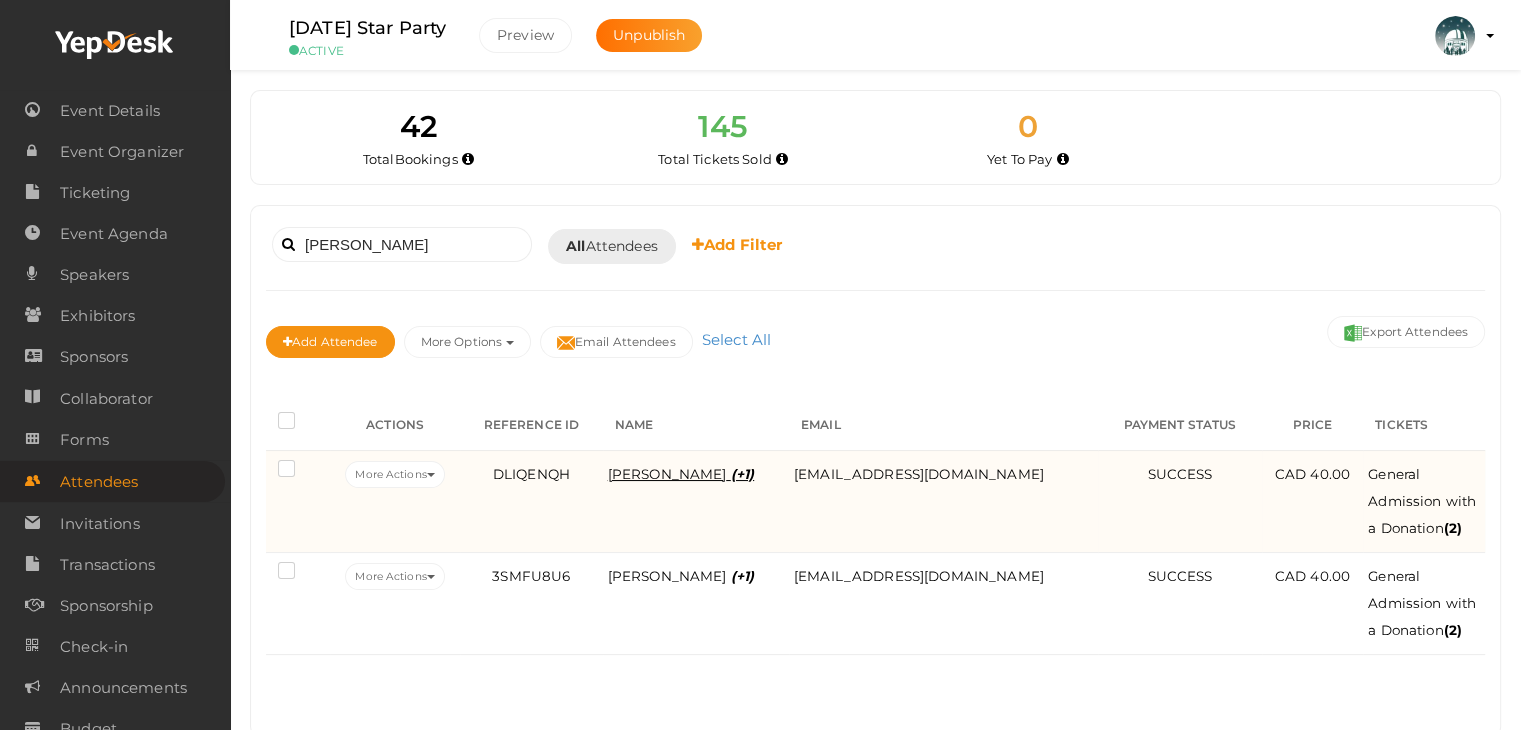 click on "[PERSON_NAME]
(+1)" at bounding box center (681, 474) 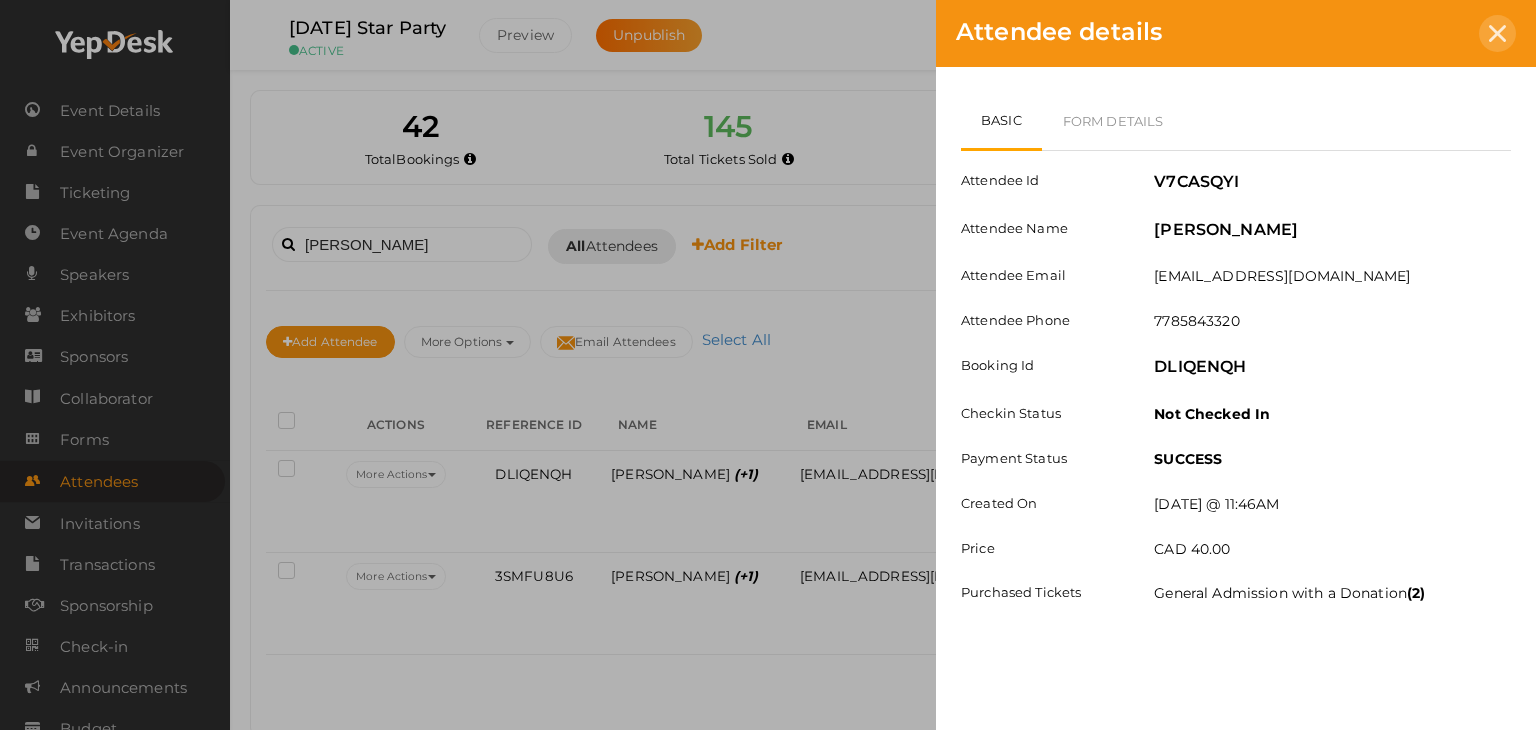 click 